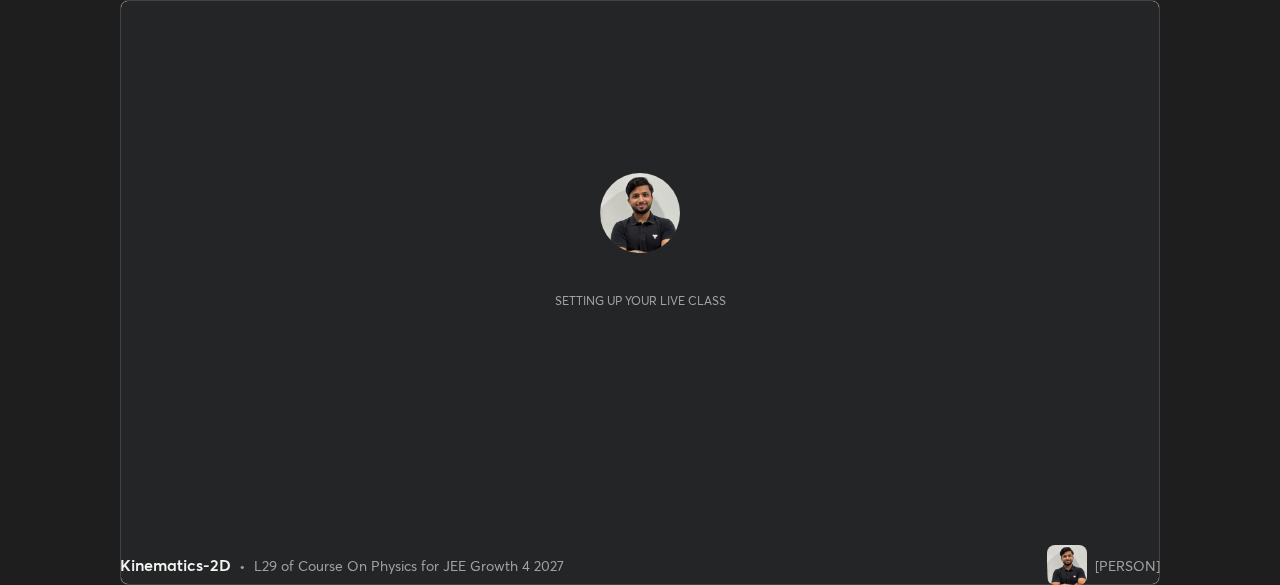 scroll, scrollTop: 0, scrollLeft: 0, axis: both 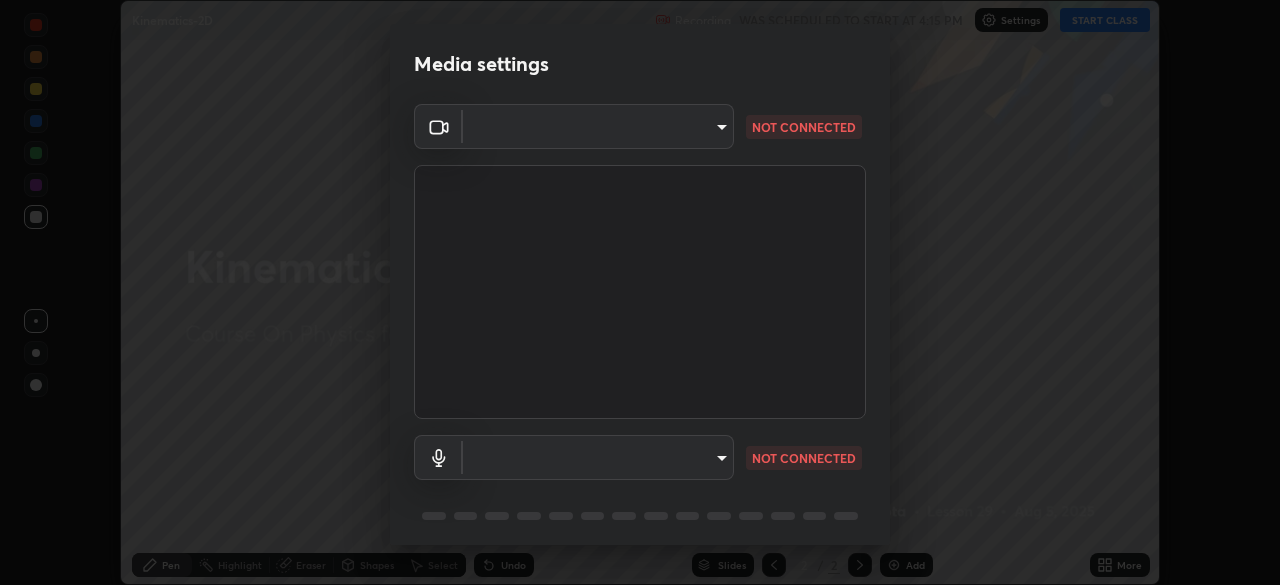 type on "3c1f287fd1873ac4f3146b24511f7a38a42a8d7cba0e87c08ce73e8860c27ac0" 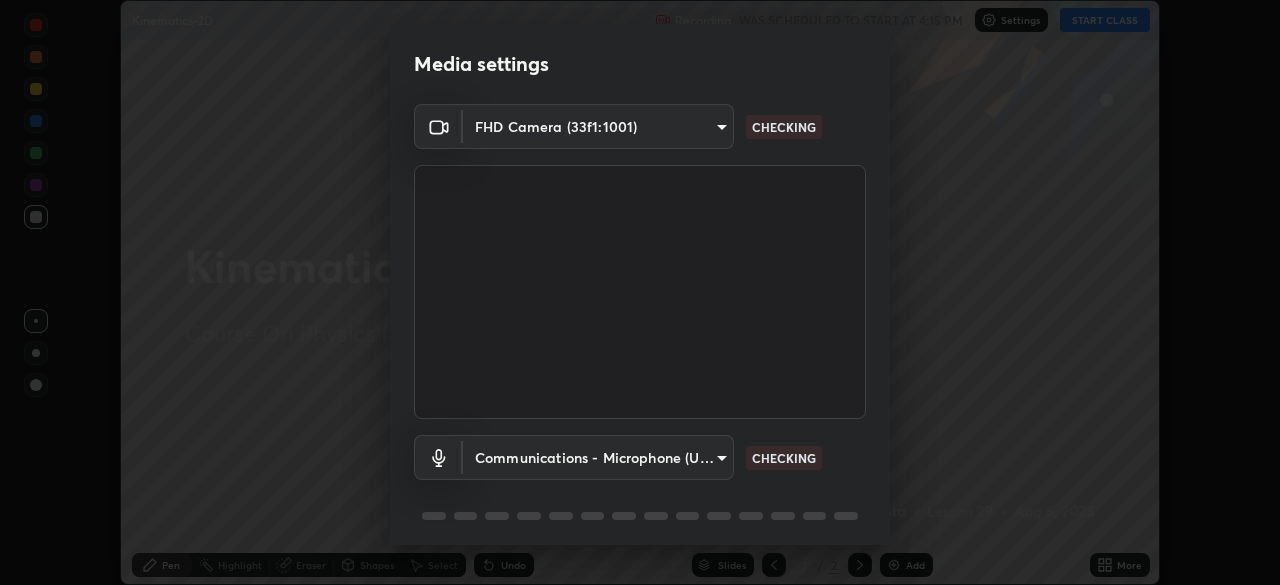scroll, scrollTop: 71, scrollLeft: 0, axis: vertical 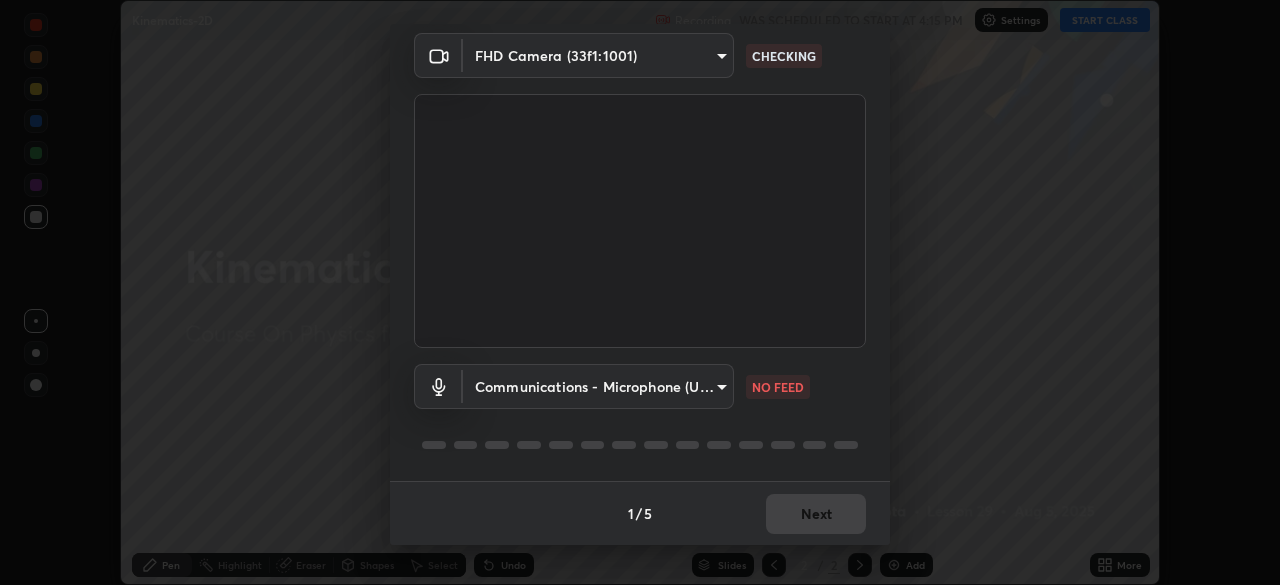 click on "Erase all Kinematics-2D Recording WAS SCHEDULED TO START AT  4:15 PM Settings START CLASS Setting up your live class Kinematics-2D • L29 of Course On Physics for JEE Growth 4 2027 [PERSON] Pen Highlight Eraser Shapes Select Undo Slides 2 / 2 Add More No doubts shared Encourage your learners to ask a doubt for better clarity Report an issue Reason for reporting Buffering Chat not working Audio - Video sync issue Educator video quality low ​ Attach an image Report Media settings FHD Camera (33f1:1001) 3c1f287fd1873ac4f3146b24511f7a38a42a8d7cba0e87c08ce73e8860c27ac0 CHECKING Communications - Microphone (USB Audio Device) communications NO FEED 1 / 5 Next" at bounding box center [640, 292] 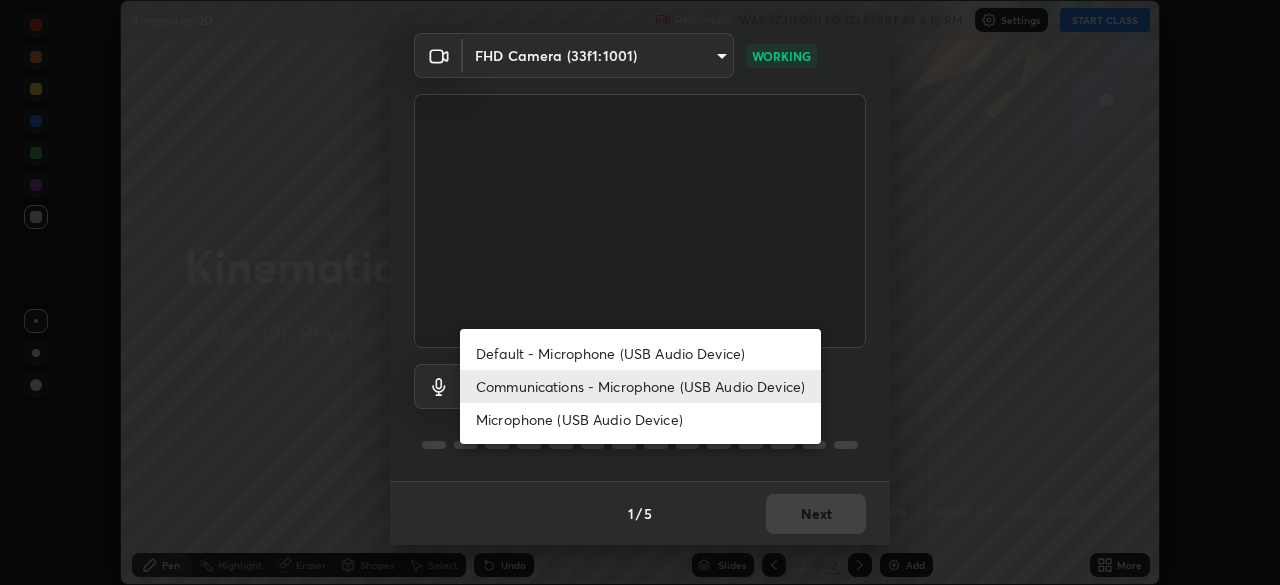 click on "Microphone (USB Audio Device)" at bounding box center (640, 419) 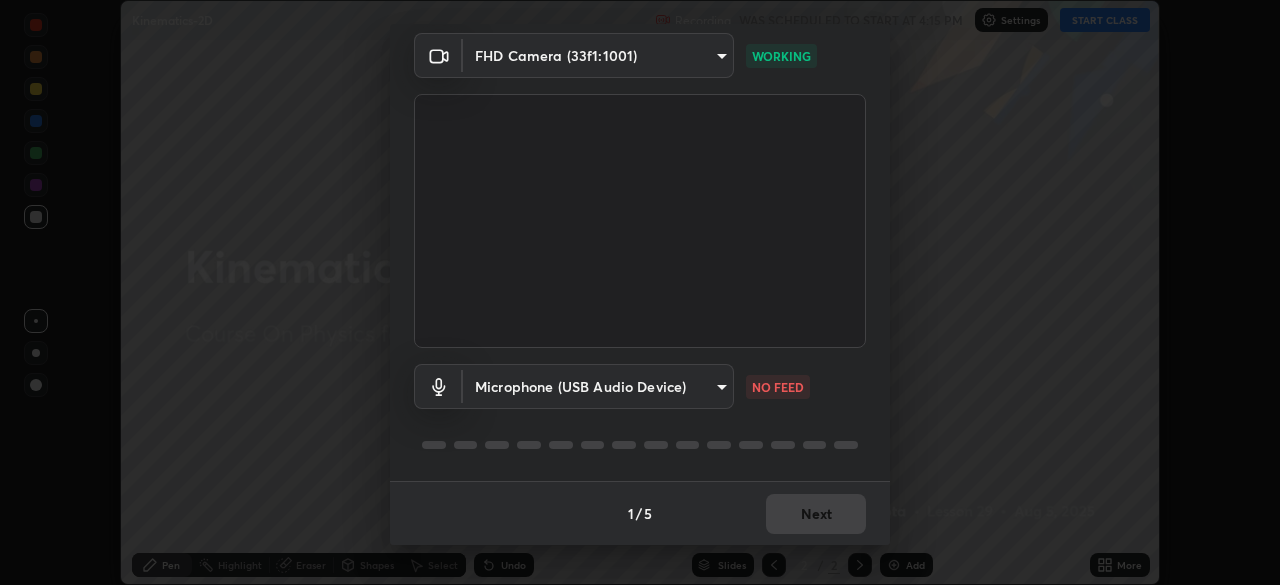type on "2eca78c114b1af703bd10b63a1140ee49c0b9d008a22a04e3586c9a90e5d3709" 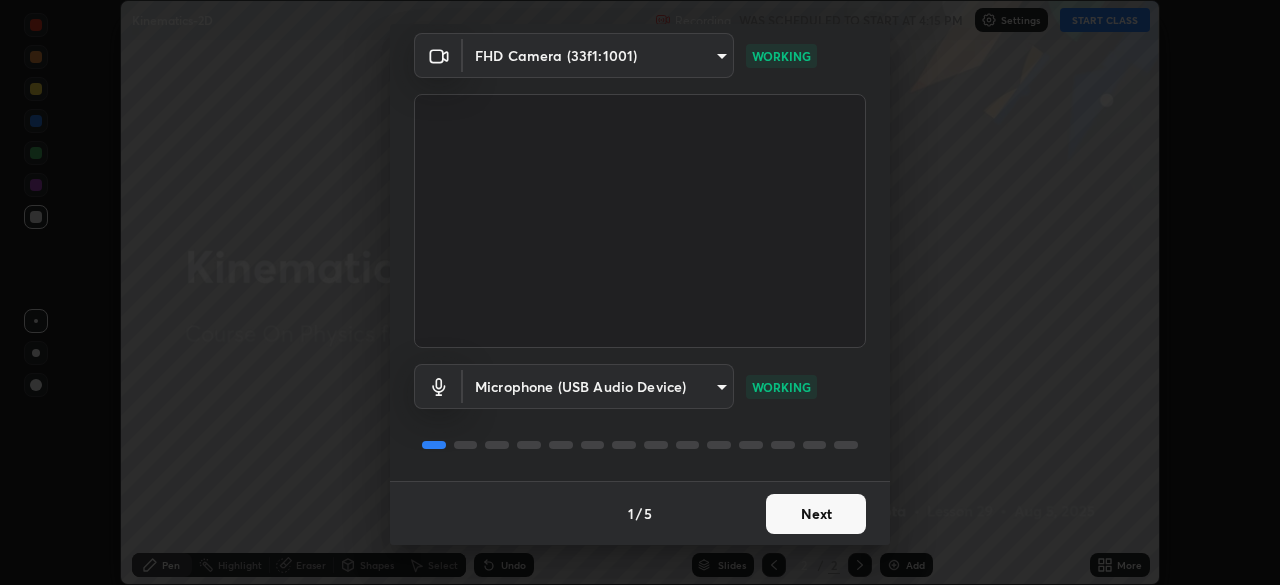 click on "Next" at bounding box center [816, 514] 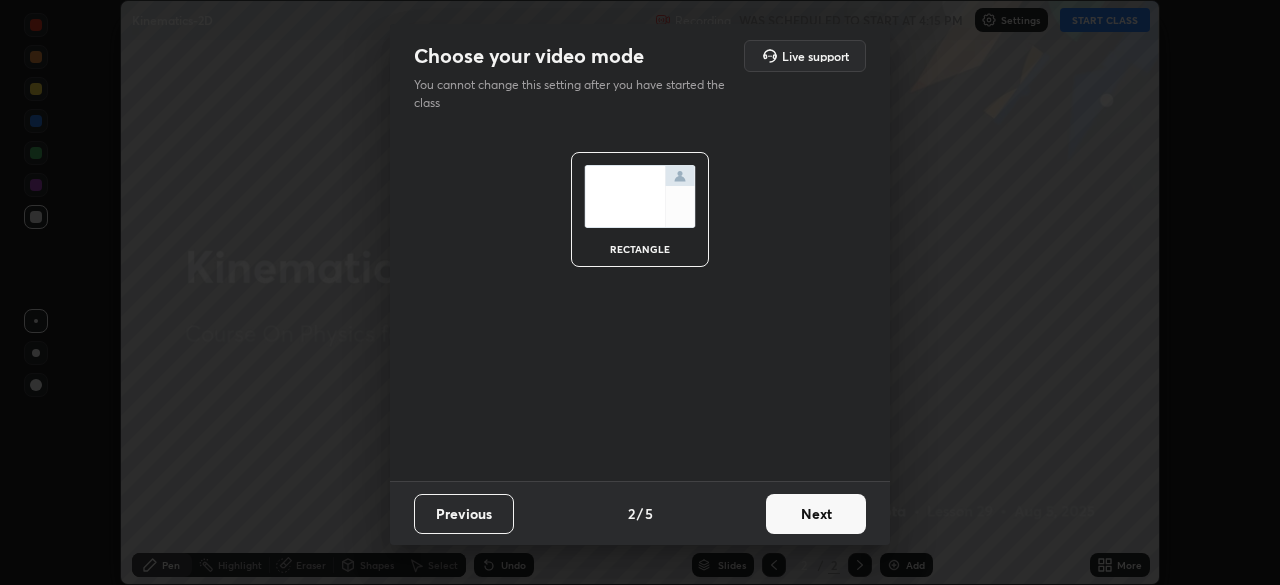 scroll, scrollTop: 0, scrollLeft: 0, axis: both 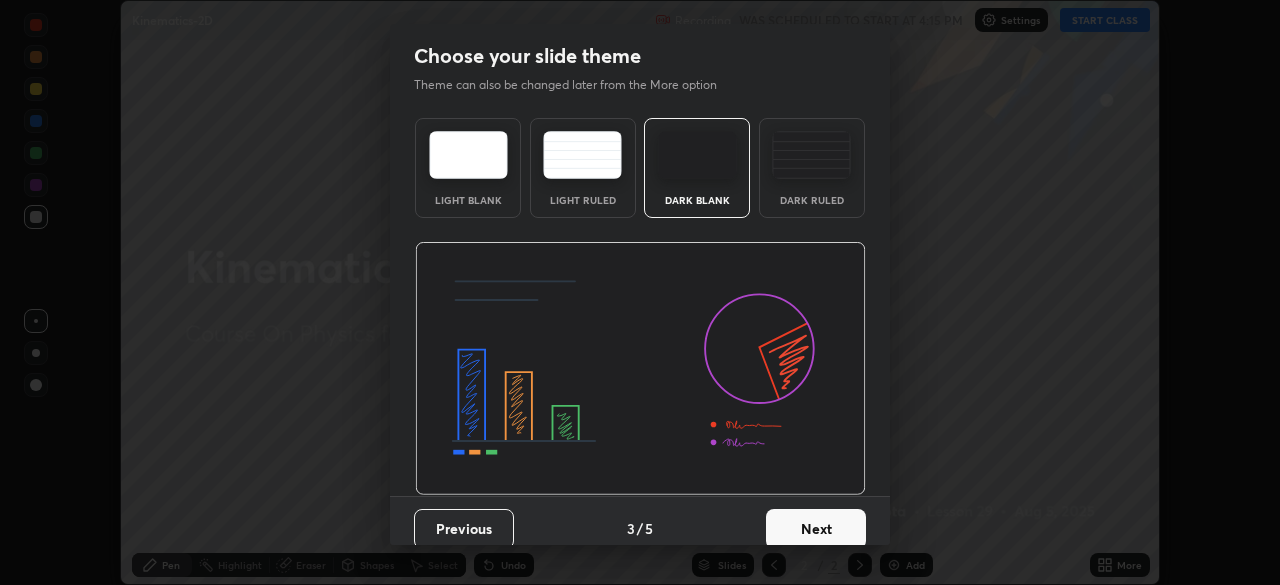 click on "Next" at bounding box center (816, 529) 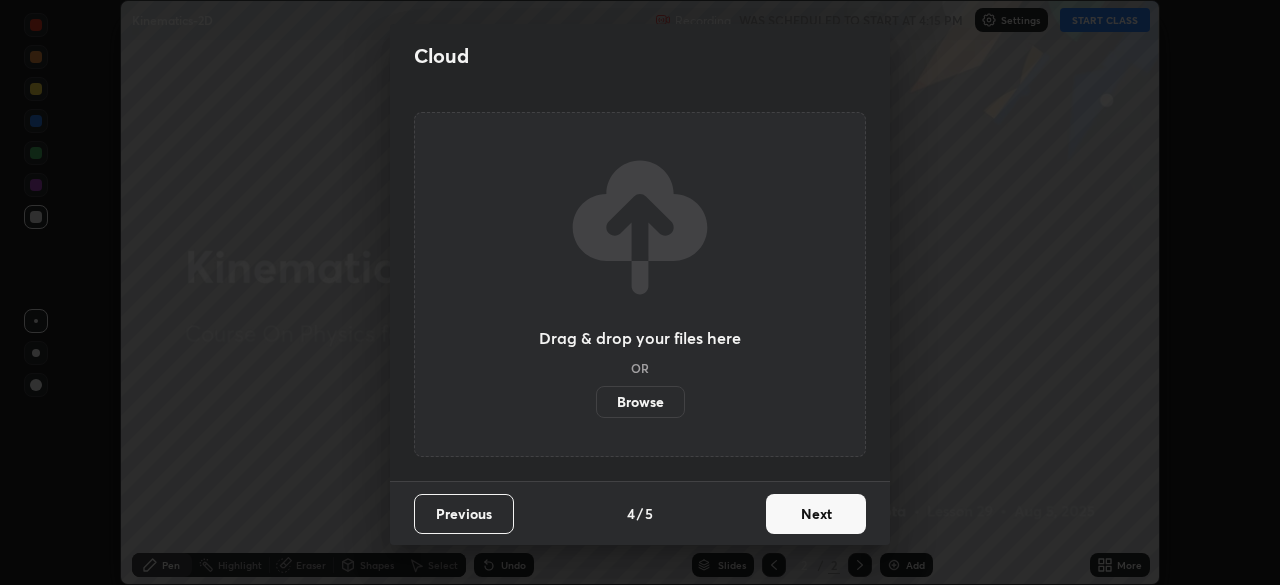click on "Next" at bounding box center [816, 514] 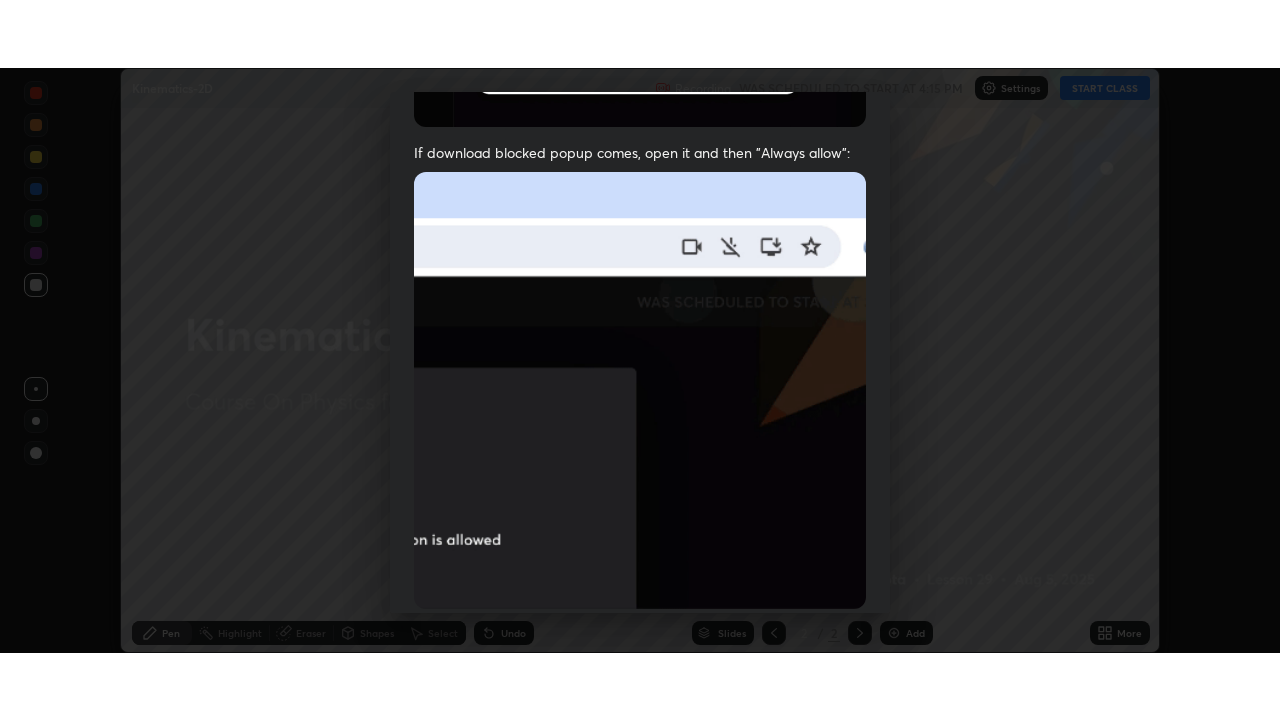 scroll, scrollTop: 479, scrollLeft: 0, axis: vertical 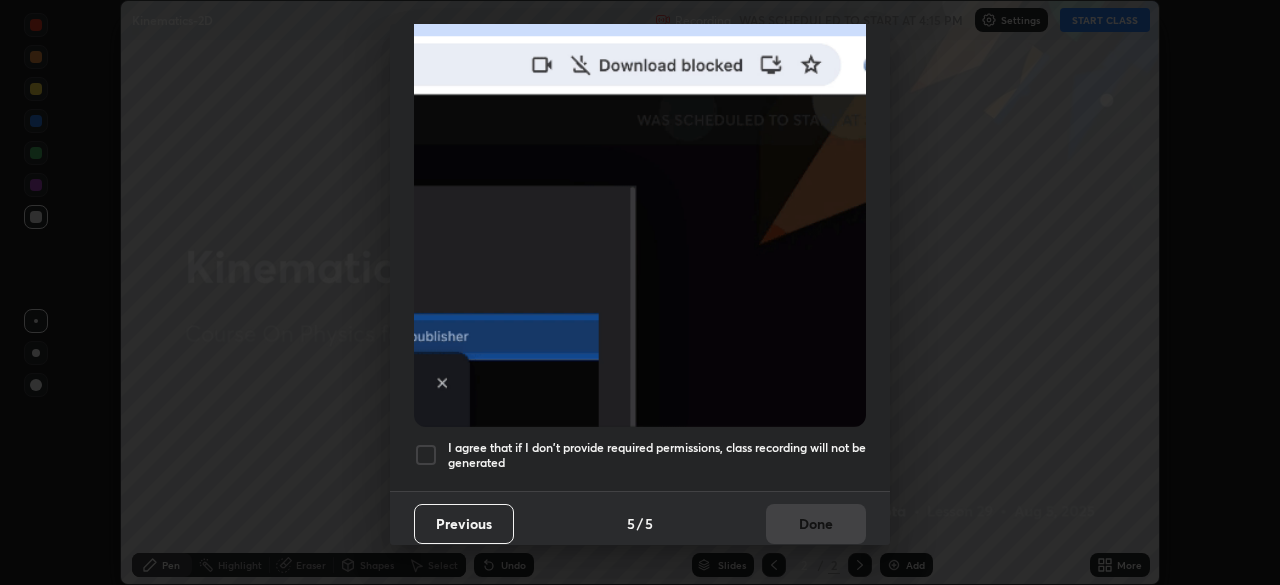 click on "I agree that if I don't provide required permissions, class recording will not be generated" at bounding box center (657, 455) 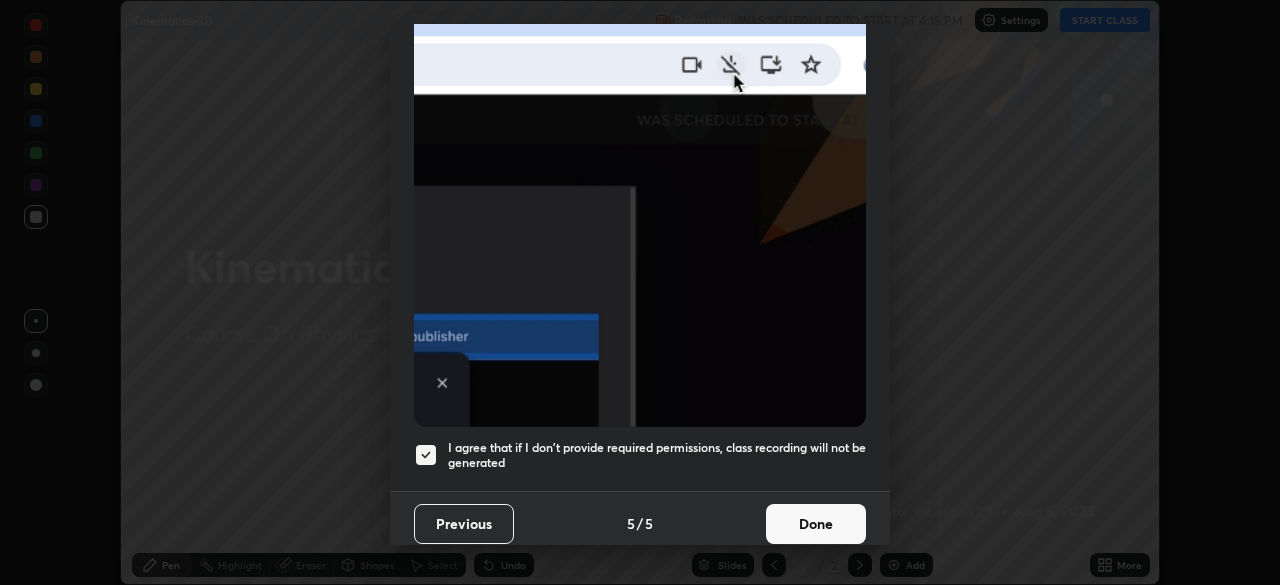 click on "Done" at bounding box center (816, 524) 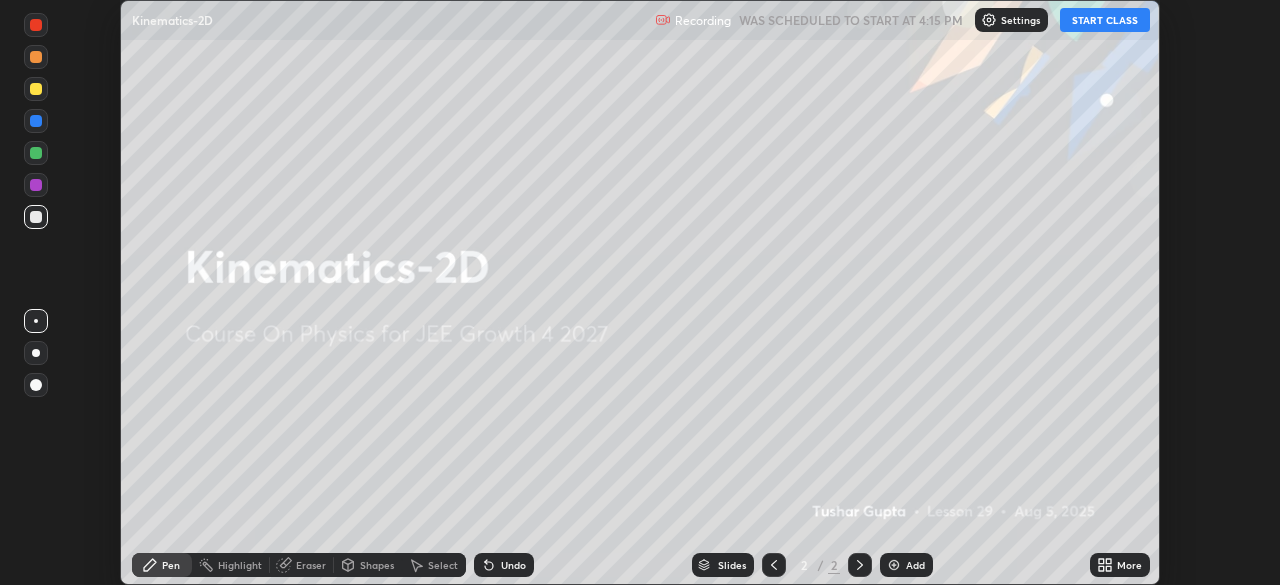 click on "START CLASS" at bounding box center [1105, 20] 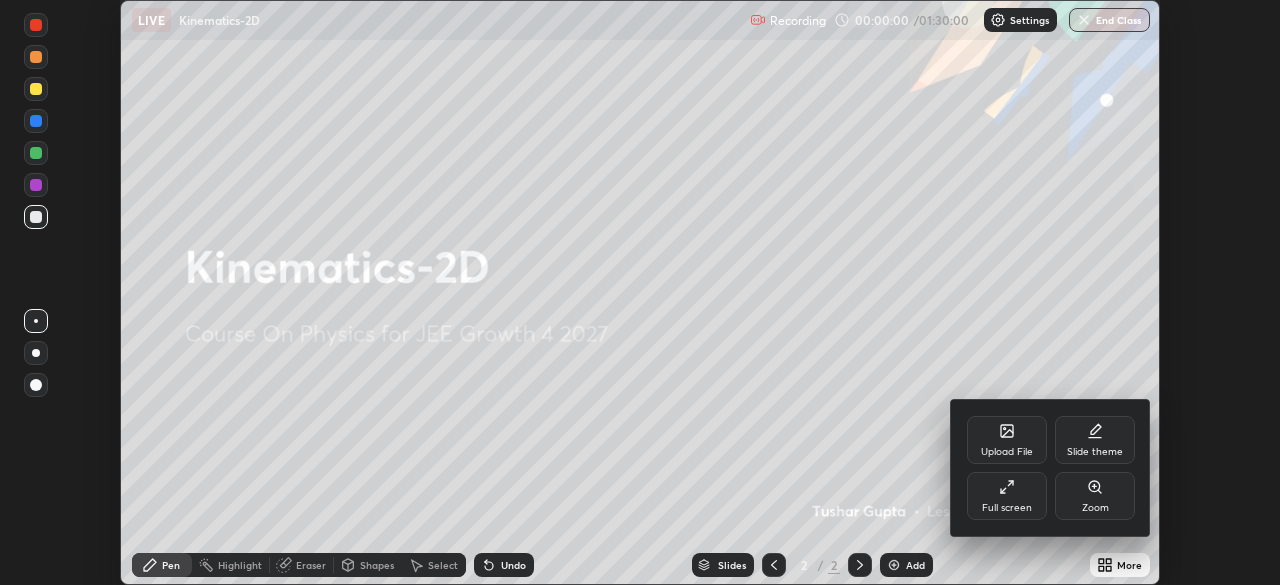 click 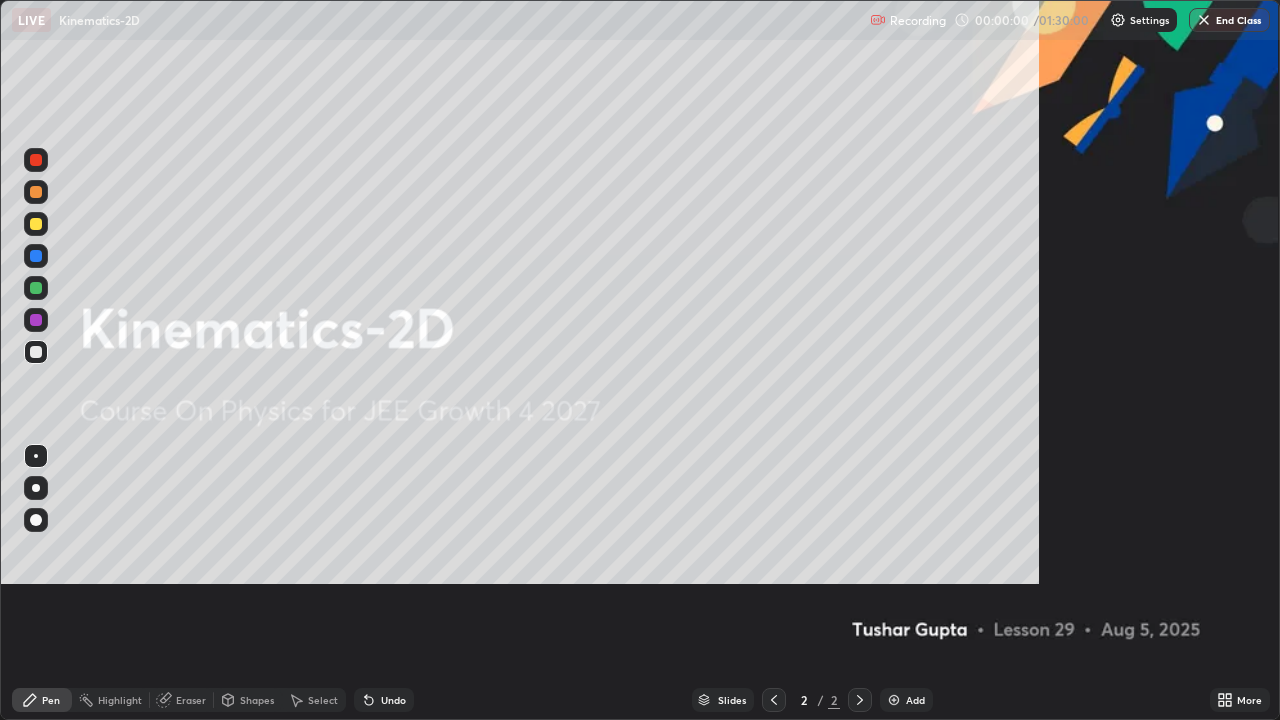 scroll, scrollTop: 99280, scrollLeft: 98720, axis: both 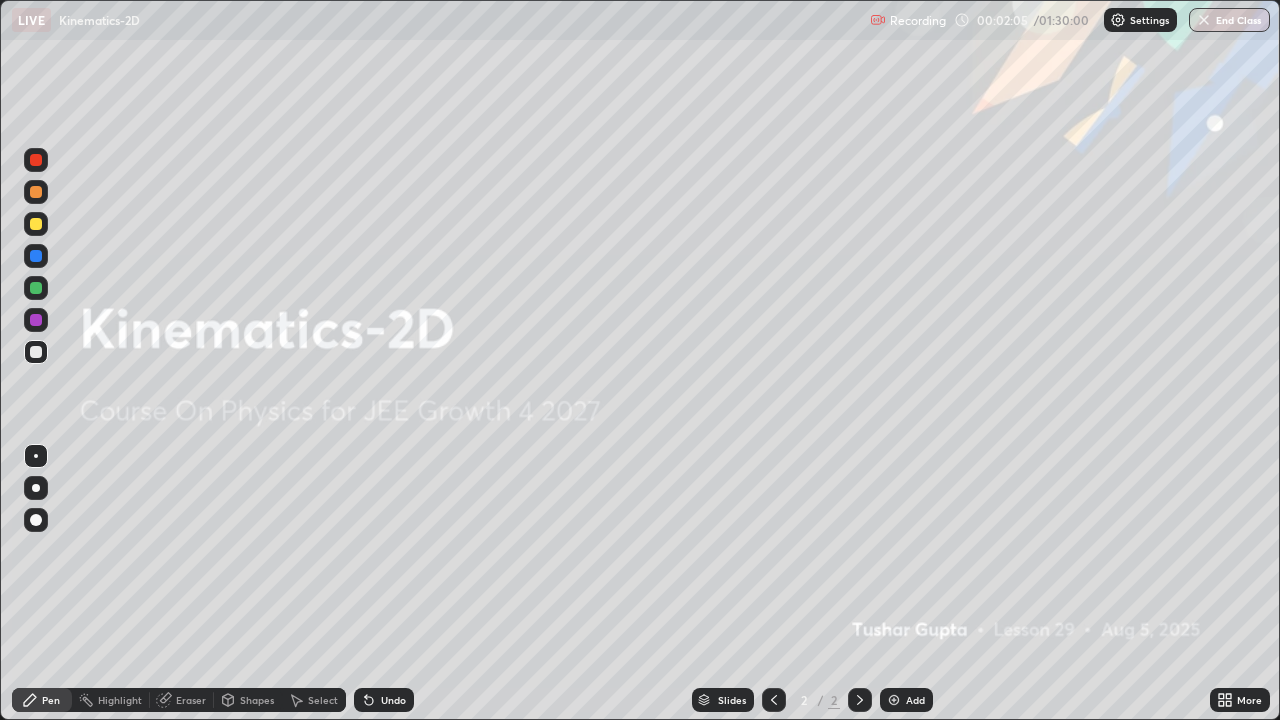 click at bounding box center (894, 700) 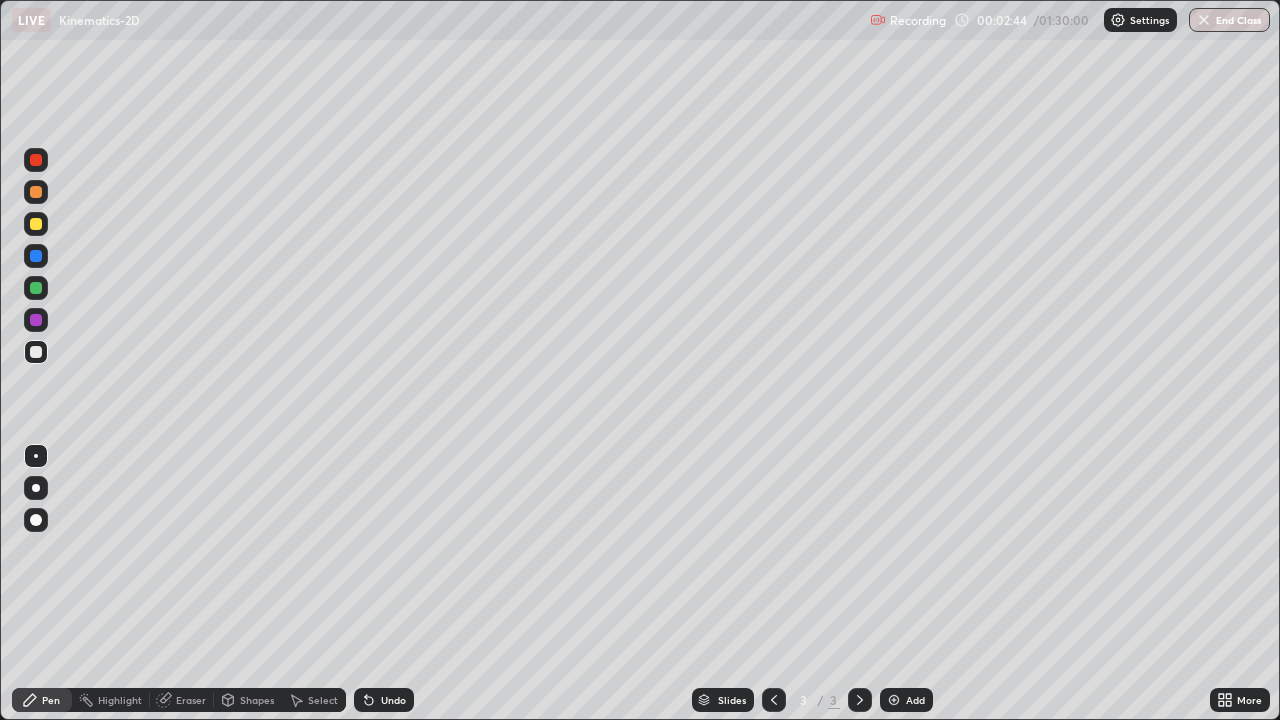 click at bounding box center (36, 256) 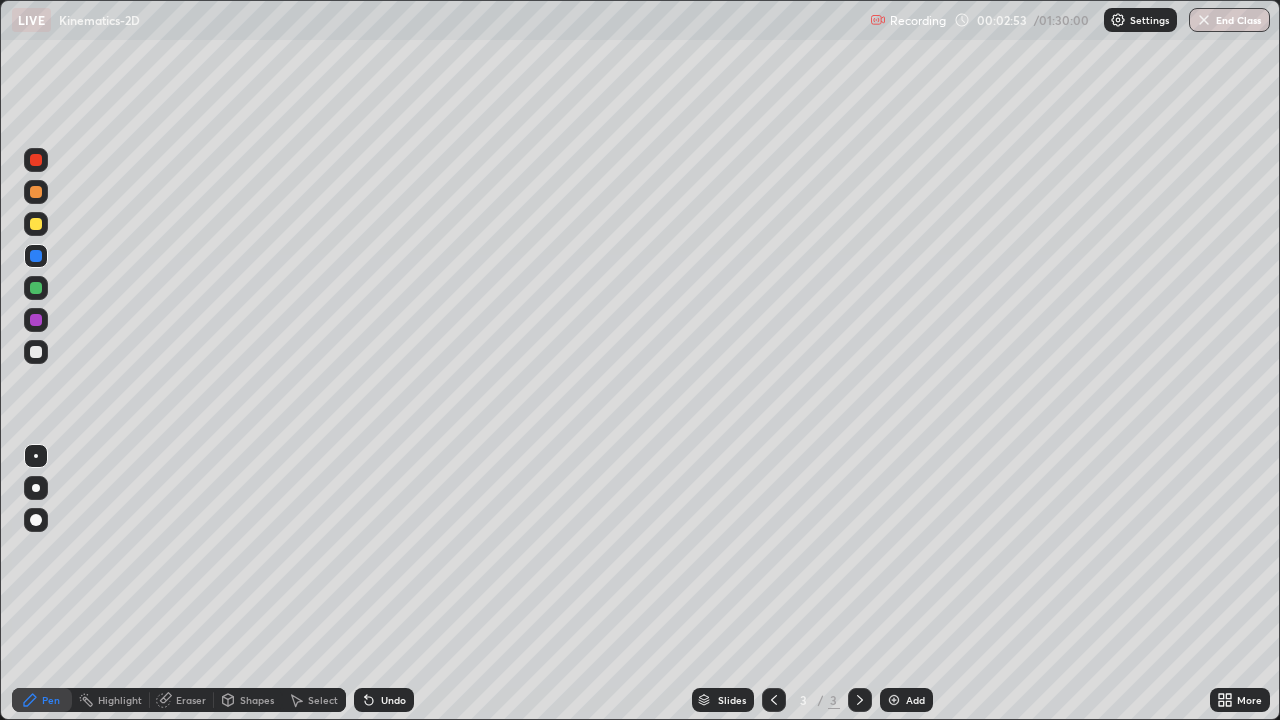 click on "Undo" at bounding box center [384, 700] 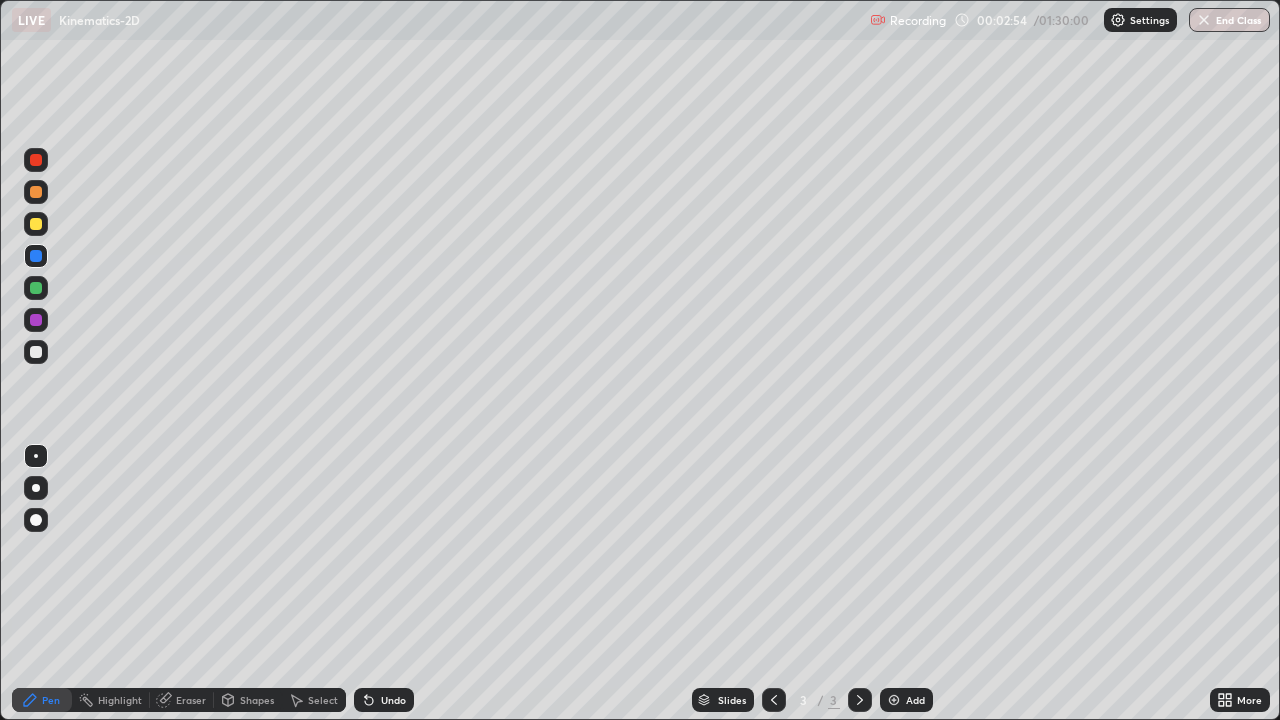 click on "Undo" at bounding box center [384, 700] 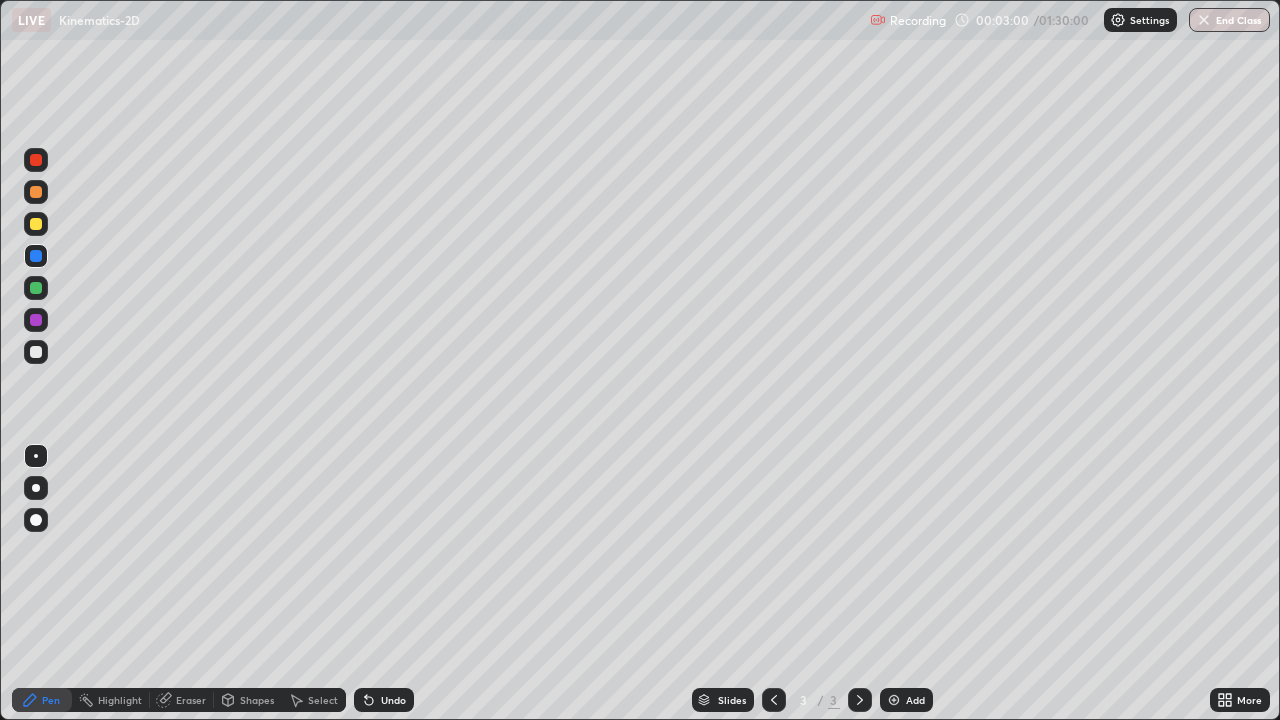 click at bounding box center (36, 224) 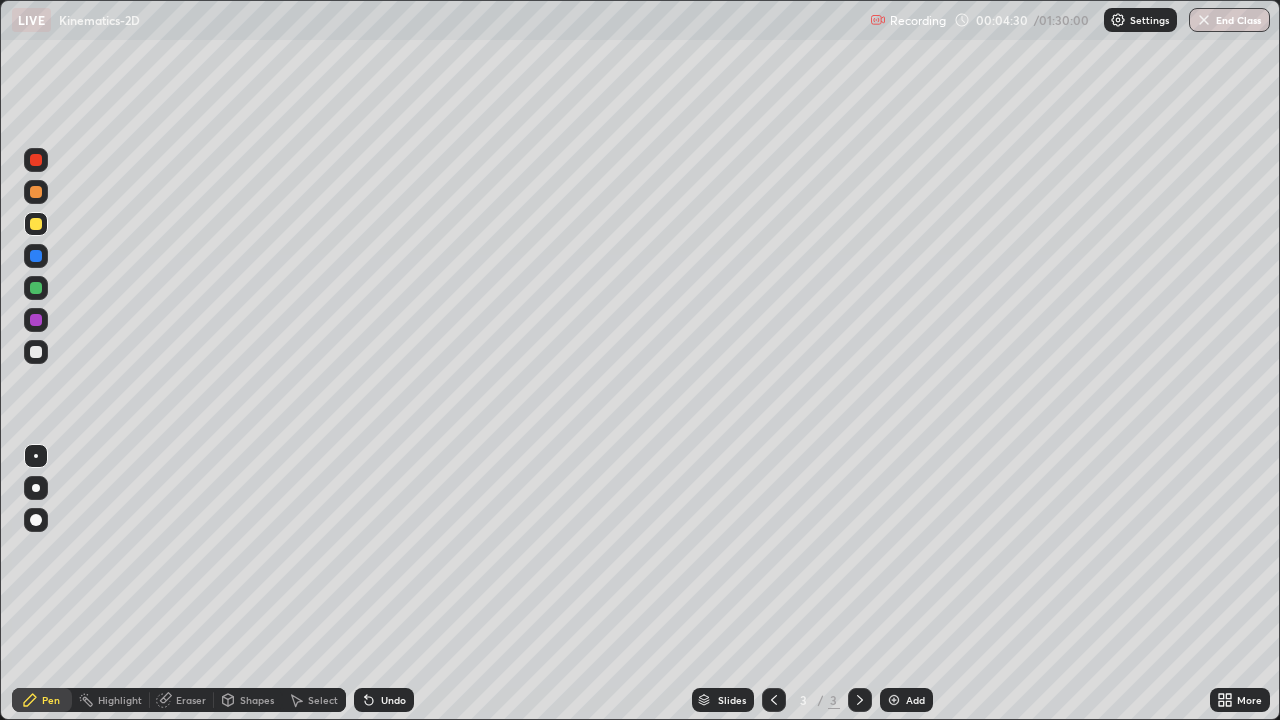 click on "Undo" at bounding box center (393, 700) 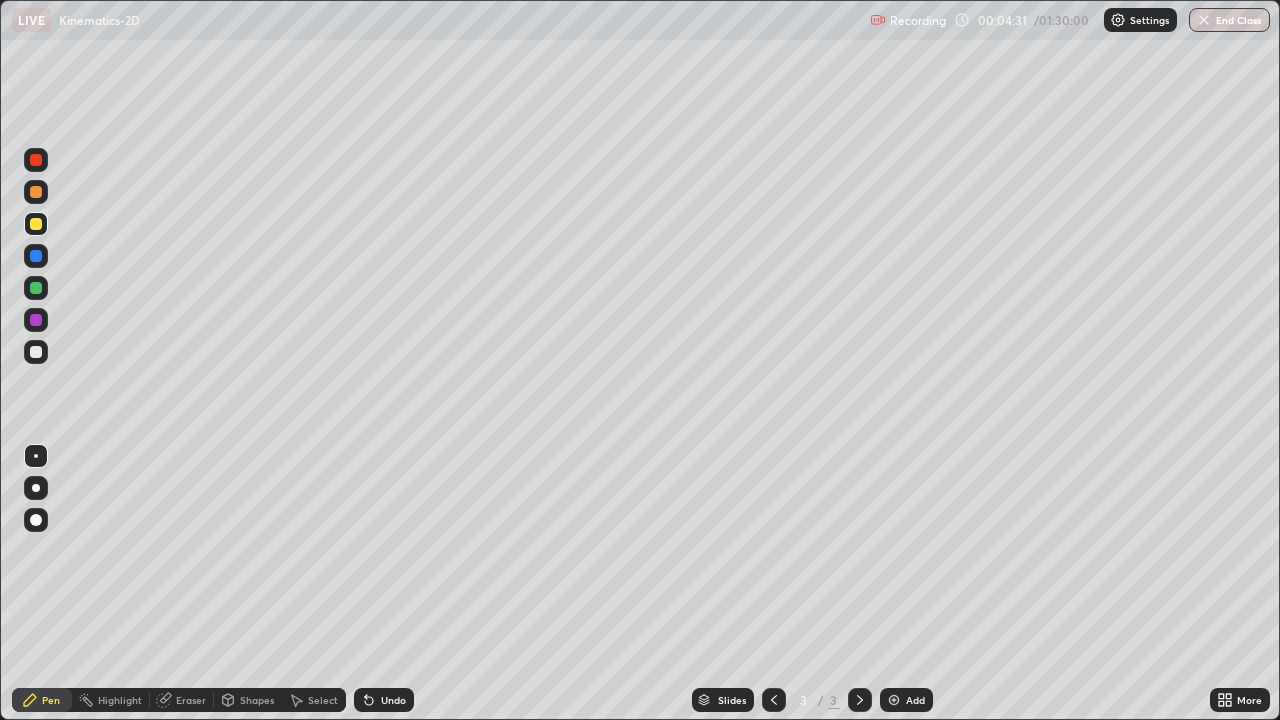 click on "Undo" at bounding box center (393, 700) 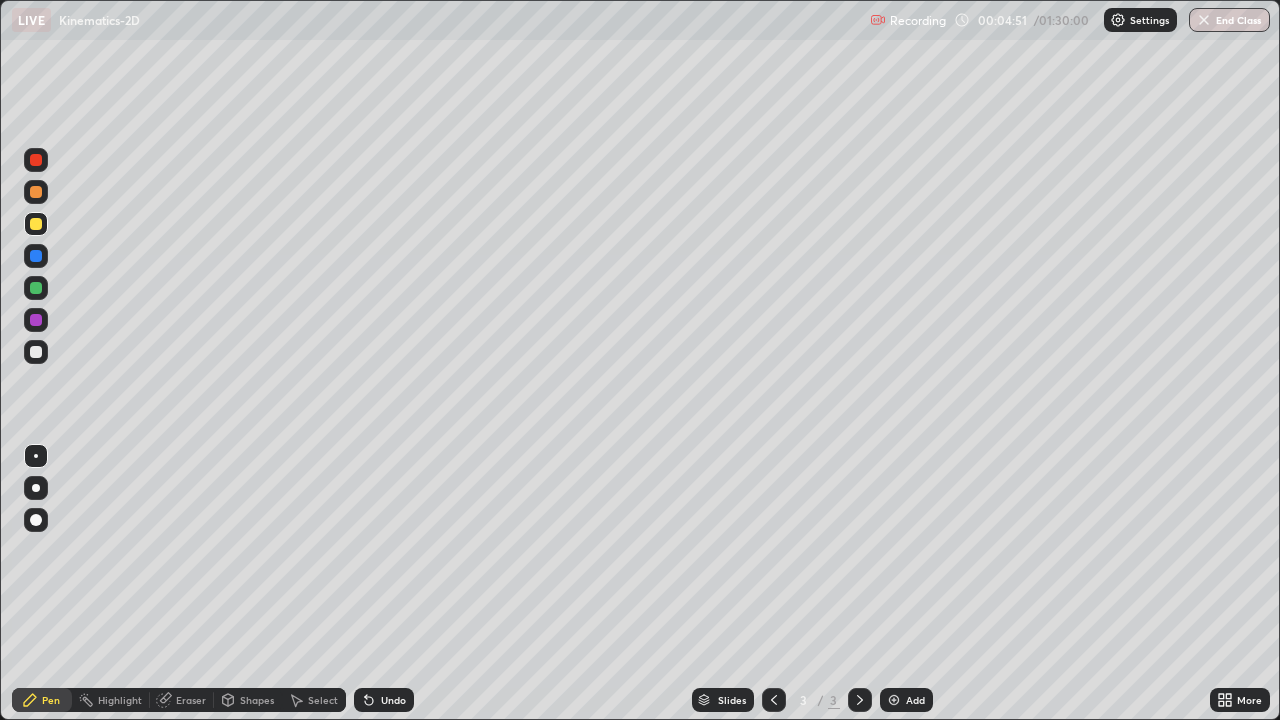 click at bounding box center (894, 700) 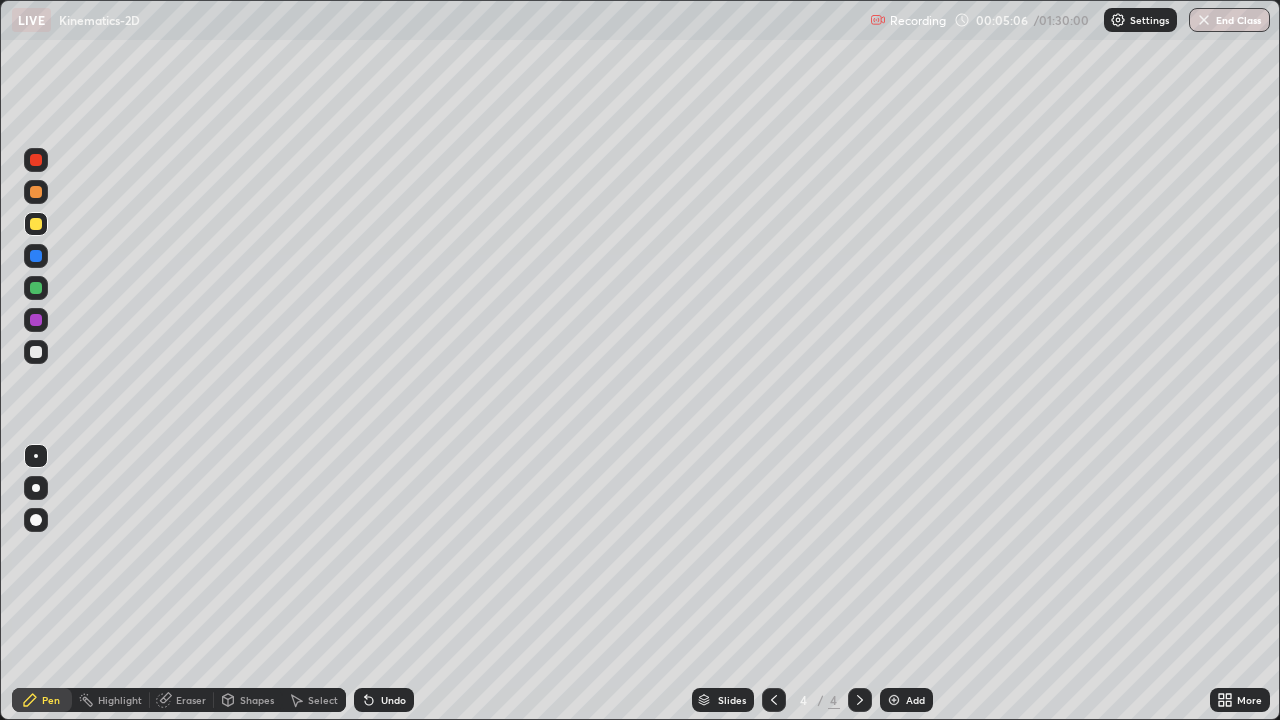 click 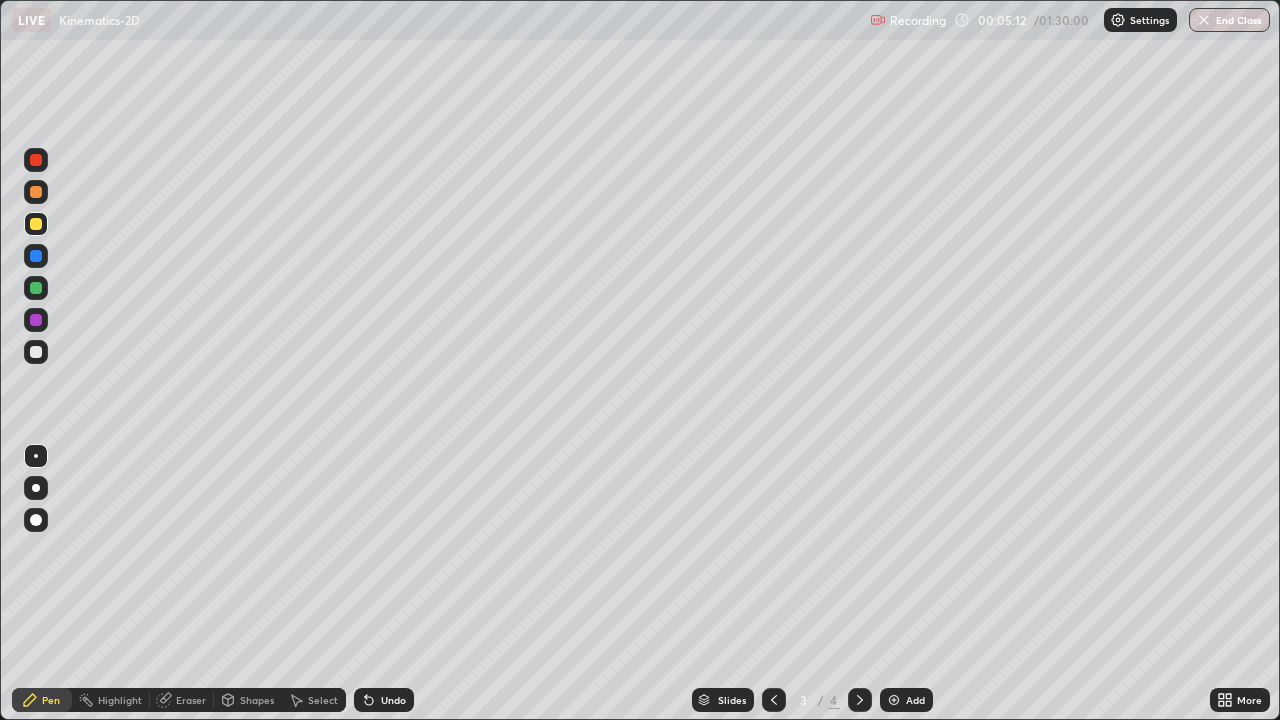 click at bounding box center (860, 700) 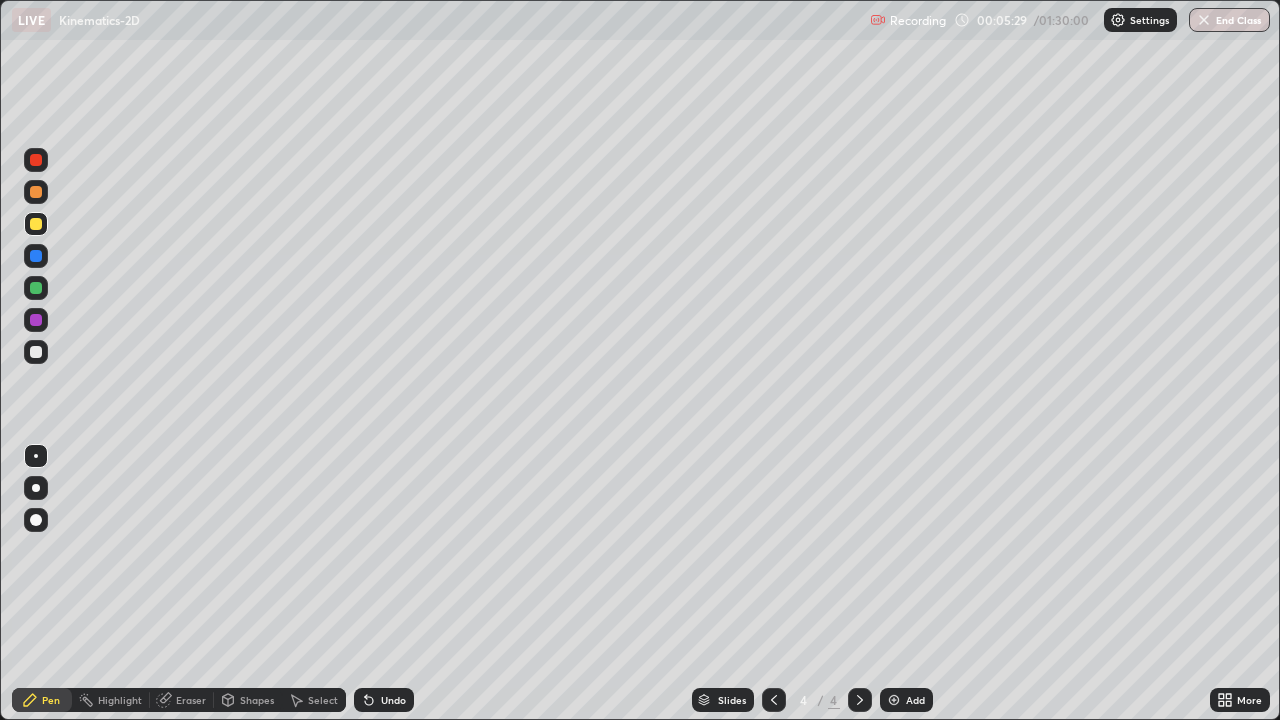 click 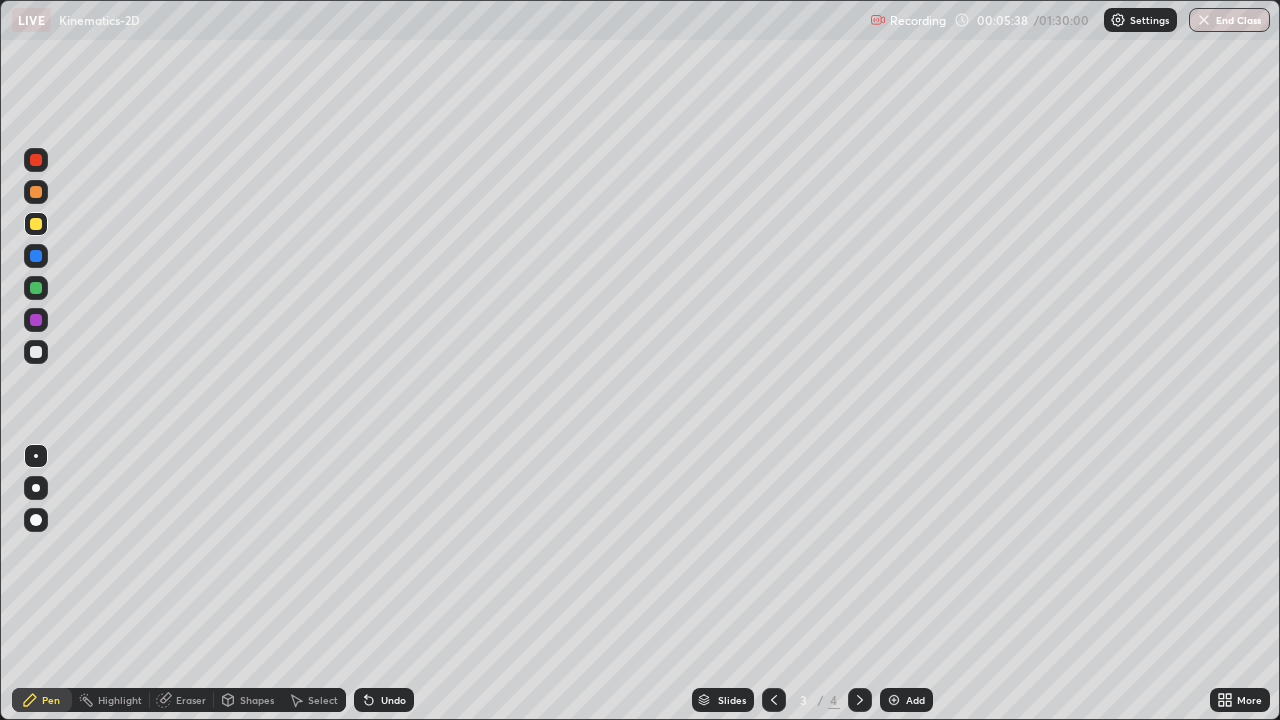click at bounding box center (36, 288) 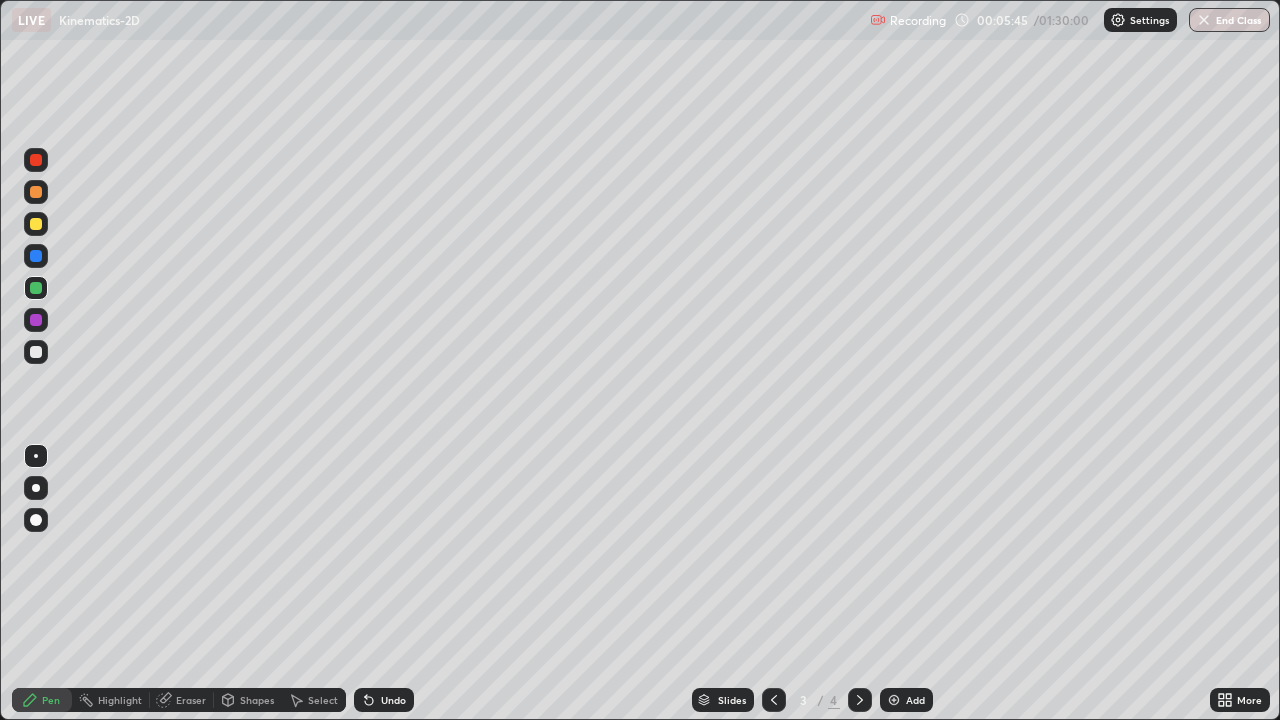 click on "Highlight" at bounding box center [120, 700] 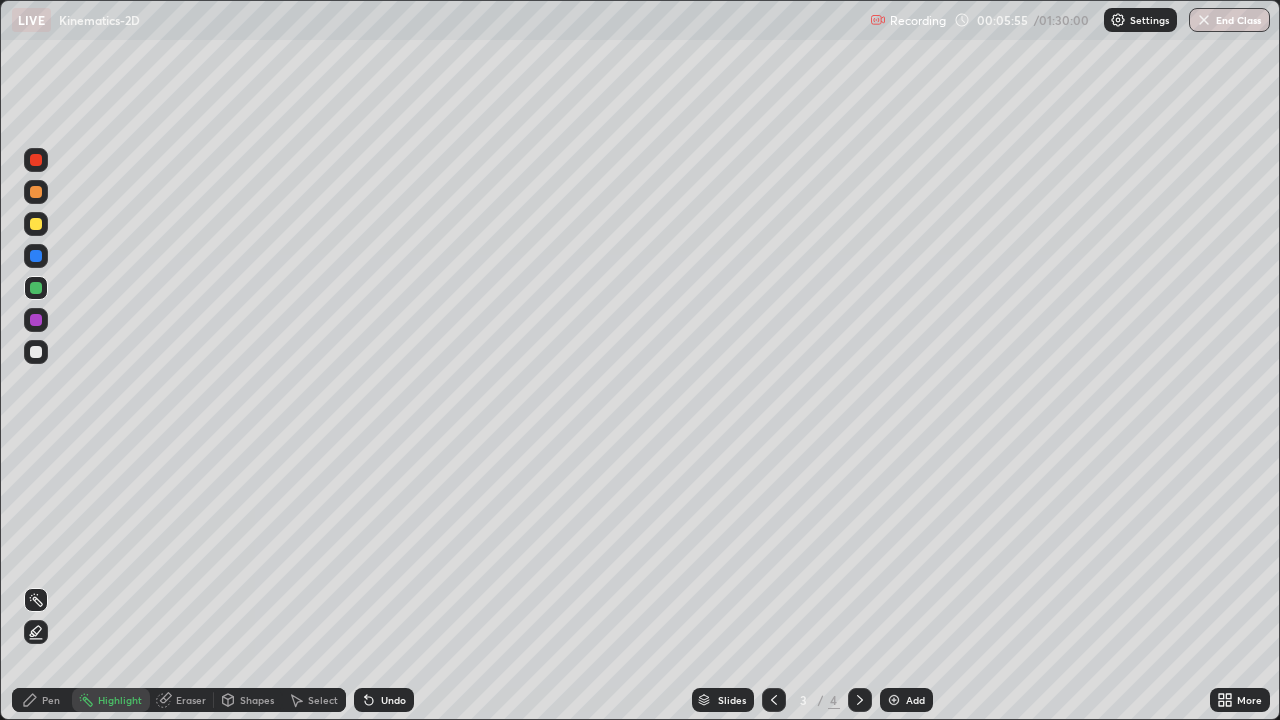 click on "Pen" at bounding box center (42, 700) 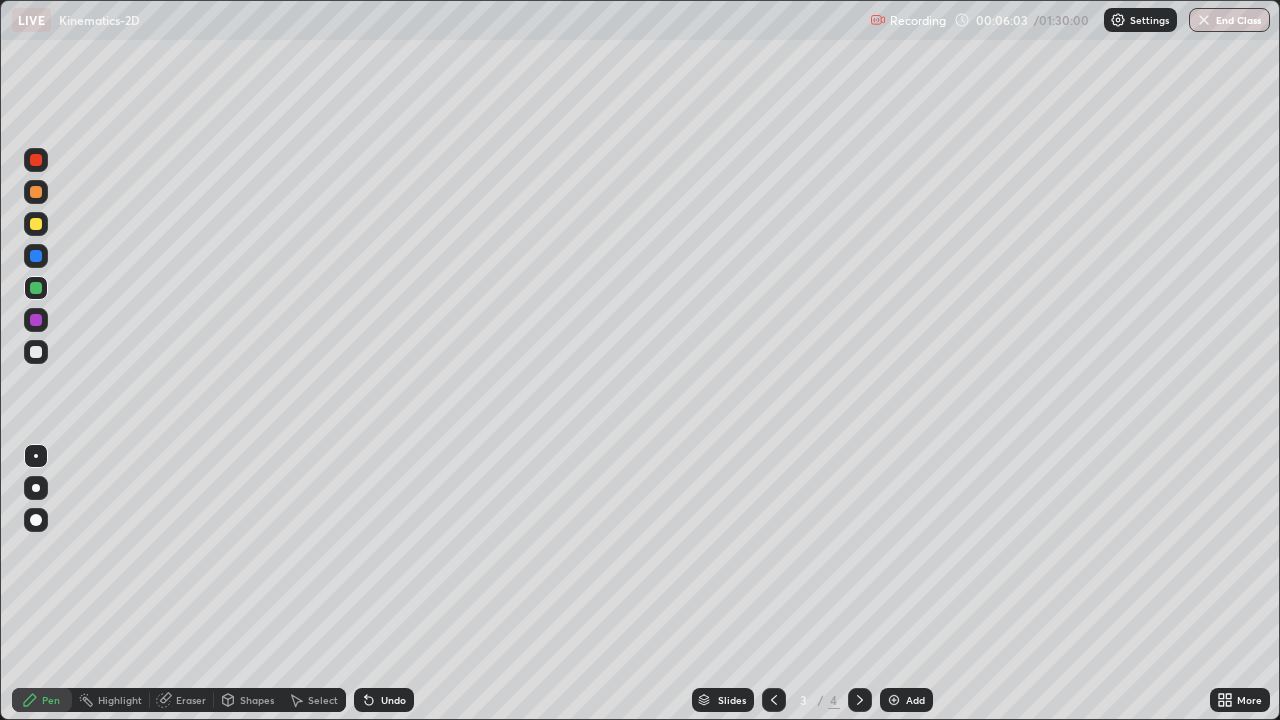 click 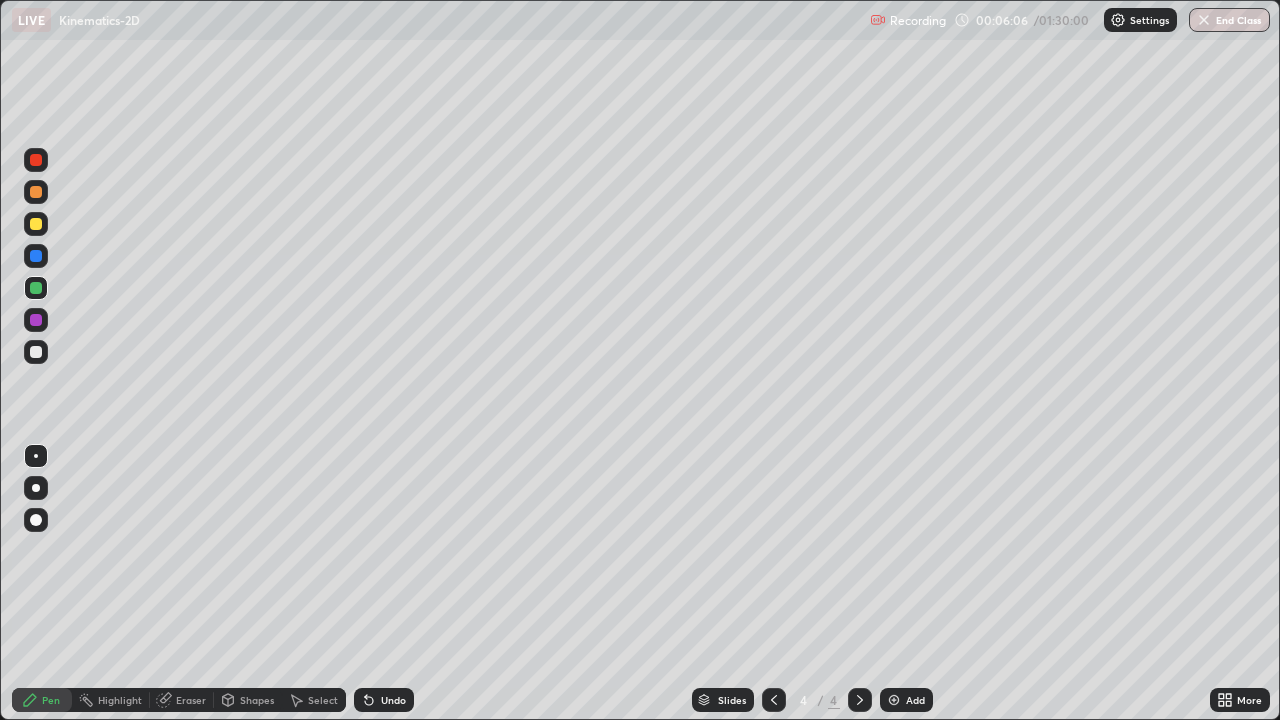 click at bounding box center [774, 700] 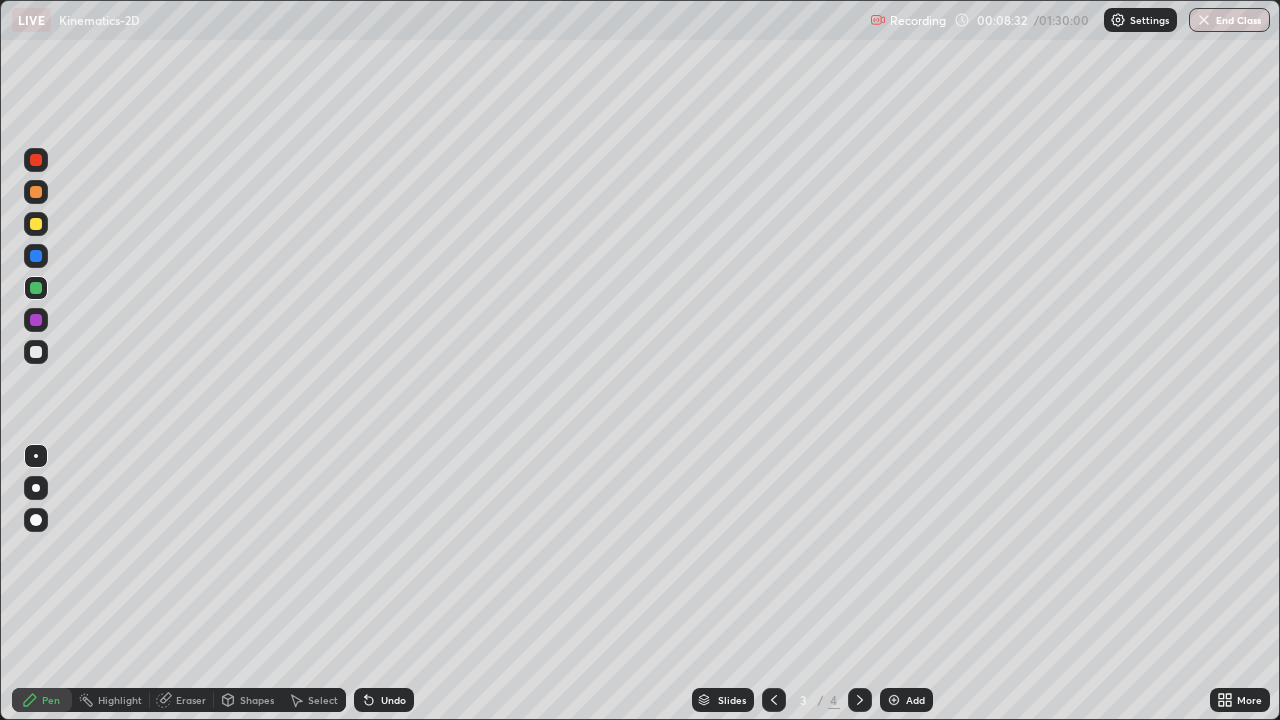 click 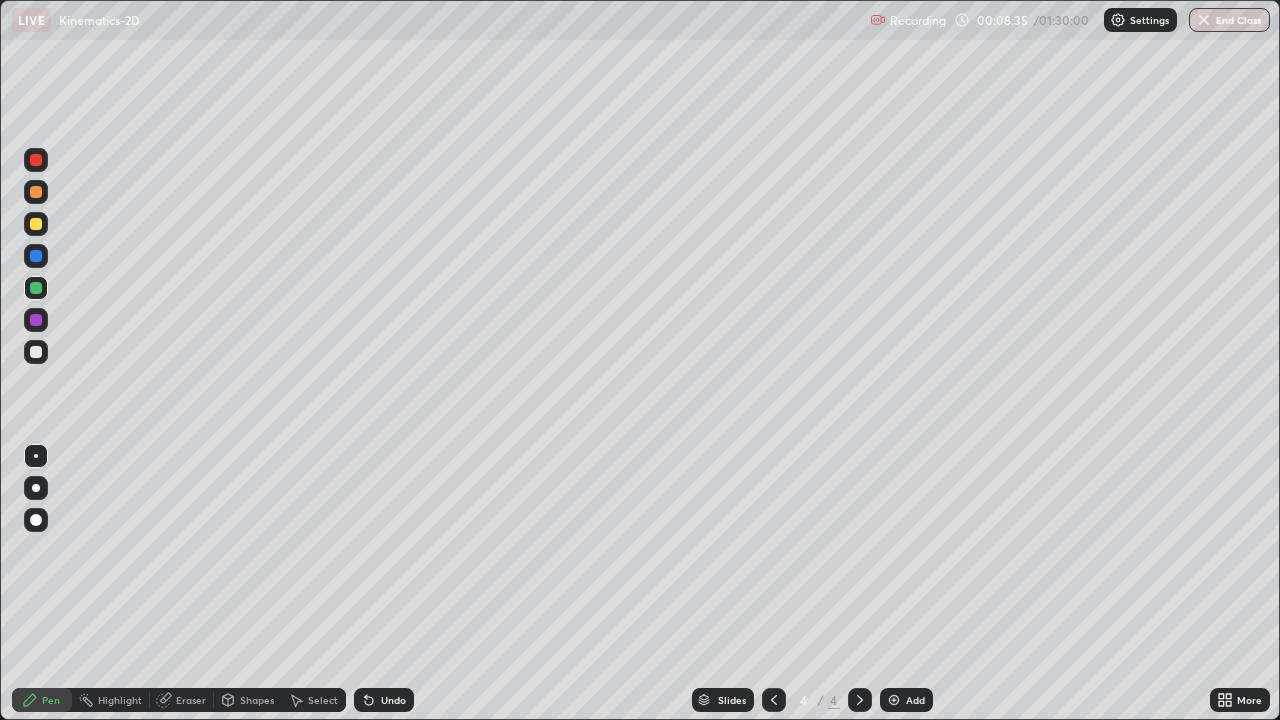 click 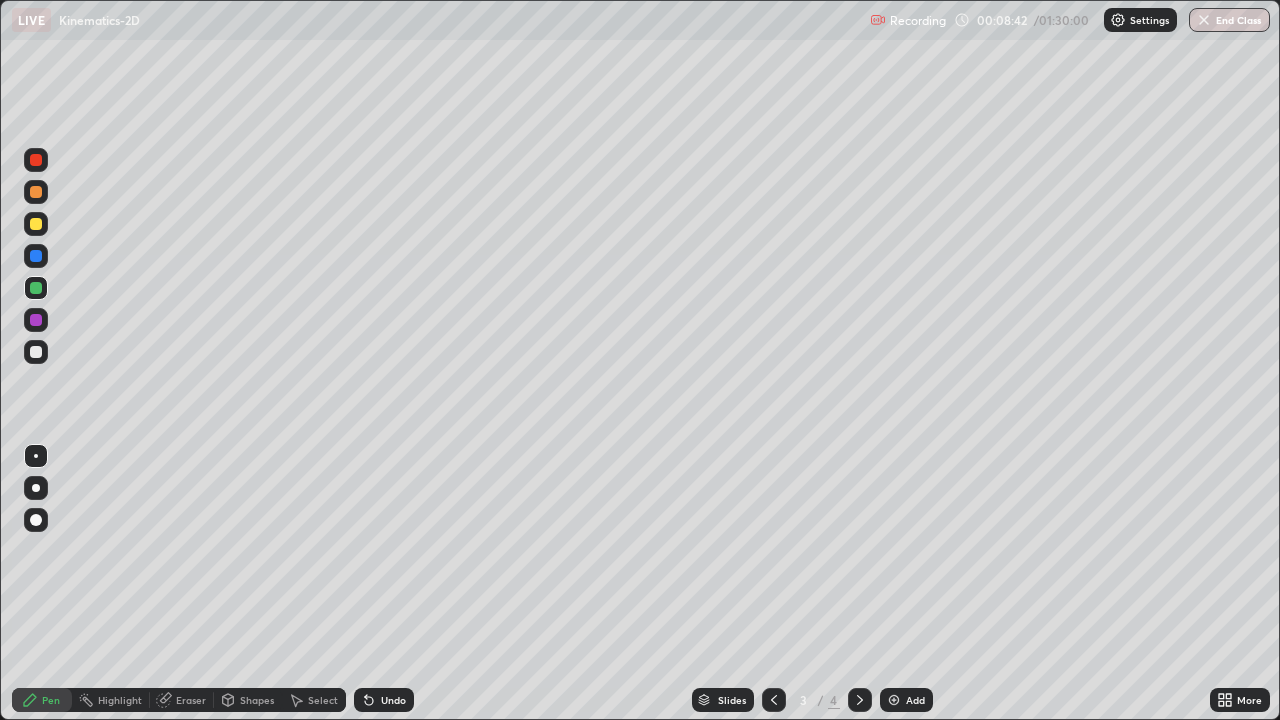 click at bounding box center (860, 700) 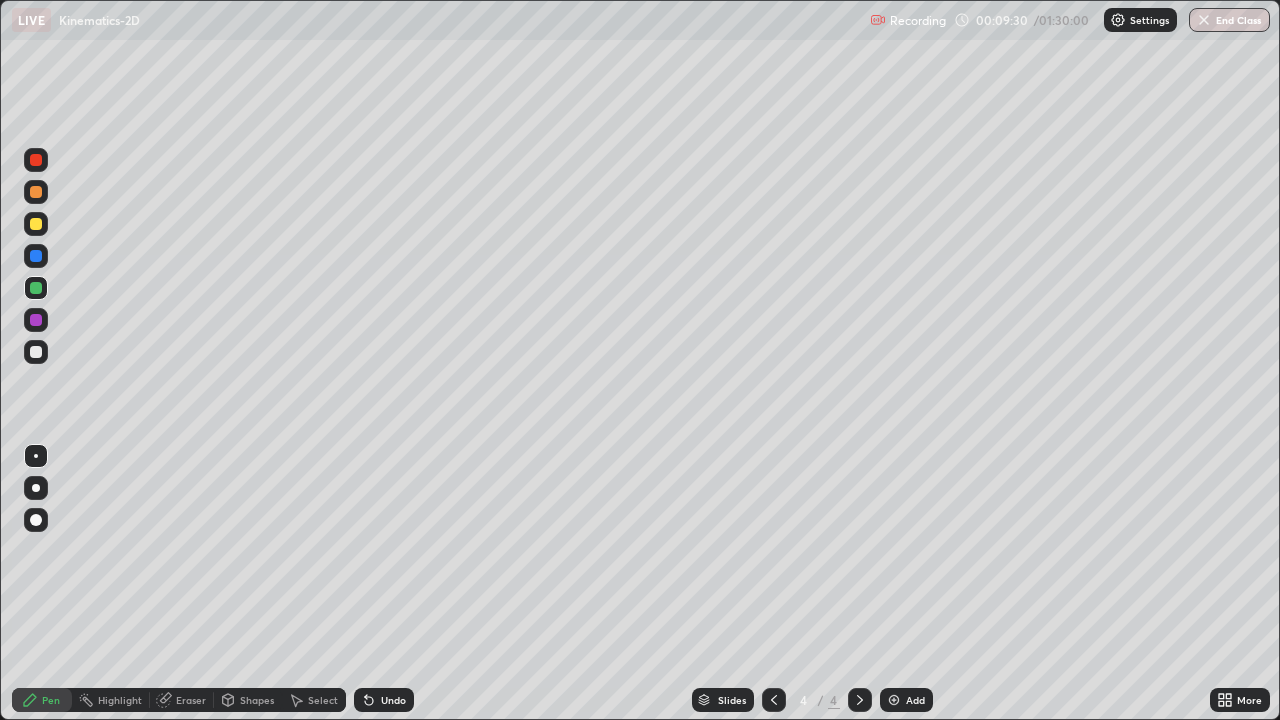 click on "Undo" at bounding box center [393, 700] 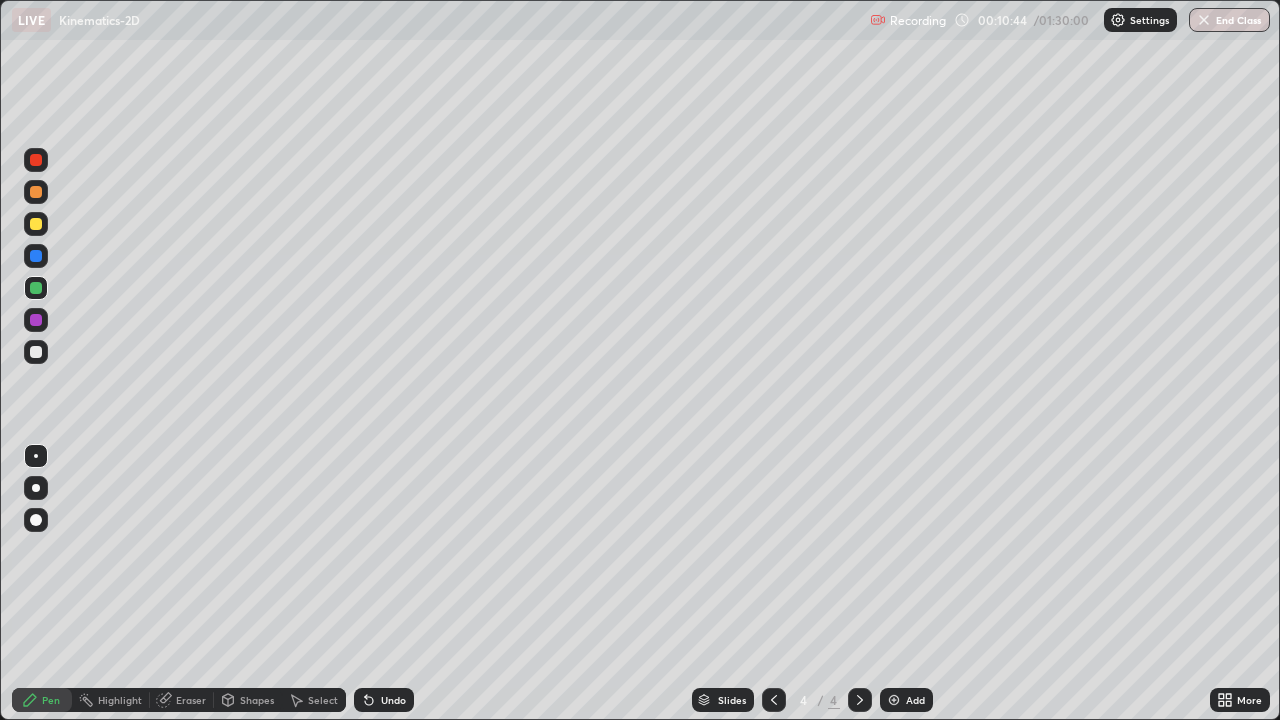 click at bounding box center (894, 700) 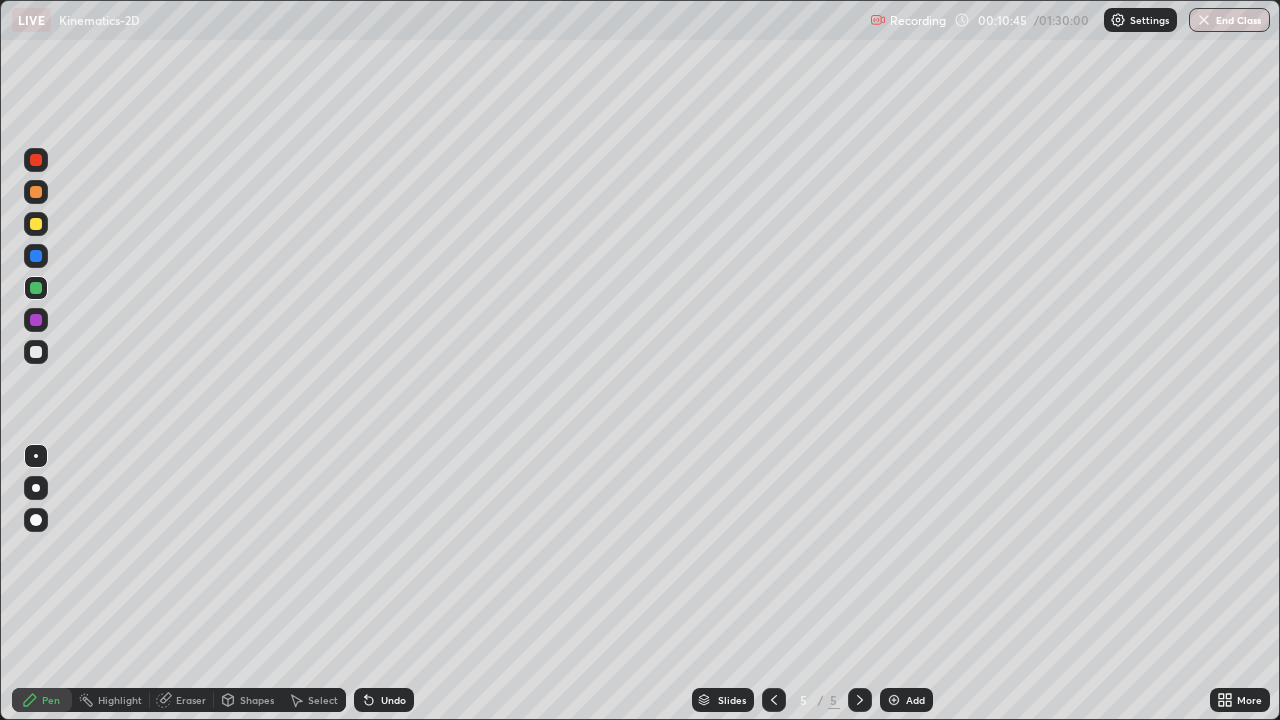 click at bounding box center [36, 352] 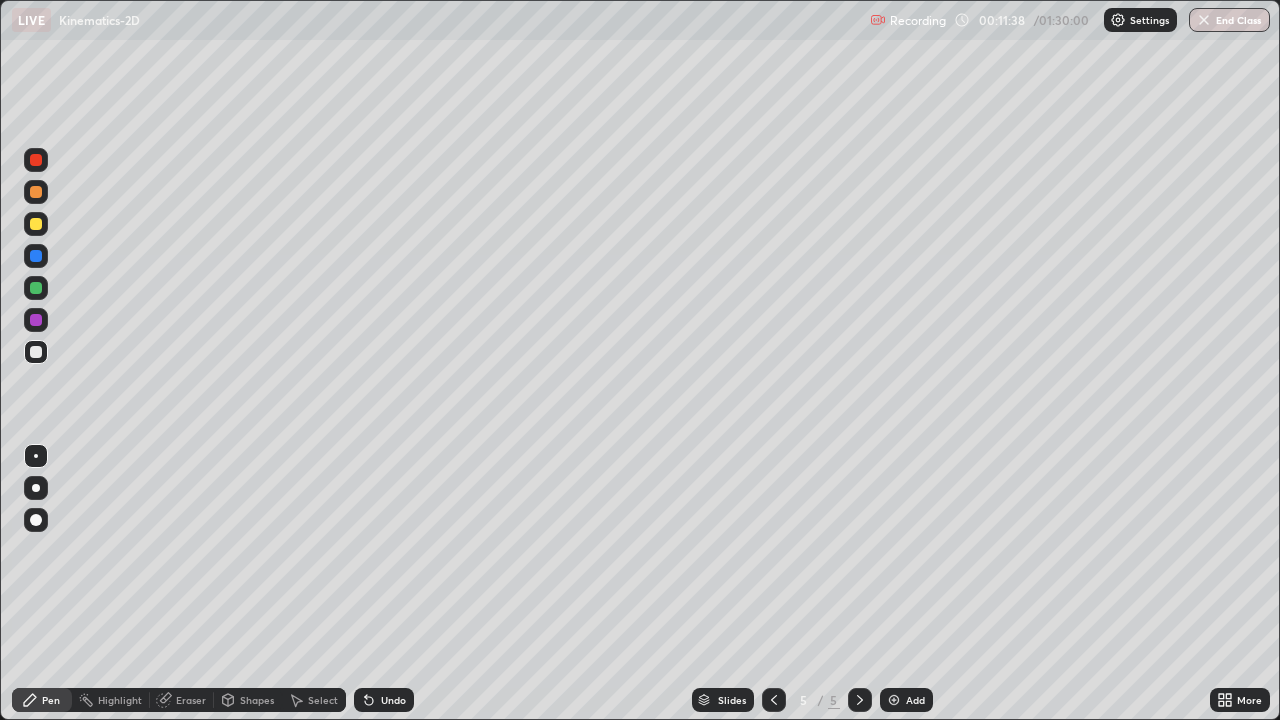 click at bounding box center (36, 224) 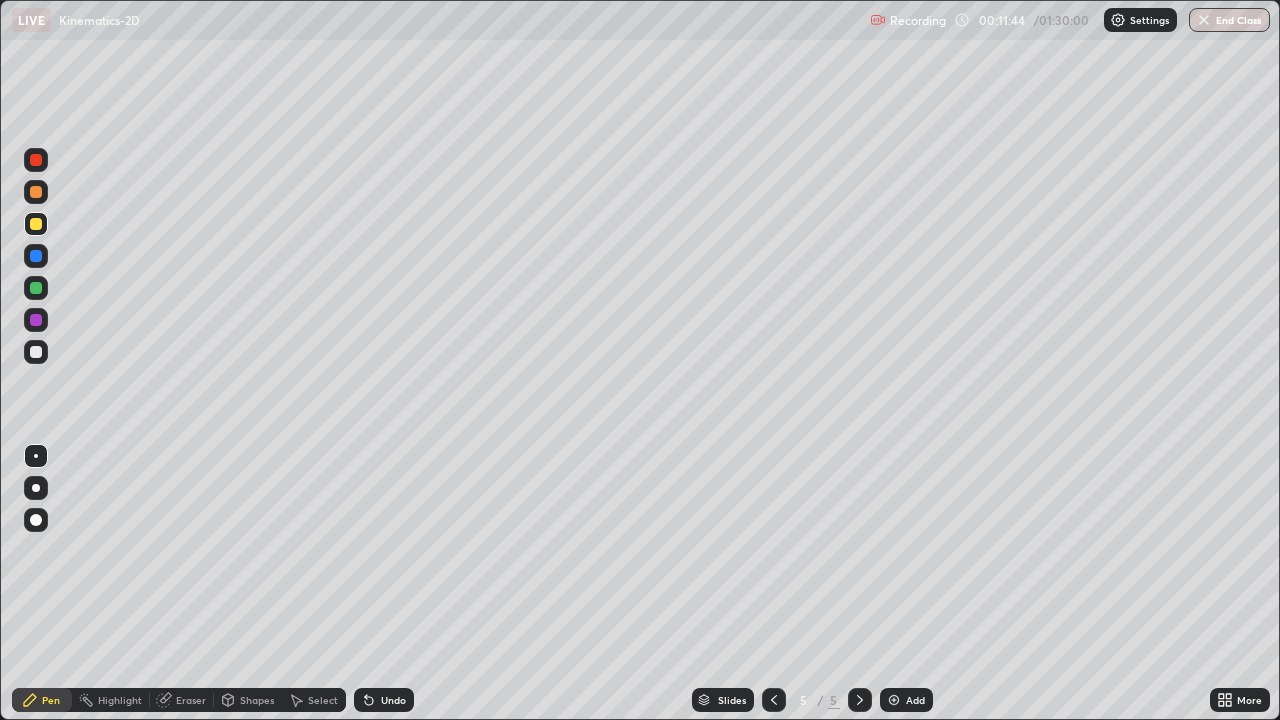 click on "Undo" at bounding box center (393, 700) 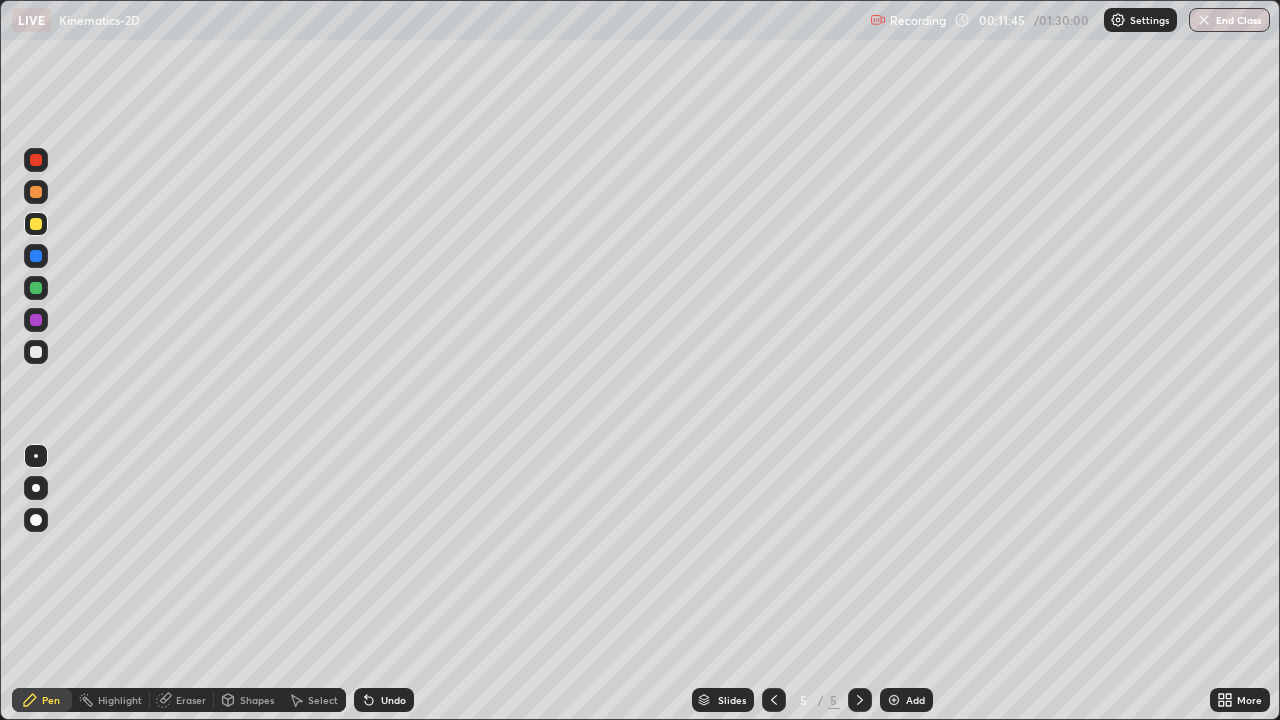 click on "Pen" at bounding box center (42, 700) 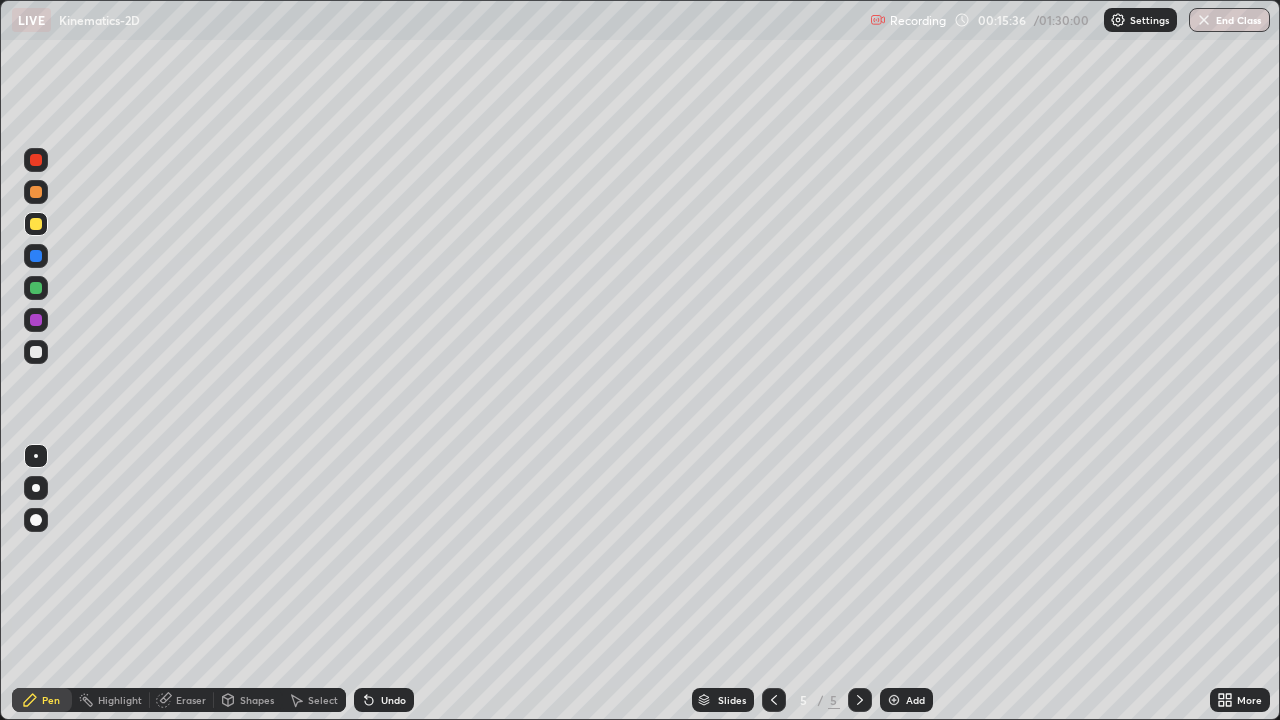 click on "Add" at bounding box center [906, 700] 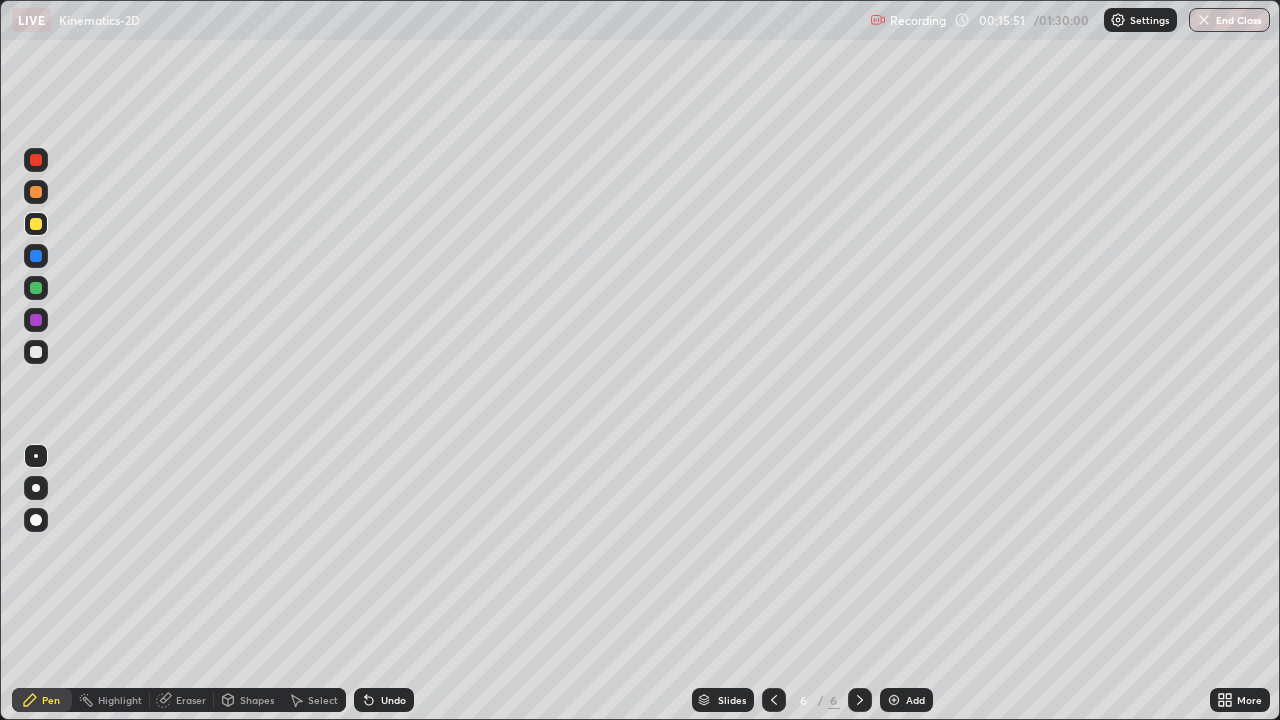 click on "Select" at bounding box center [314, 700] 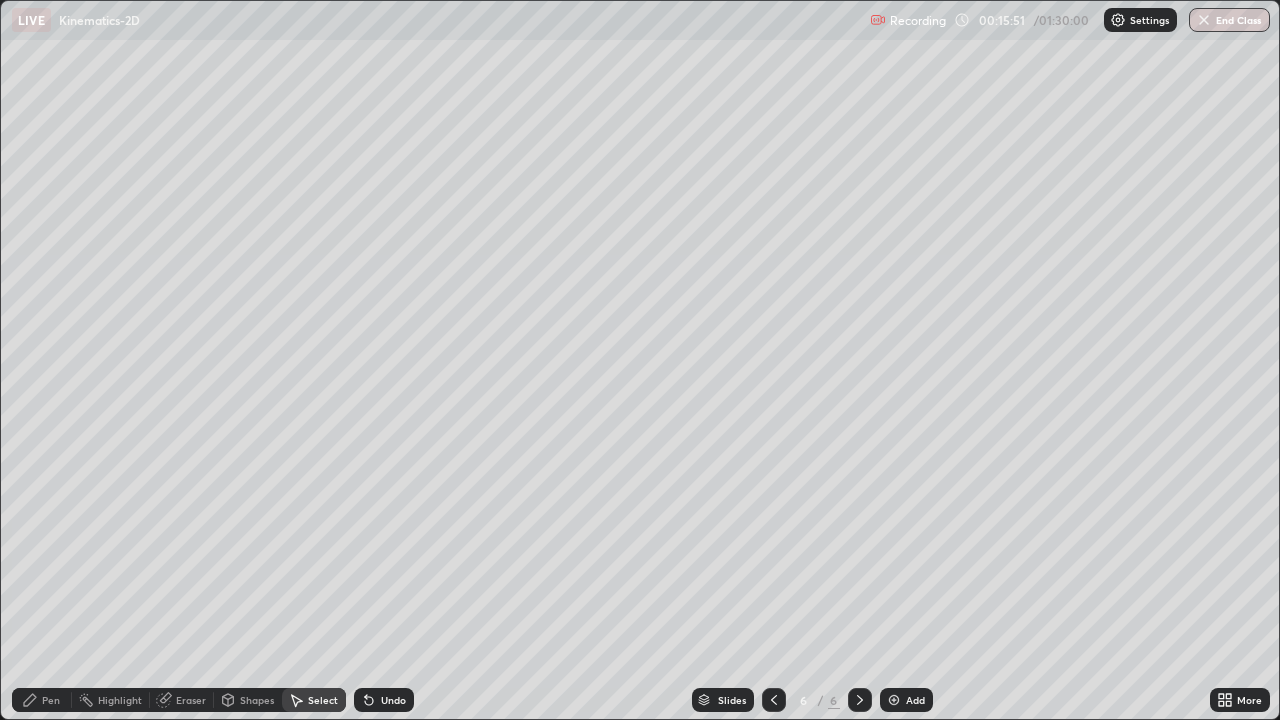 click on "Shapes" at bounding box center [257, 700] 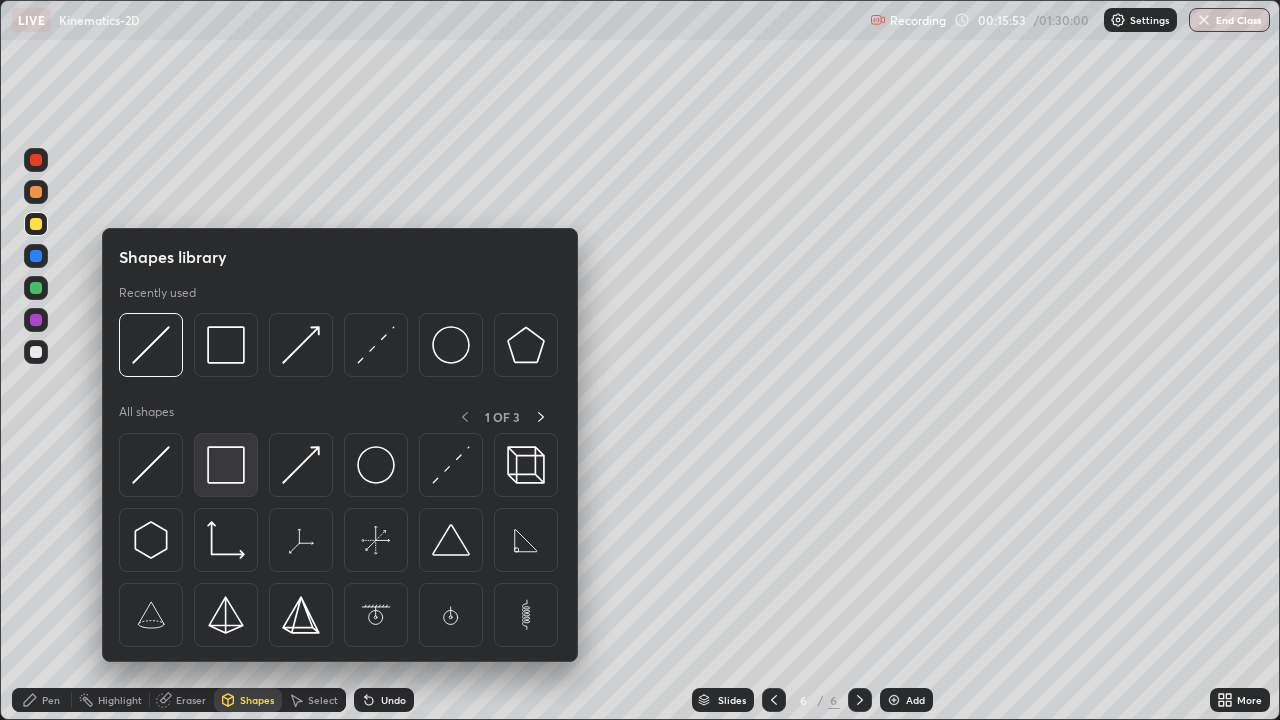 click at bounding box center (226, 465) 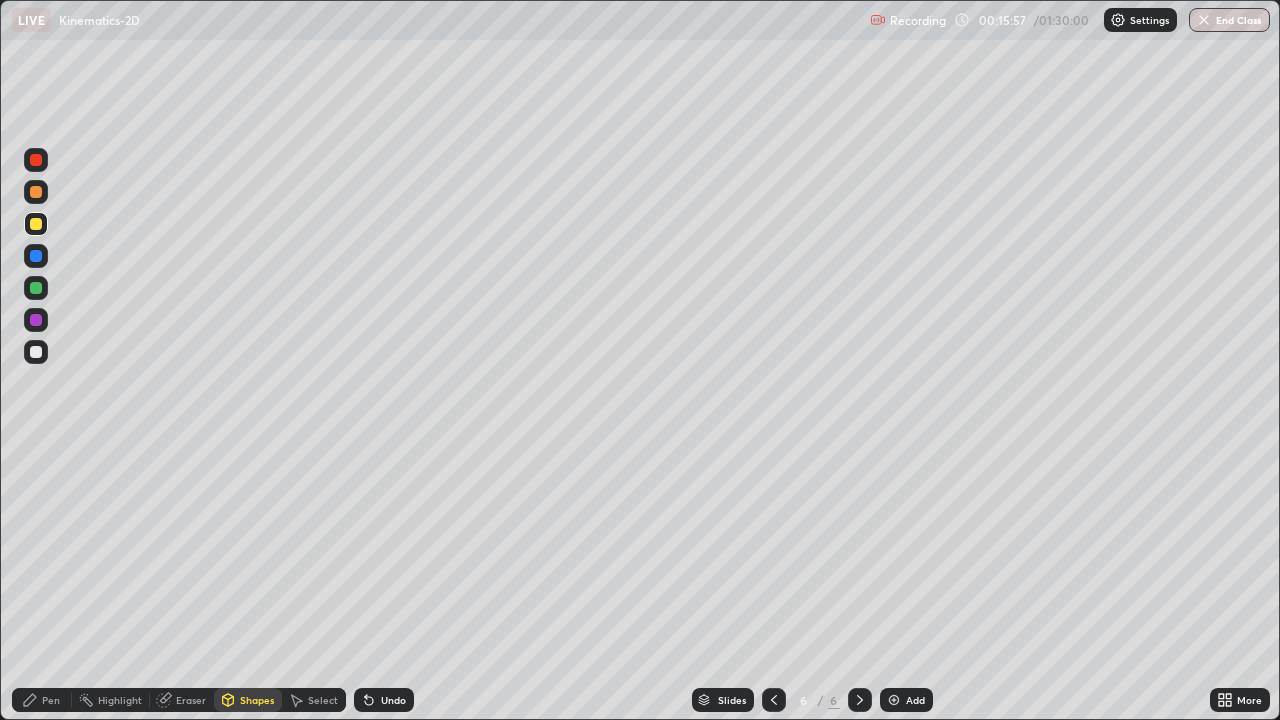 click on "Pen" at bounding box center [51, 700] 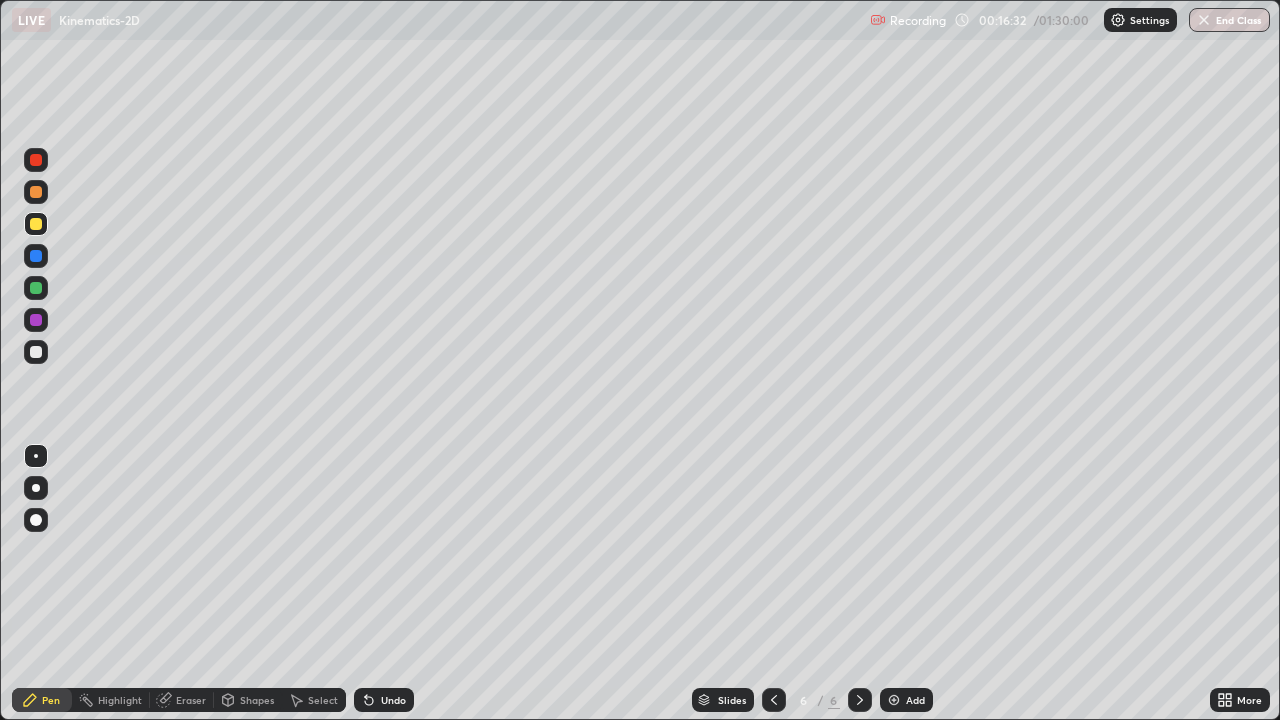 click on "Undo" at bounding box center [384, 700] 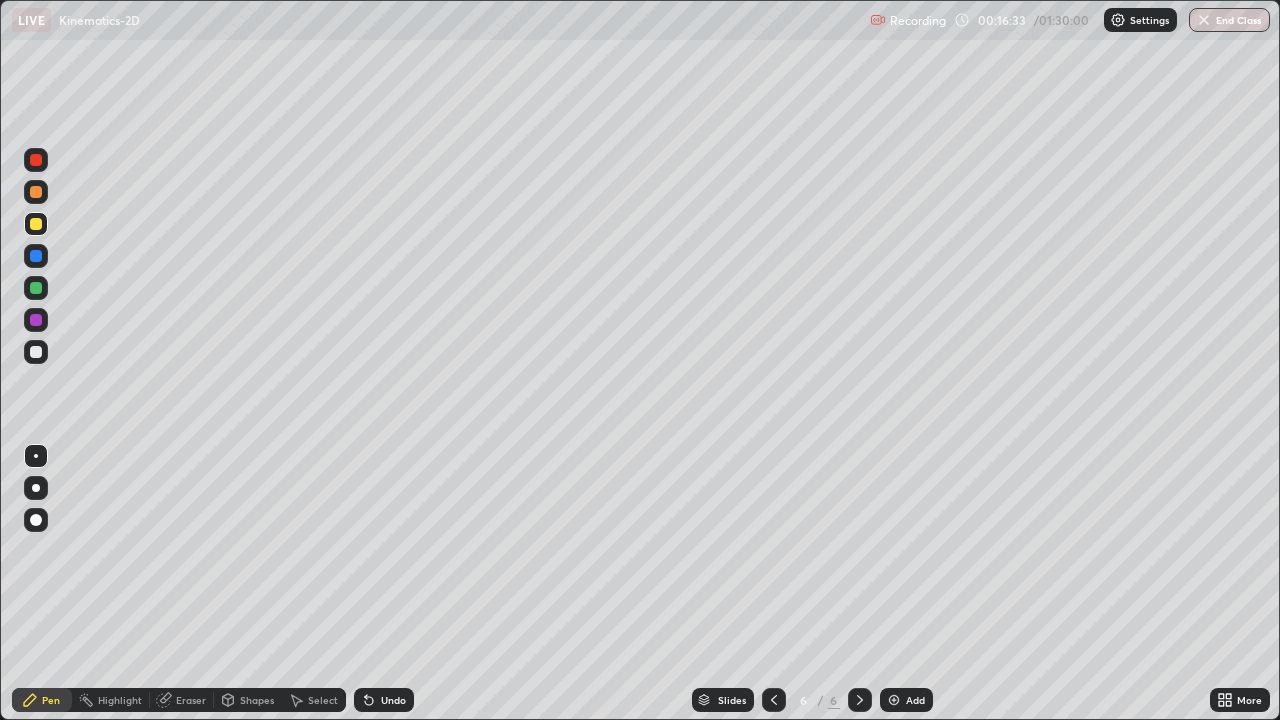 click on "Undo" at bounding box center (393, 700) 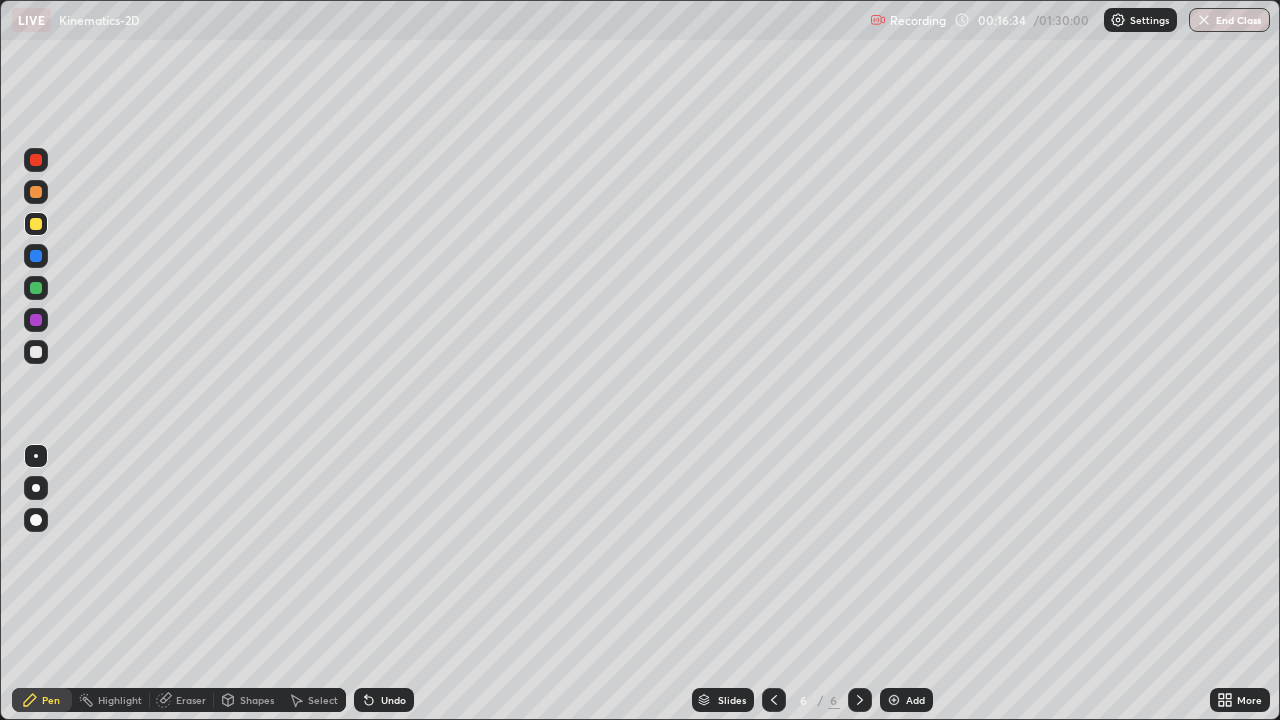 click on "Undo" at bounding box center (384, 700) 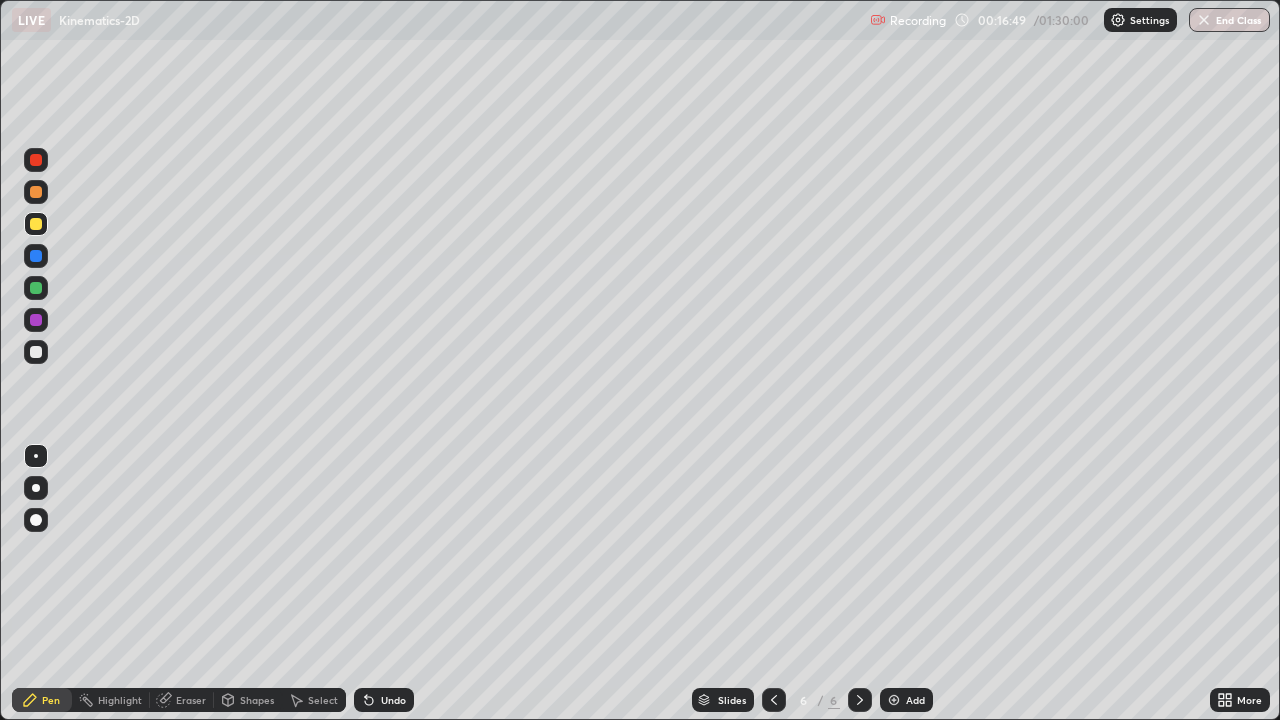 click on "Shapes" at bounding box center (257, 700) 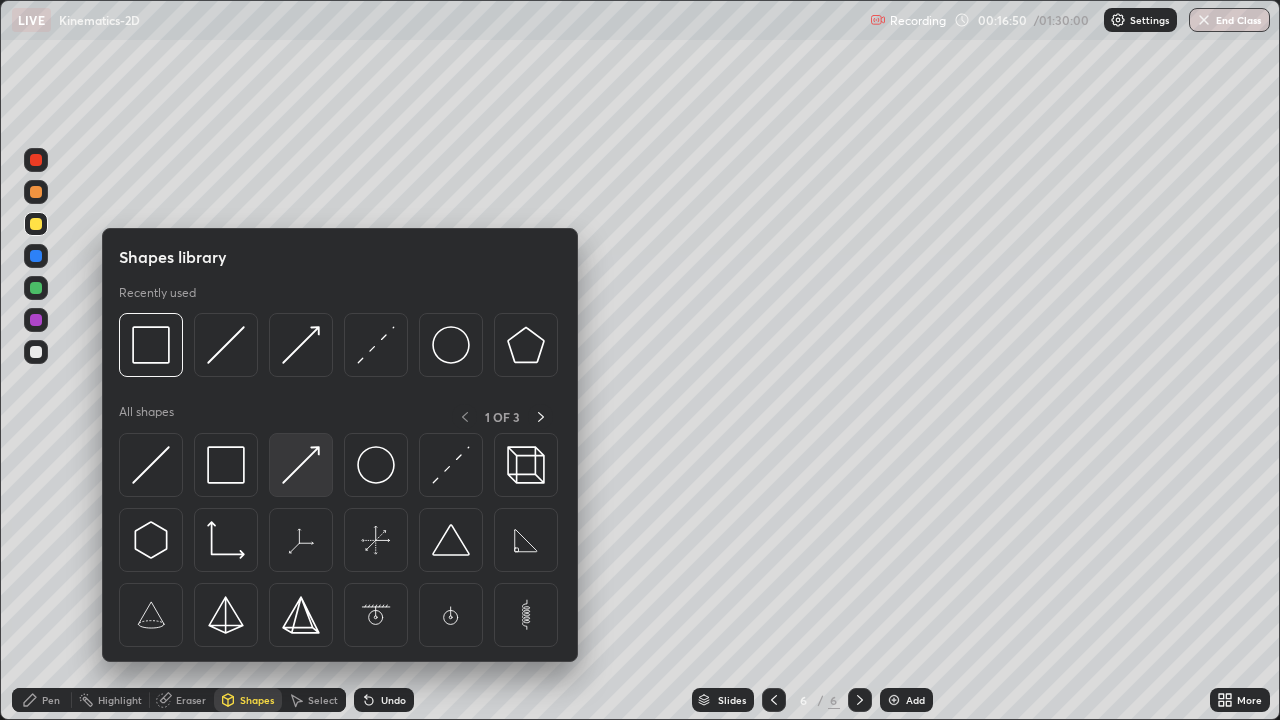click at bounding box center [301, 465] 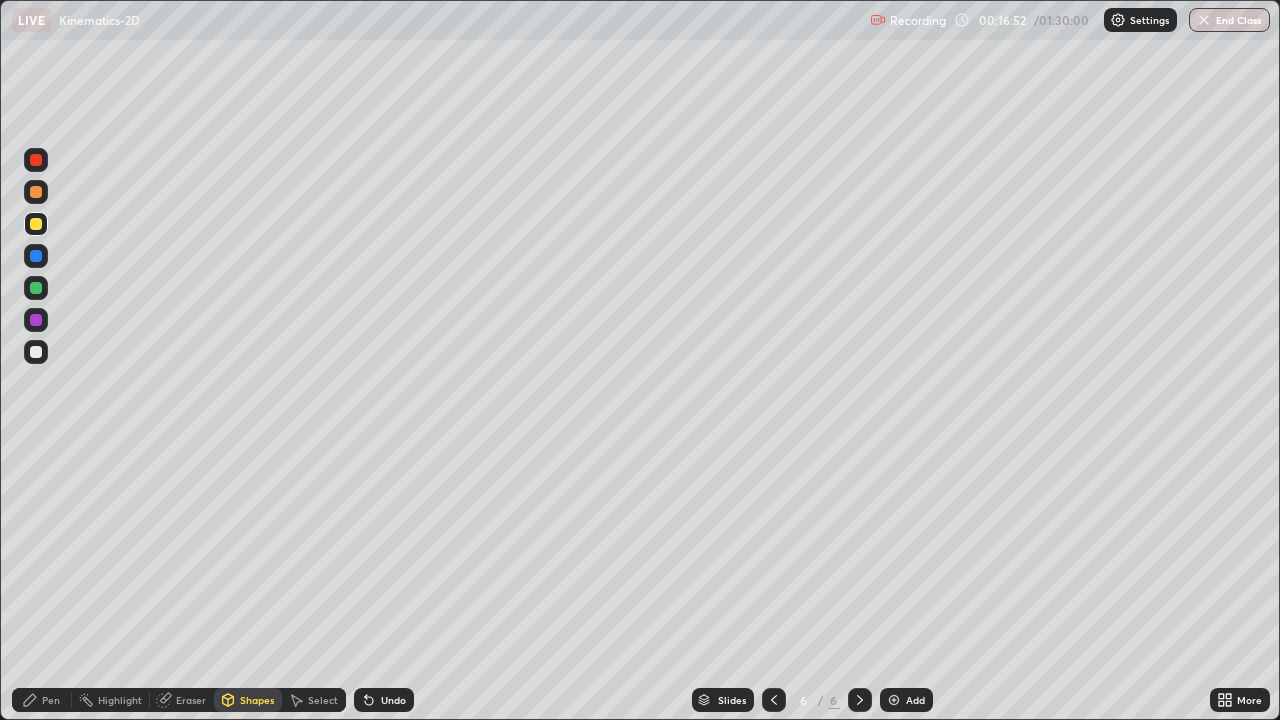 click at bounding box center [36, 352] 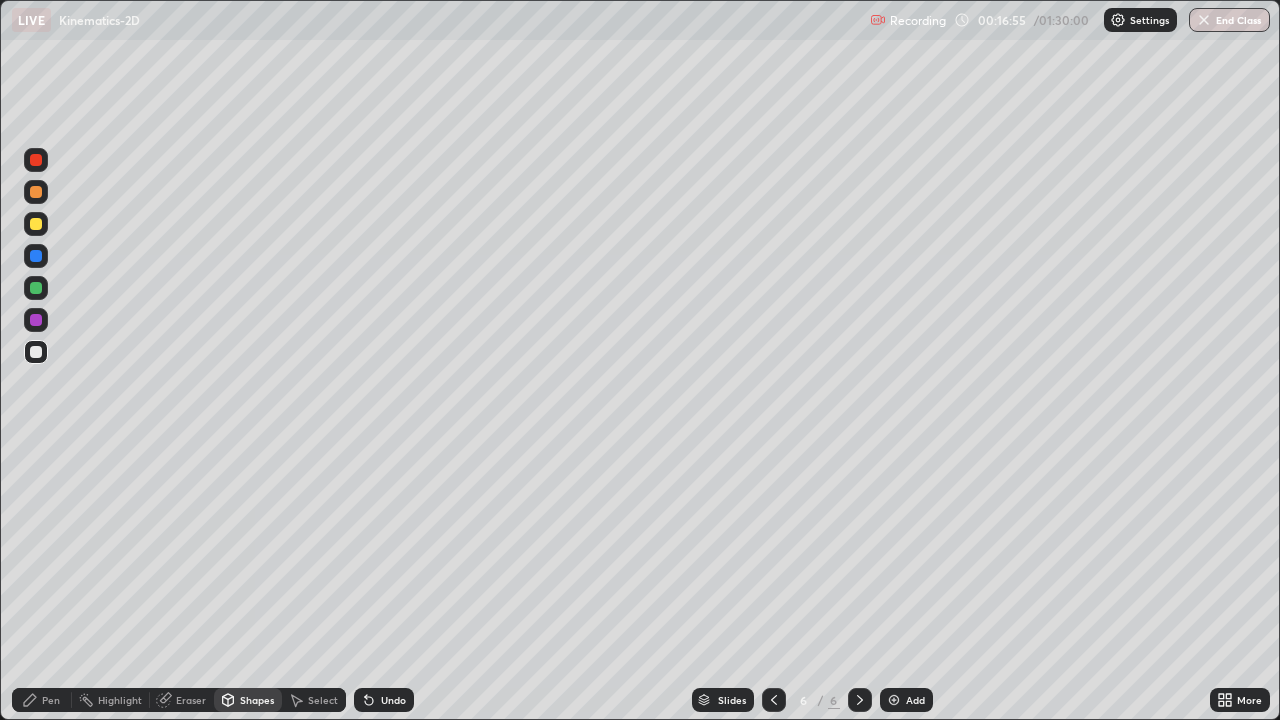 click on "Undo" at bounding box center [393, 700] 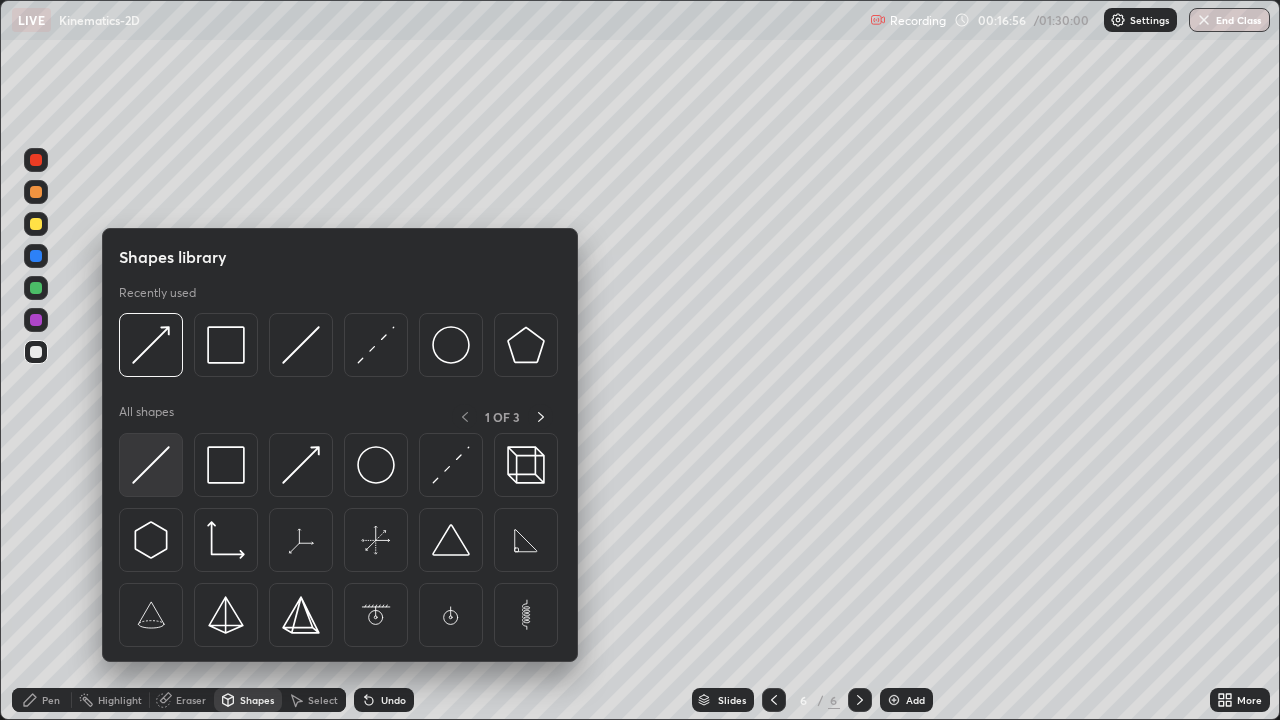 click at bounding box center [151, 465] 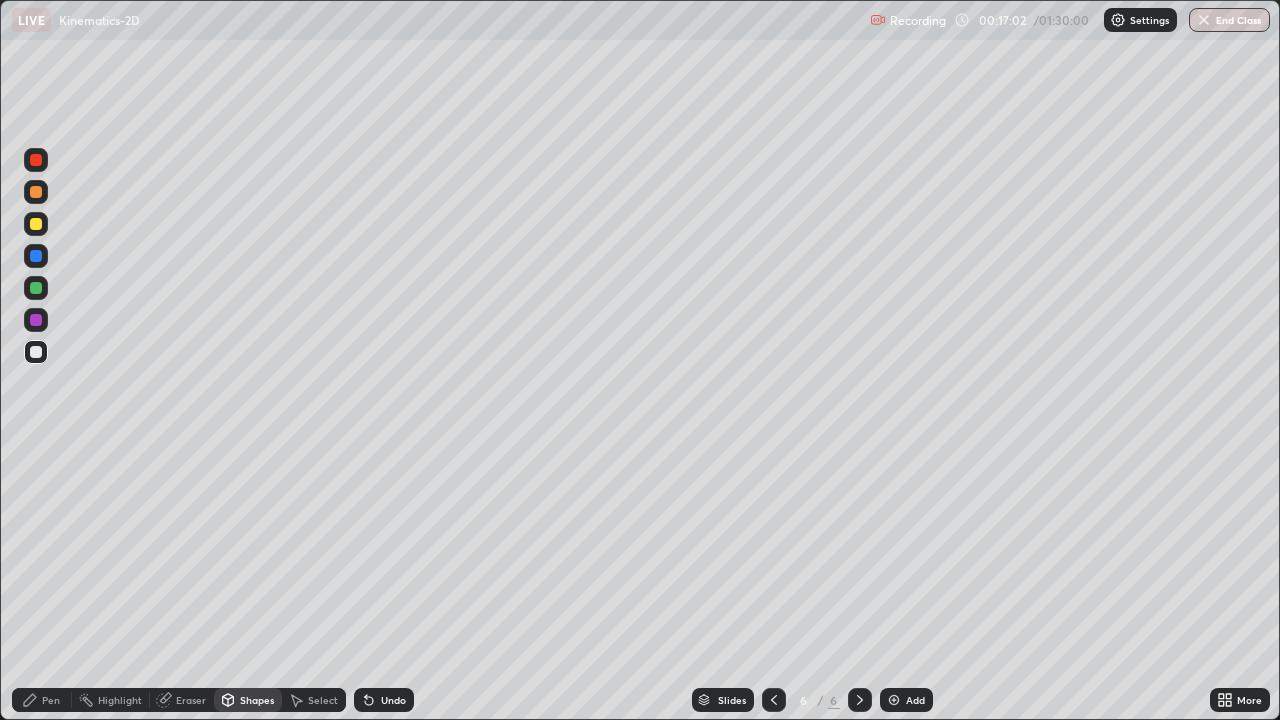 click on "Pen" at bounding box center (42, 700) 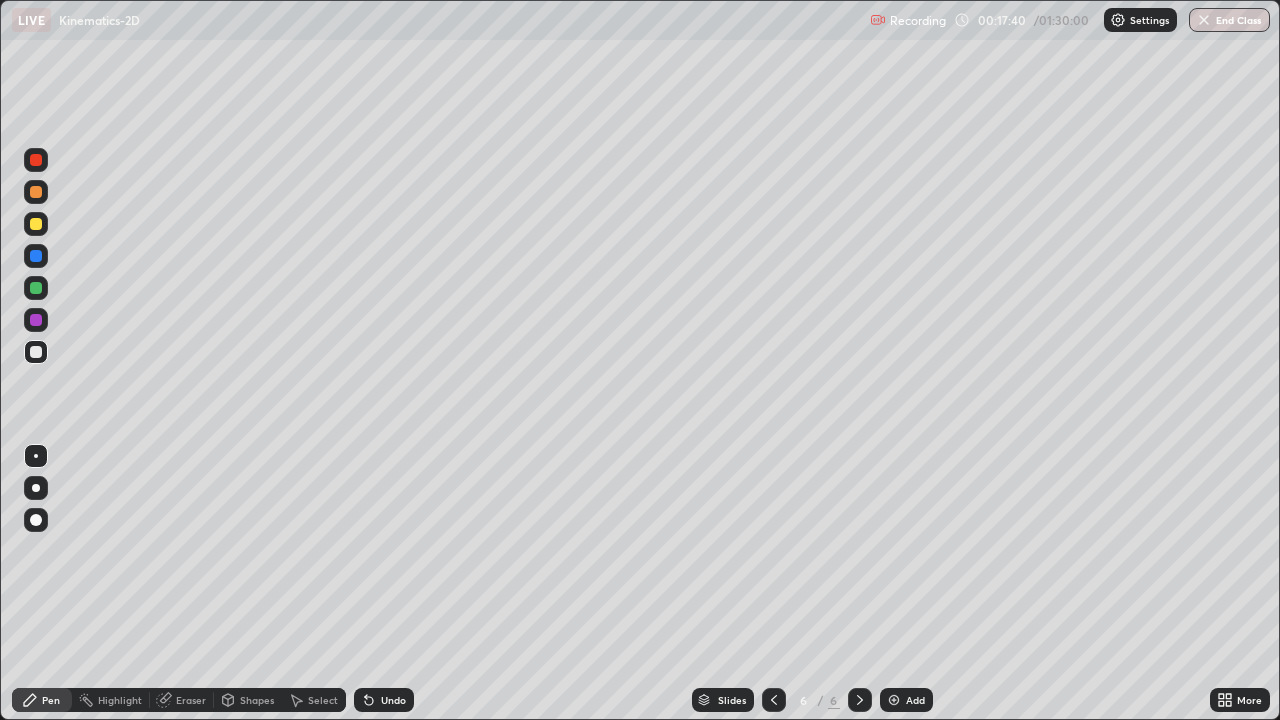 click on "Eraser" at bounding box center [182, 700] 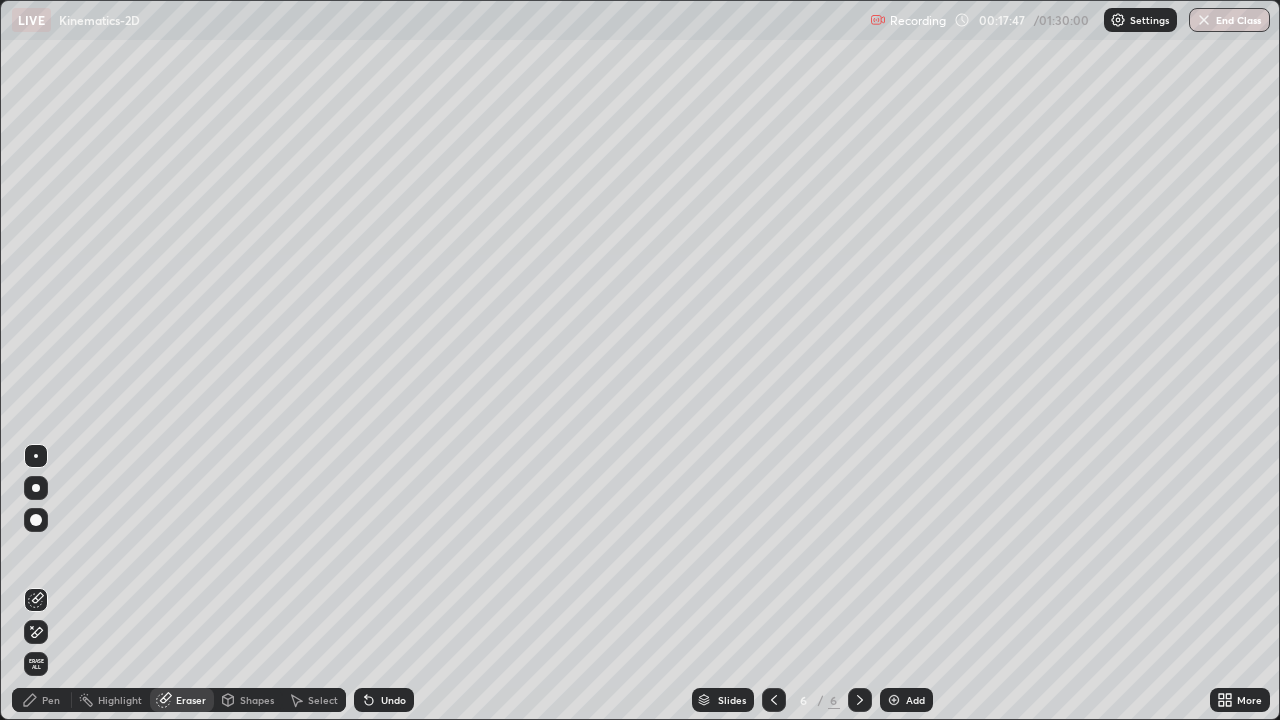 click on "Pen" at bounding box center [51, 700] 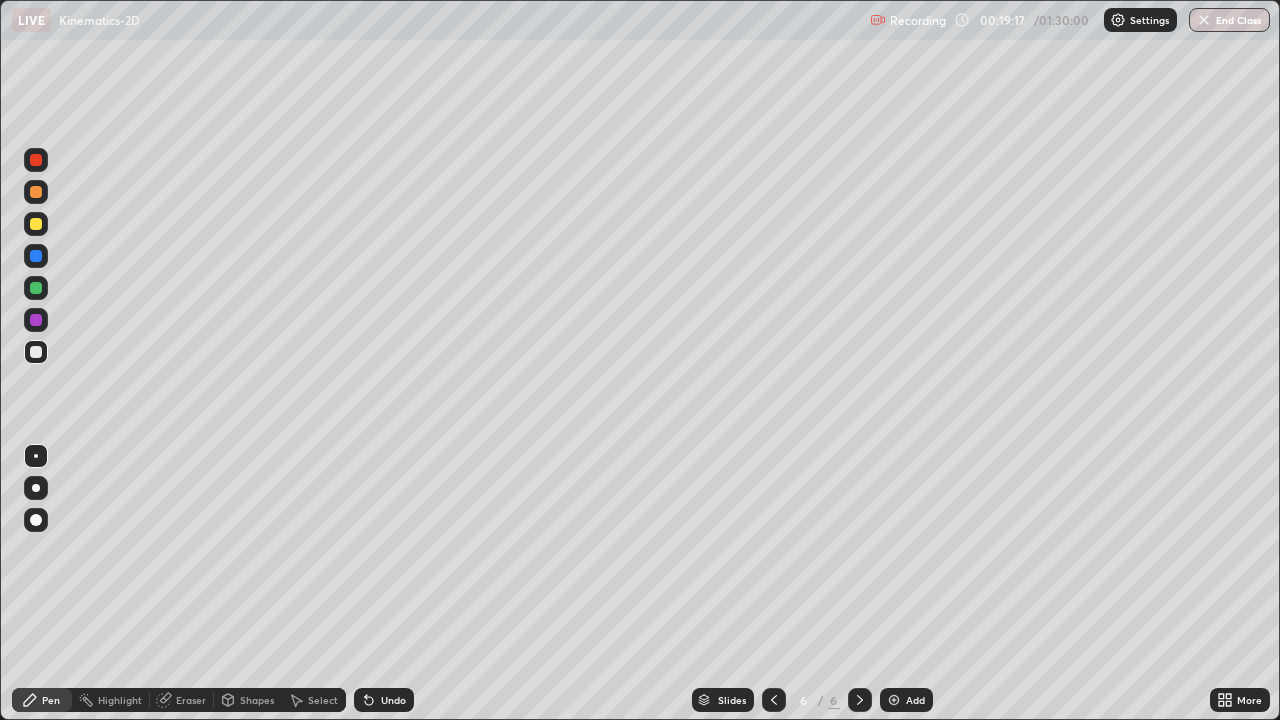click on "Shapes" at bounding box center (248, 700) 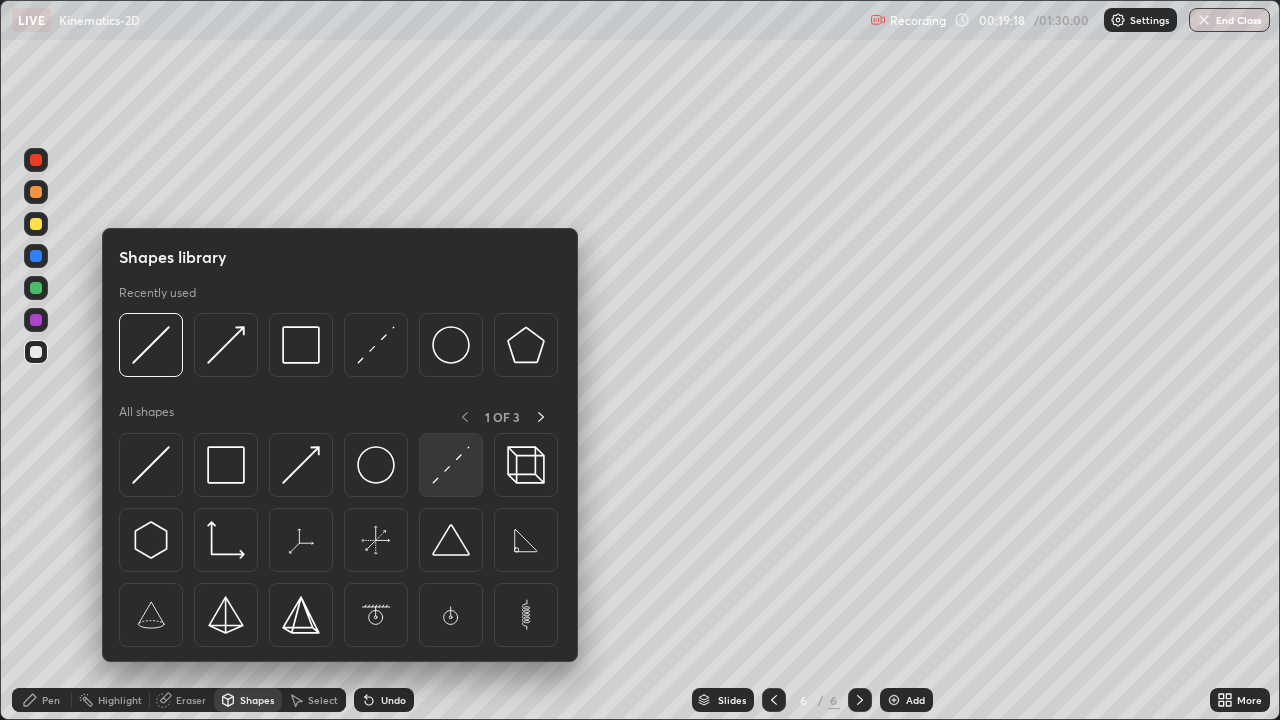 click at bounding box center (451, 465) 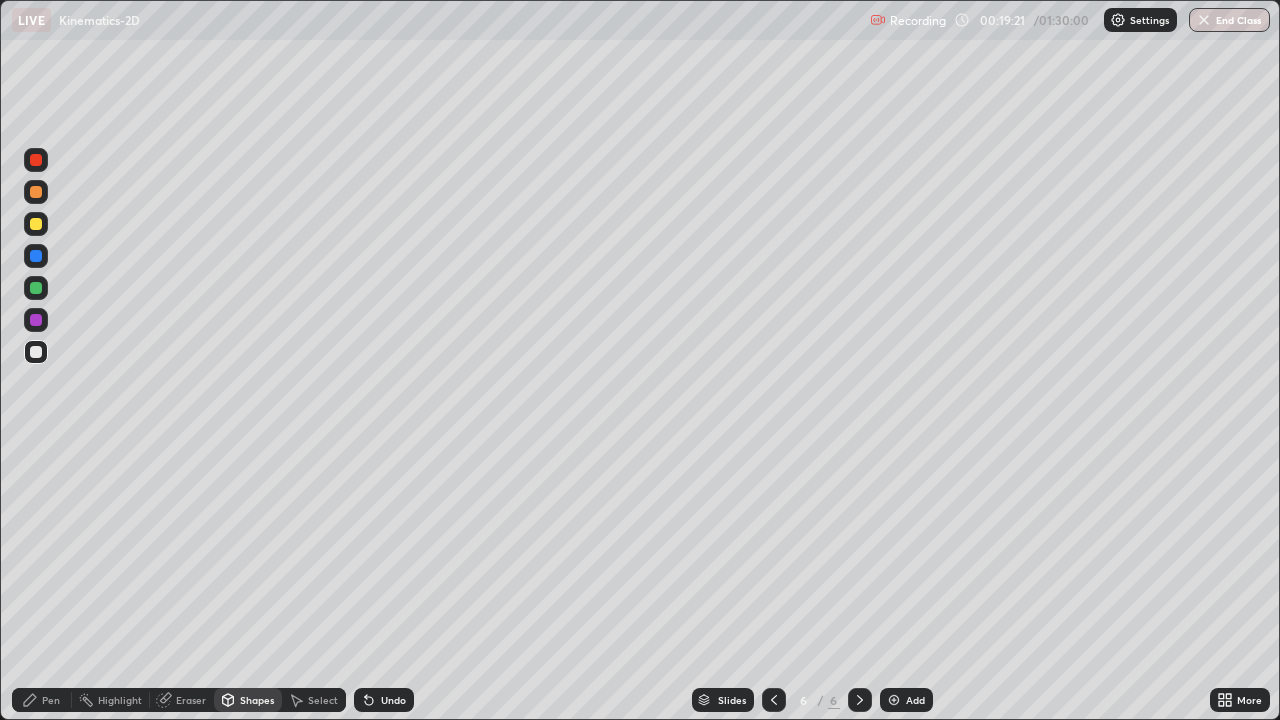 click on "Pen" at bounding box center [51, 700] 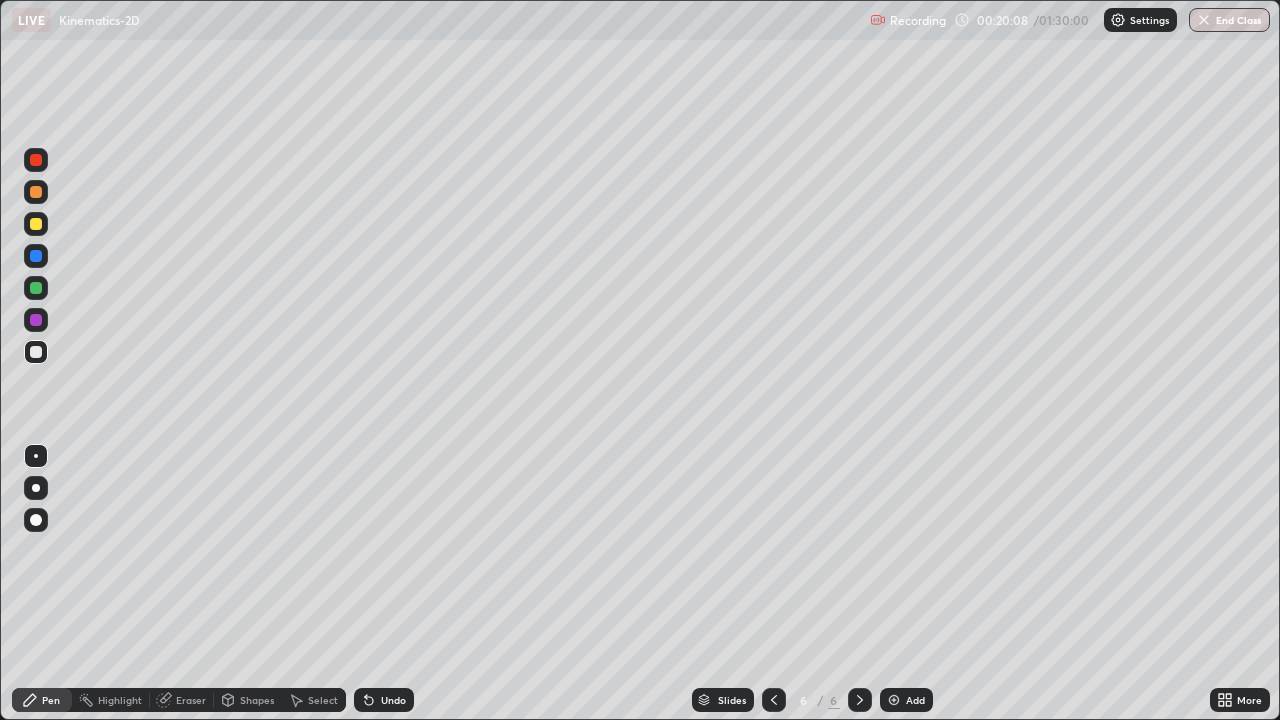 click at bounding box center [894, 700] 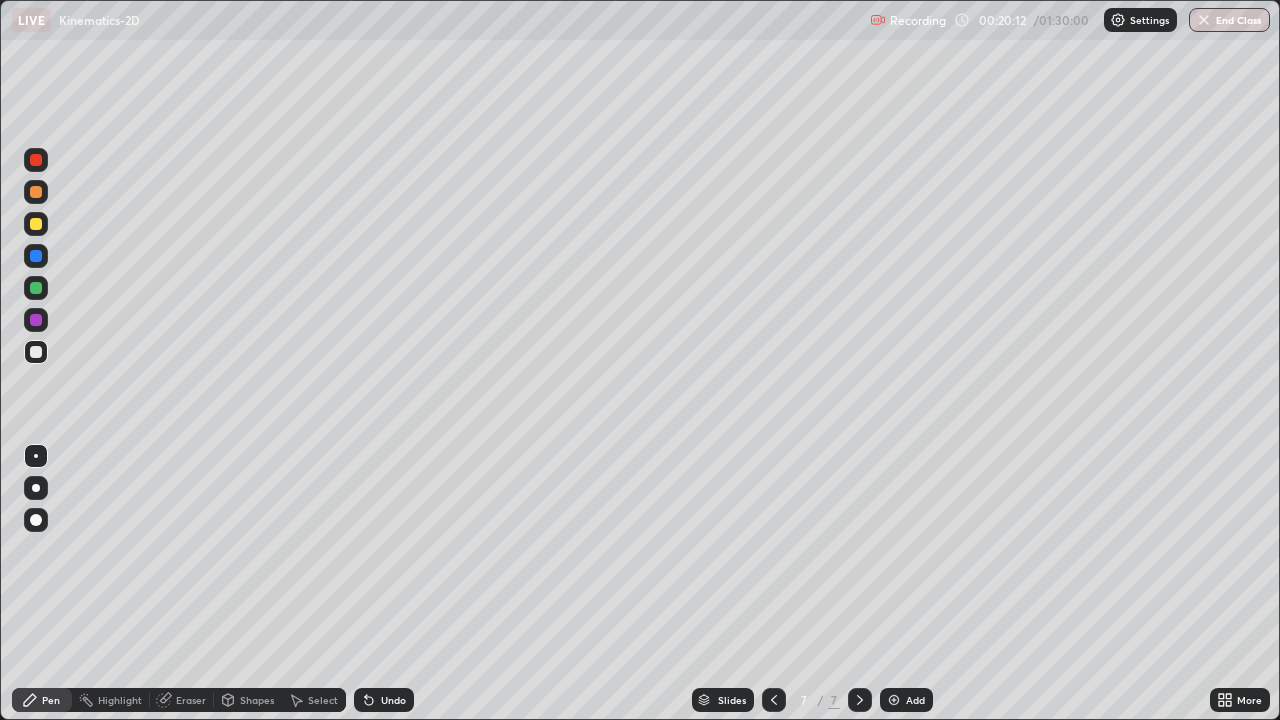click on "Undo" at bounding box center (393, 700) 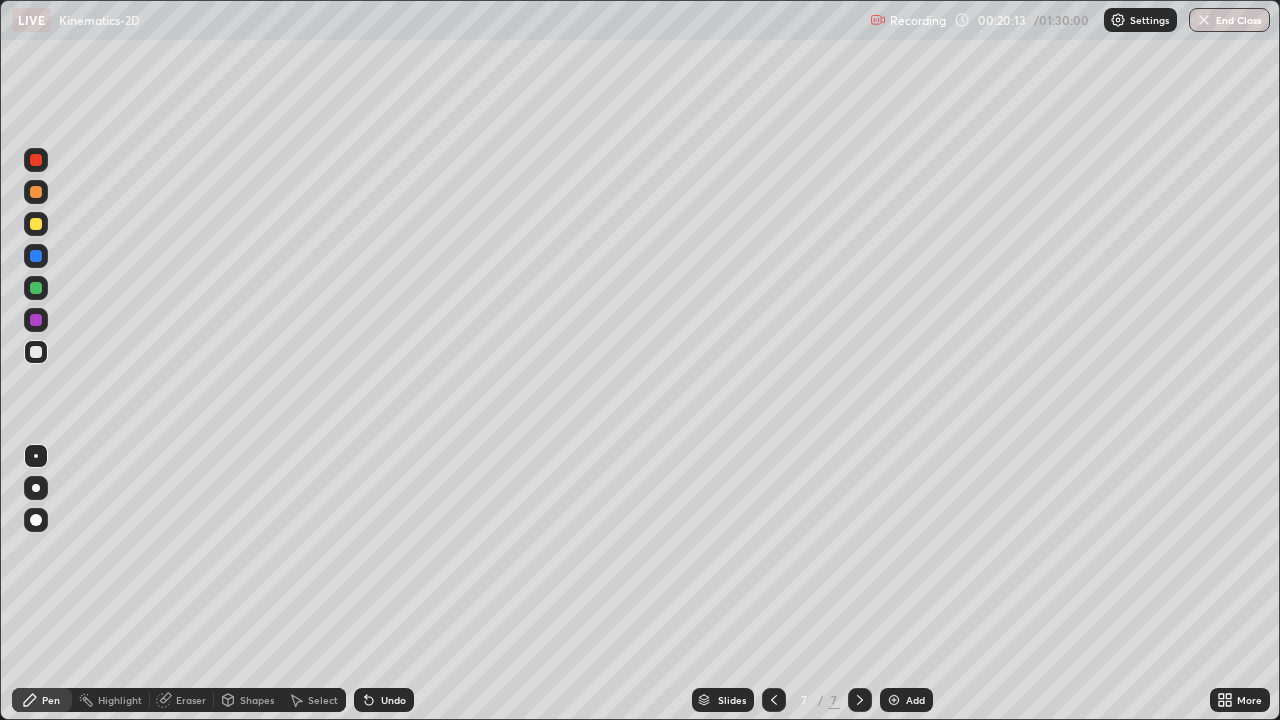click on "Undo" at bounding box center (393, 700) 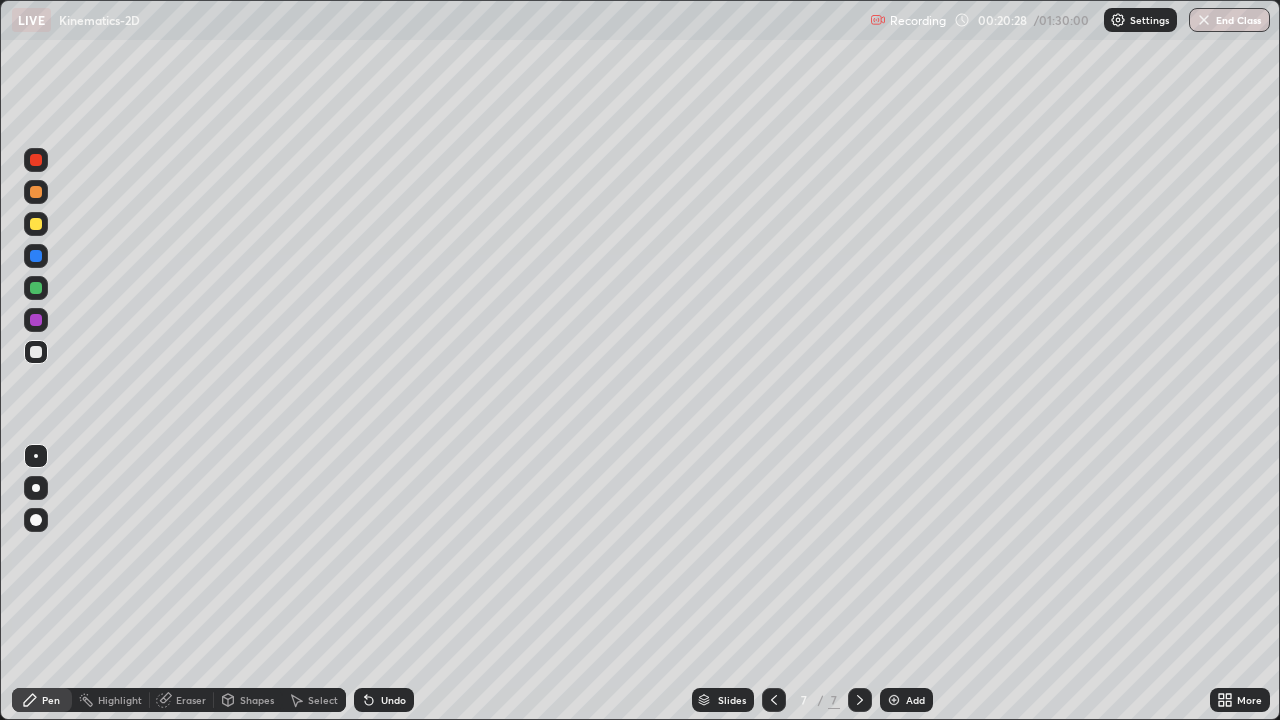 click on "Undo" at bounding box center [393, 700] 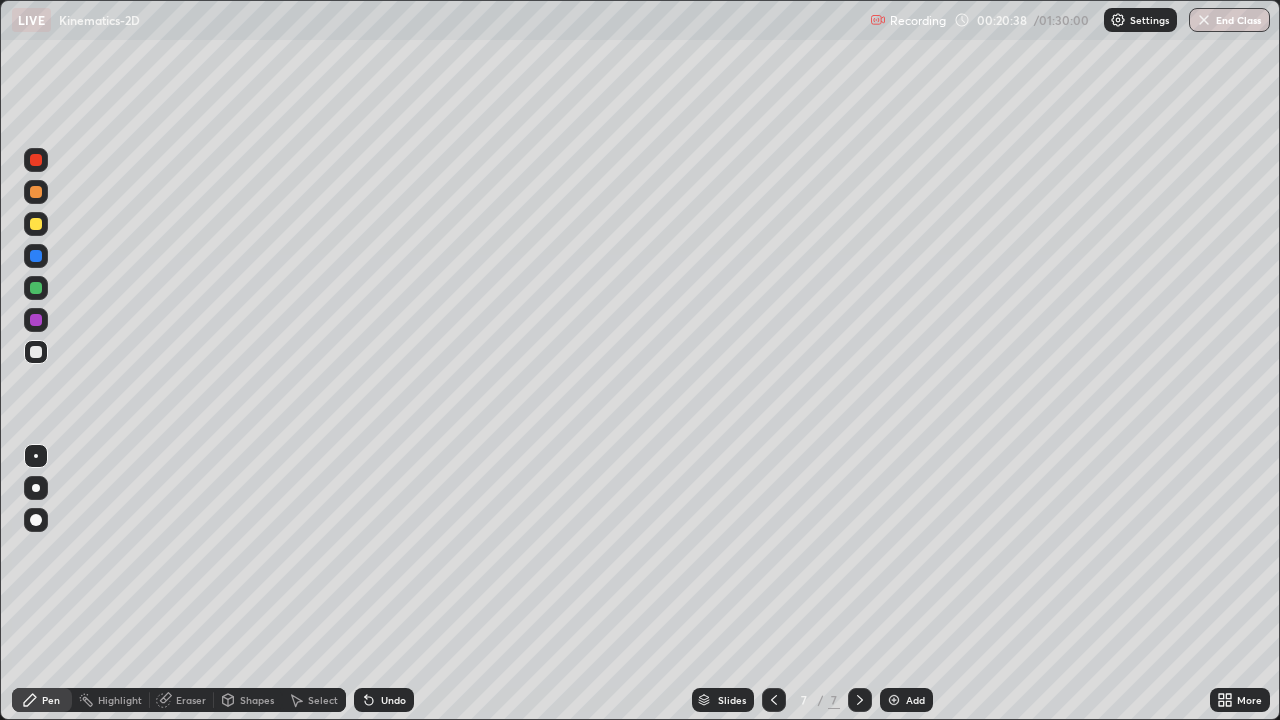 click 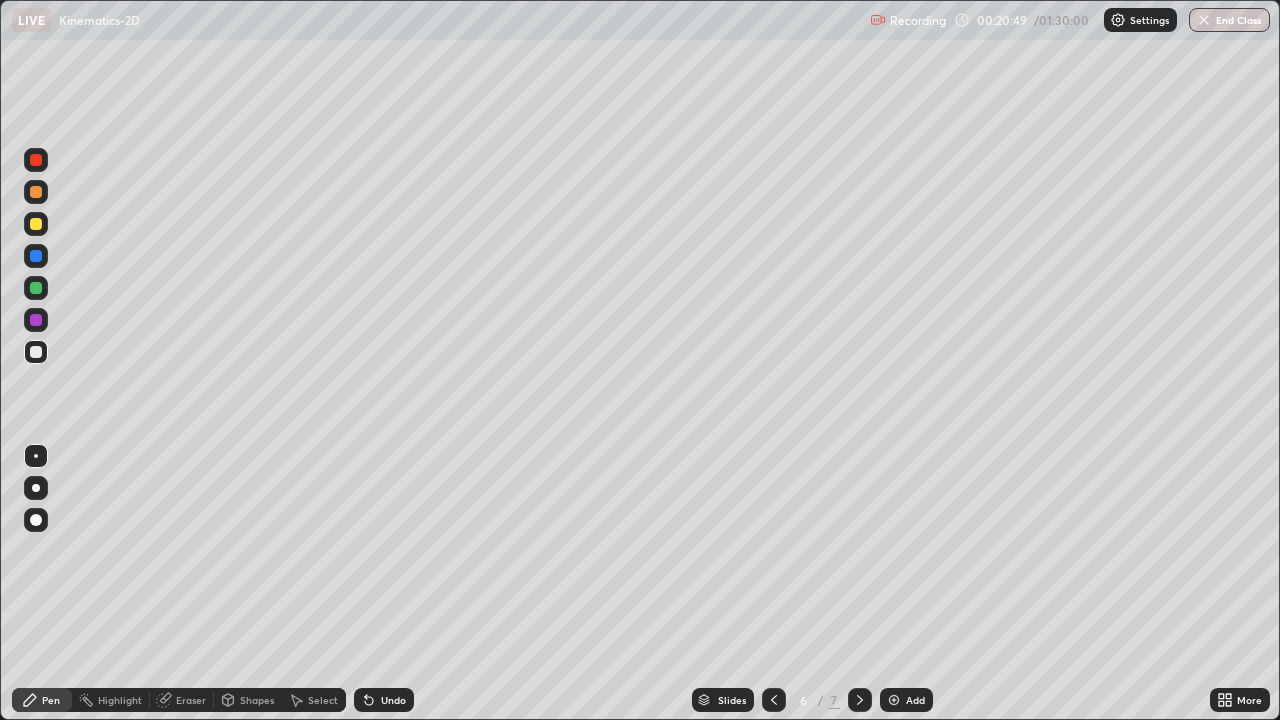 click 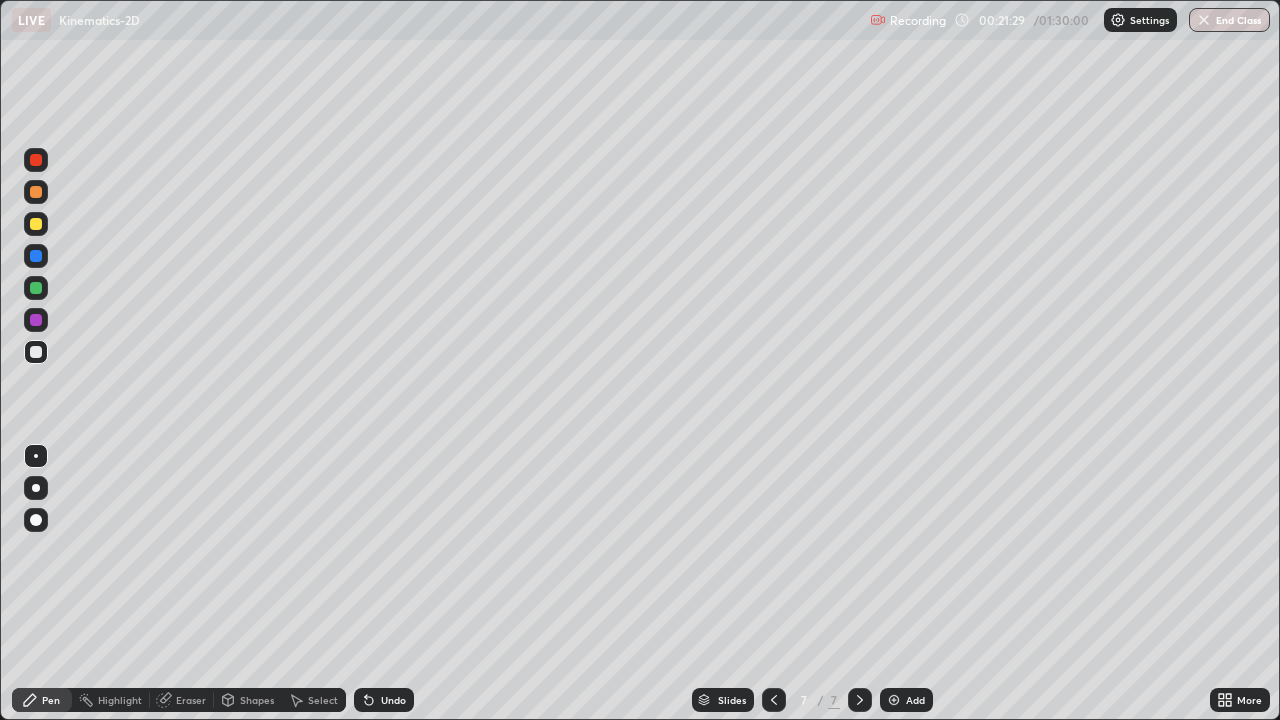 click at bounding box center [774, 700] 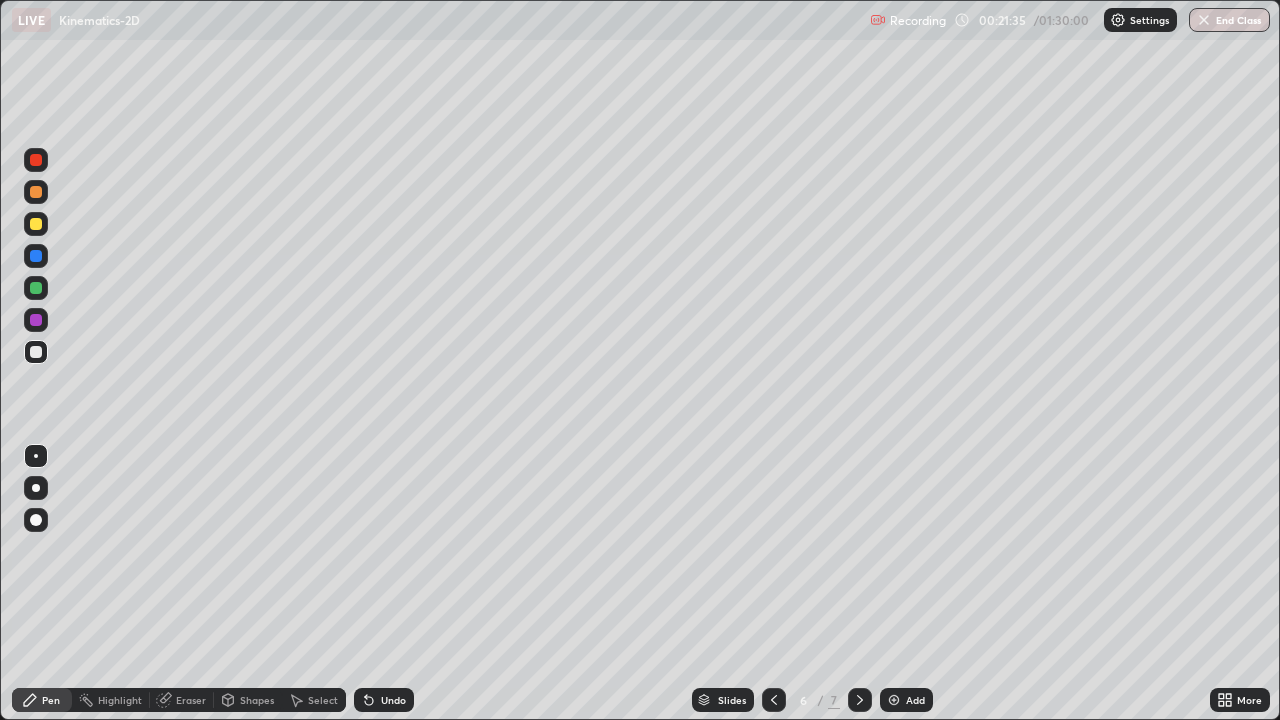 click 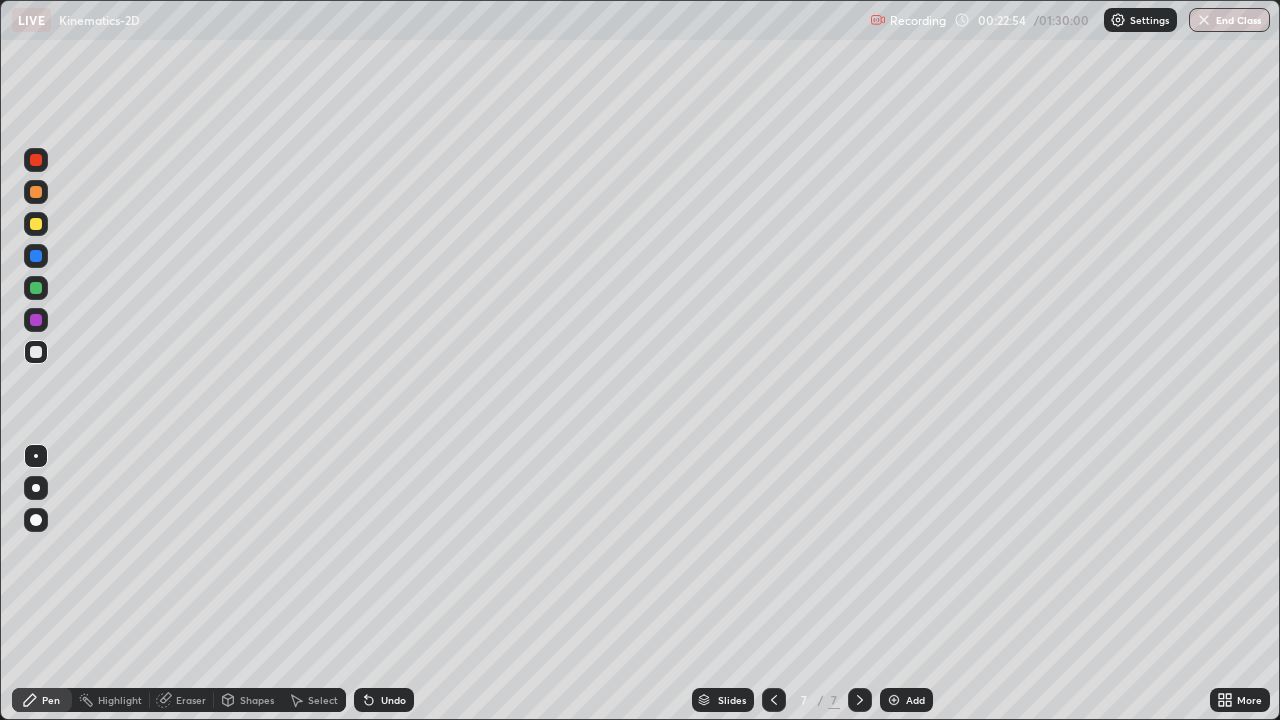 click 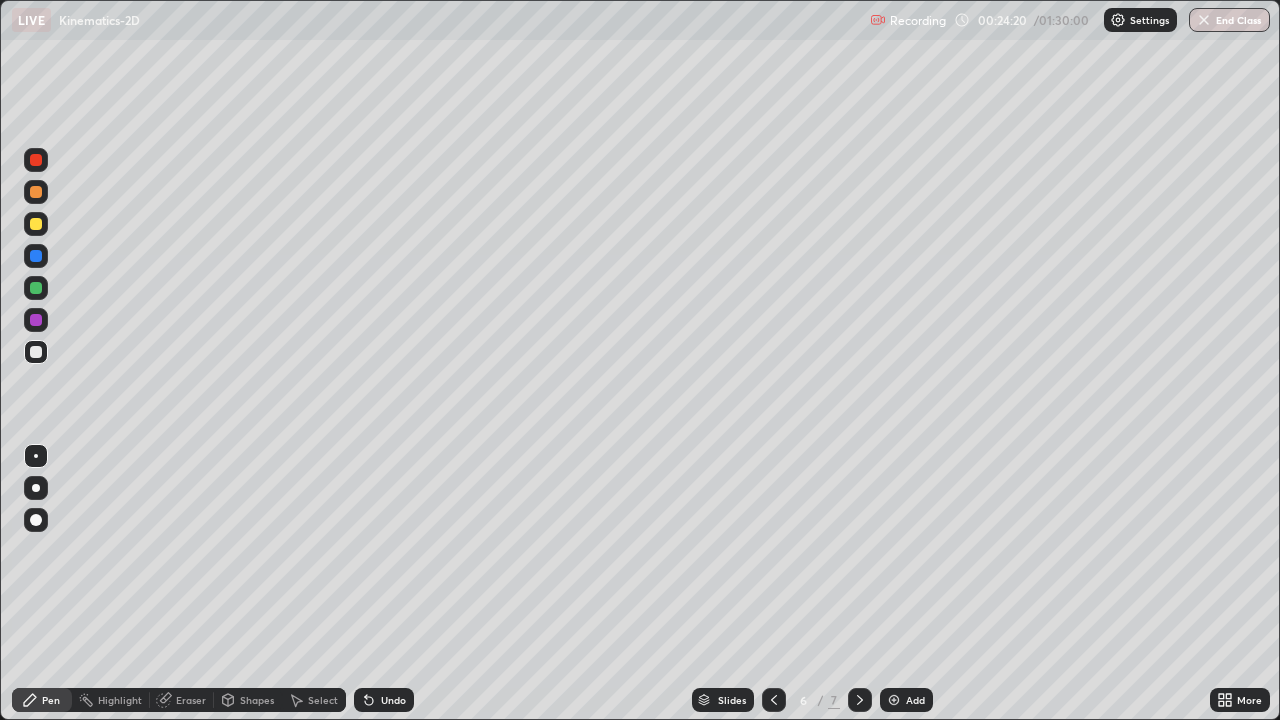 click 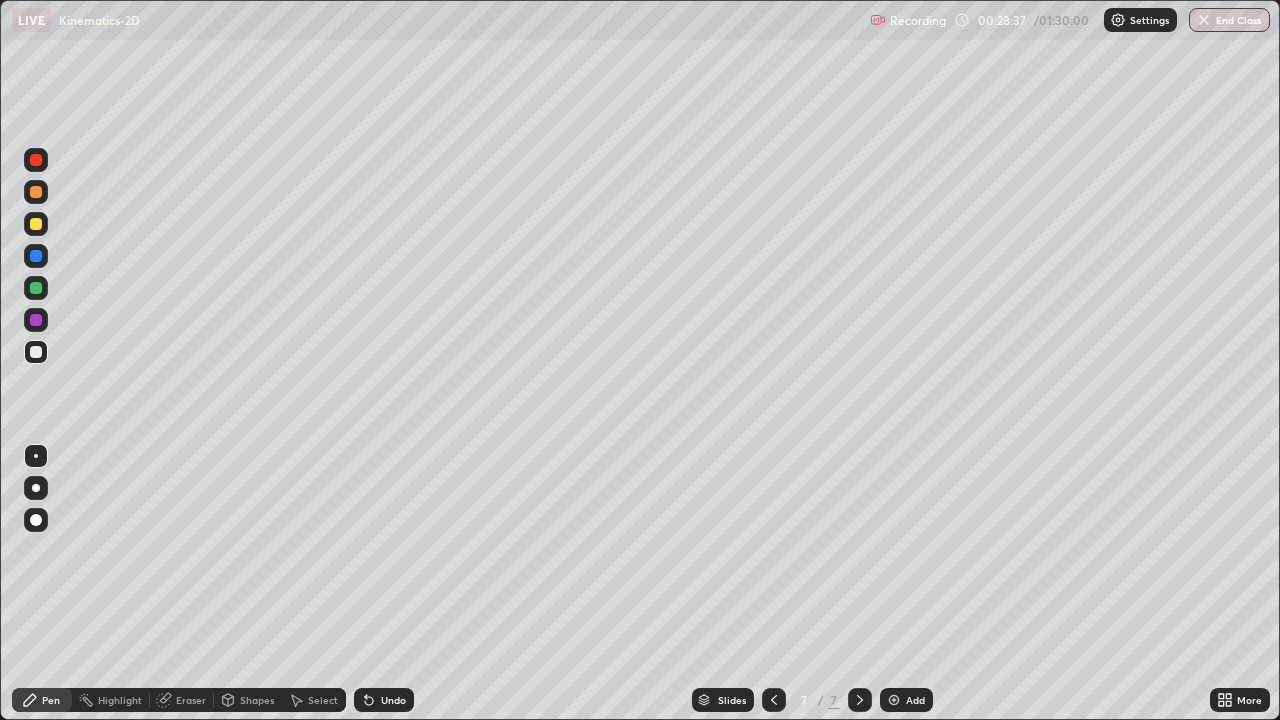 click on "Add" at bounding box center [915, 700] 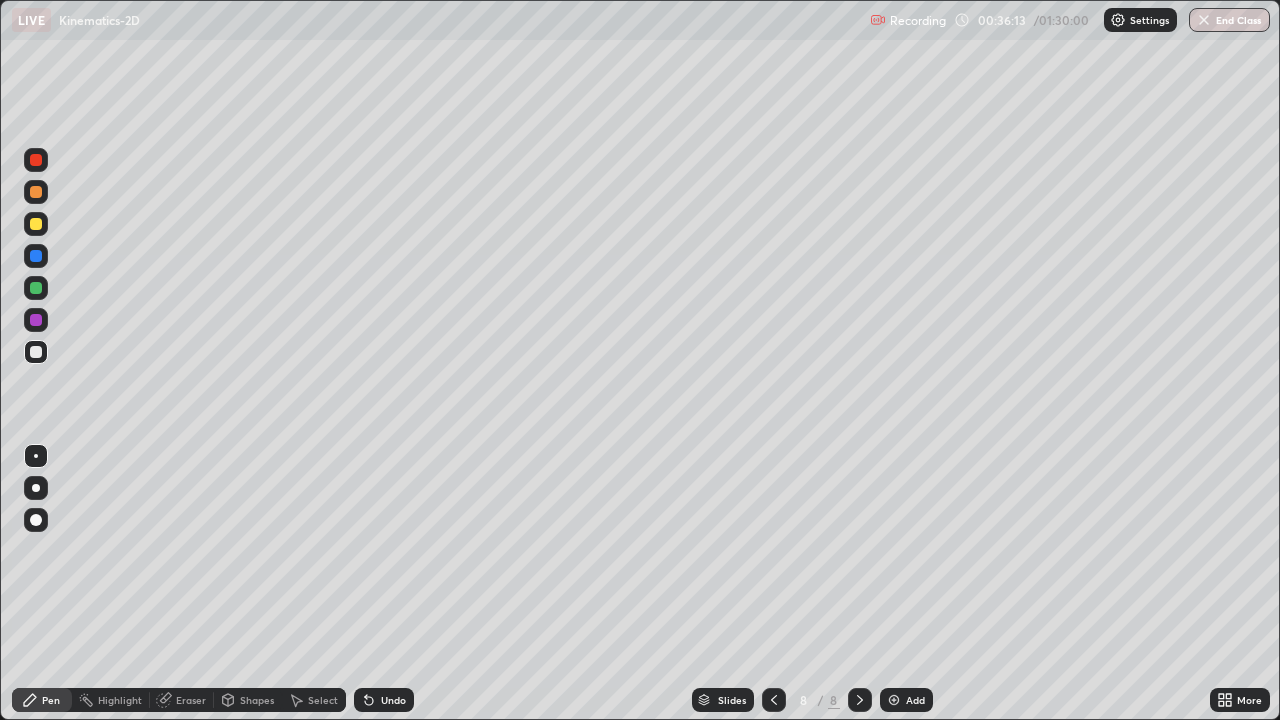 click at bounding box center (894, 700) 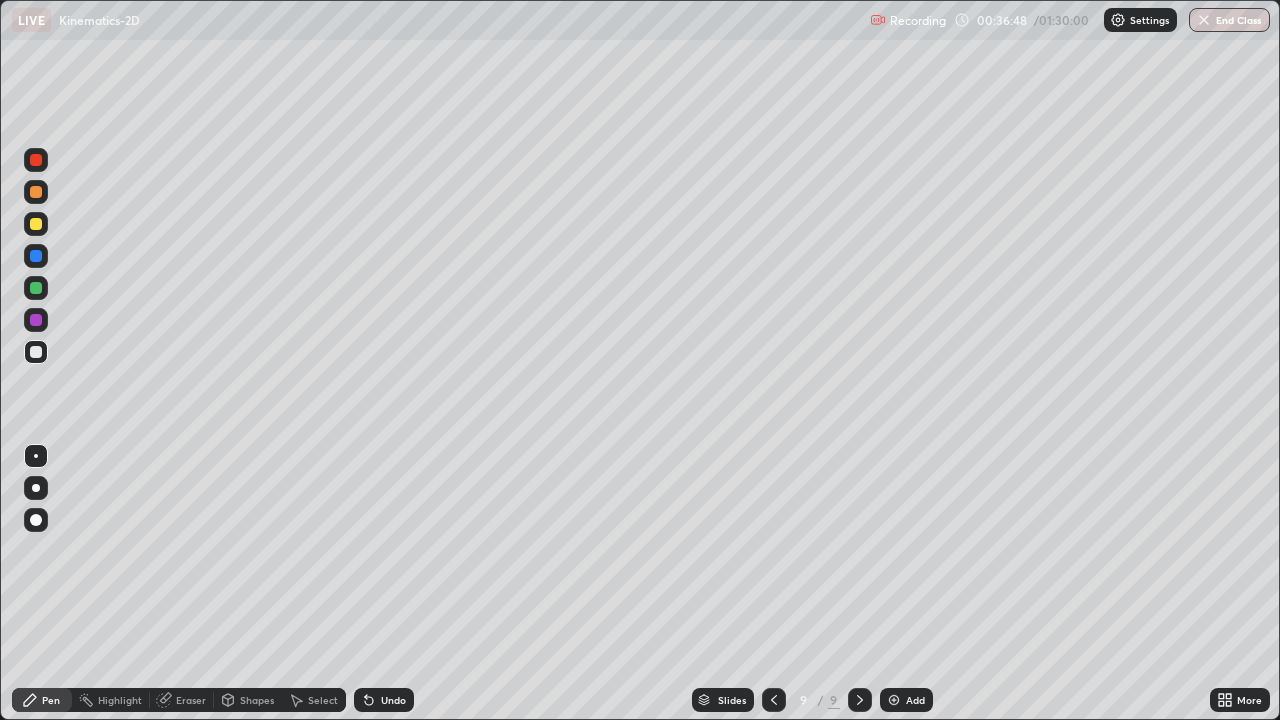 click on "Undo" at bounding box center (384, 700) 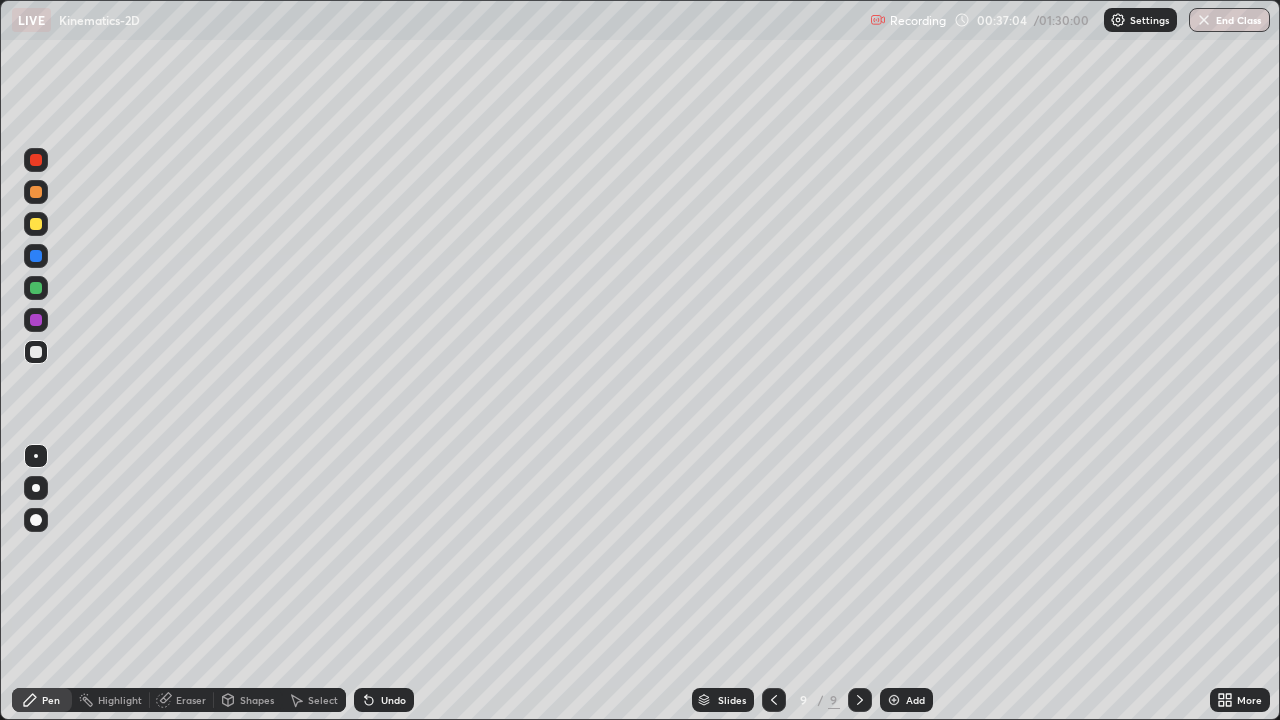 click on "Undo" at bounding box center [393, 700] 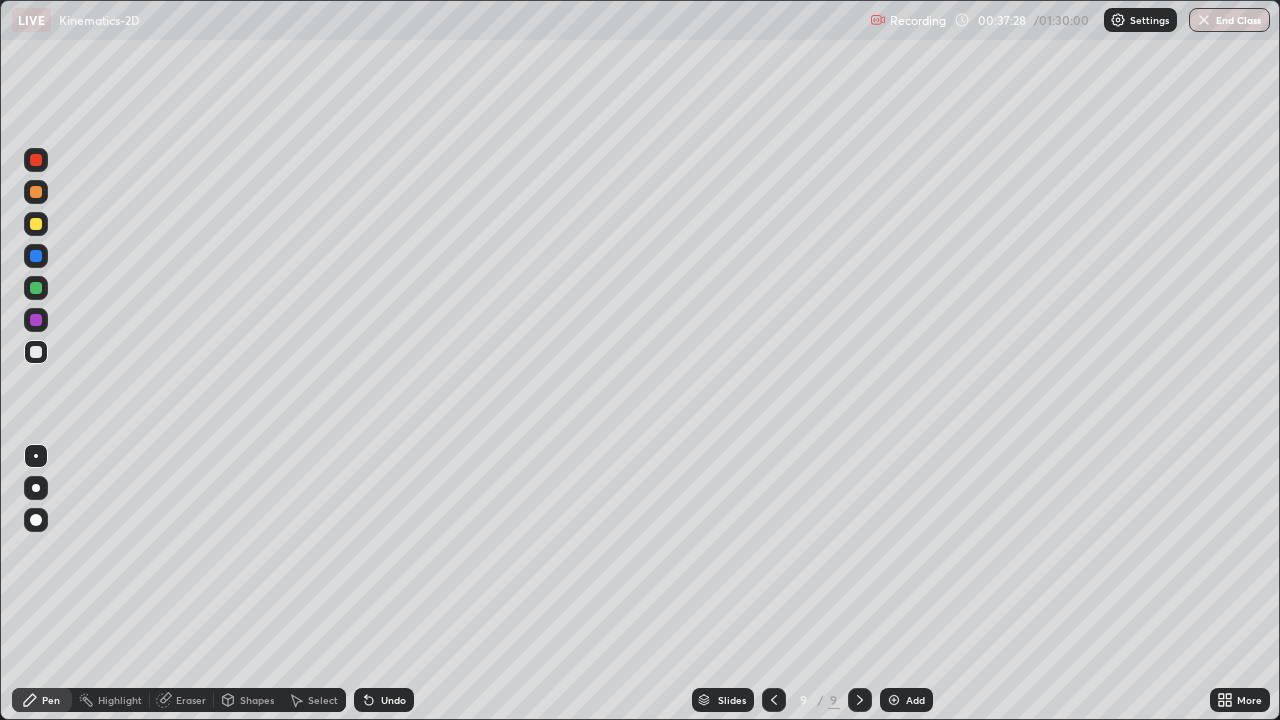 click on "Undo" at bounding box center (384, 700) 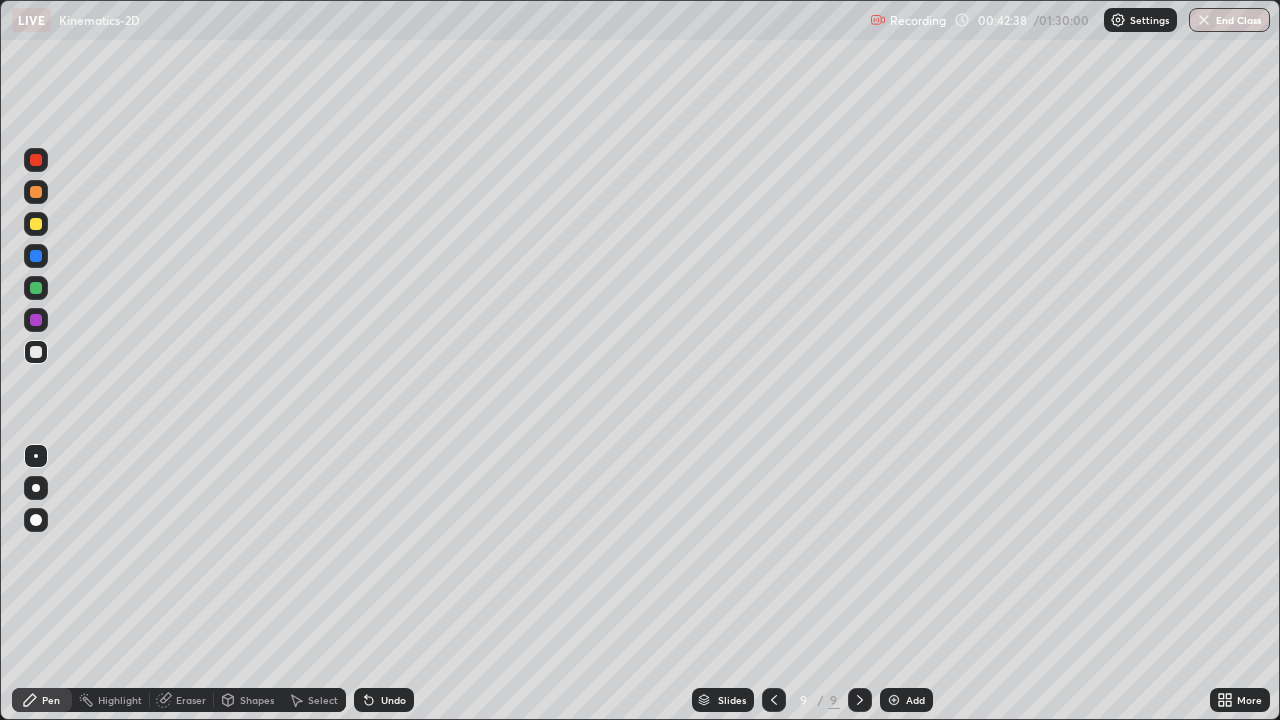 click at bounding box center (894, 700) 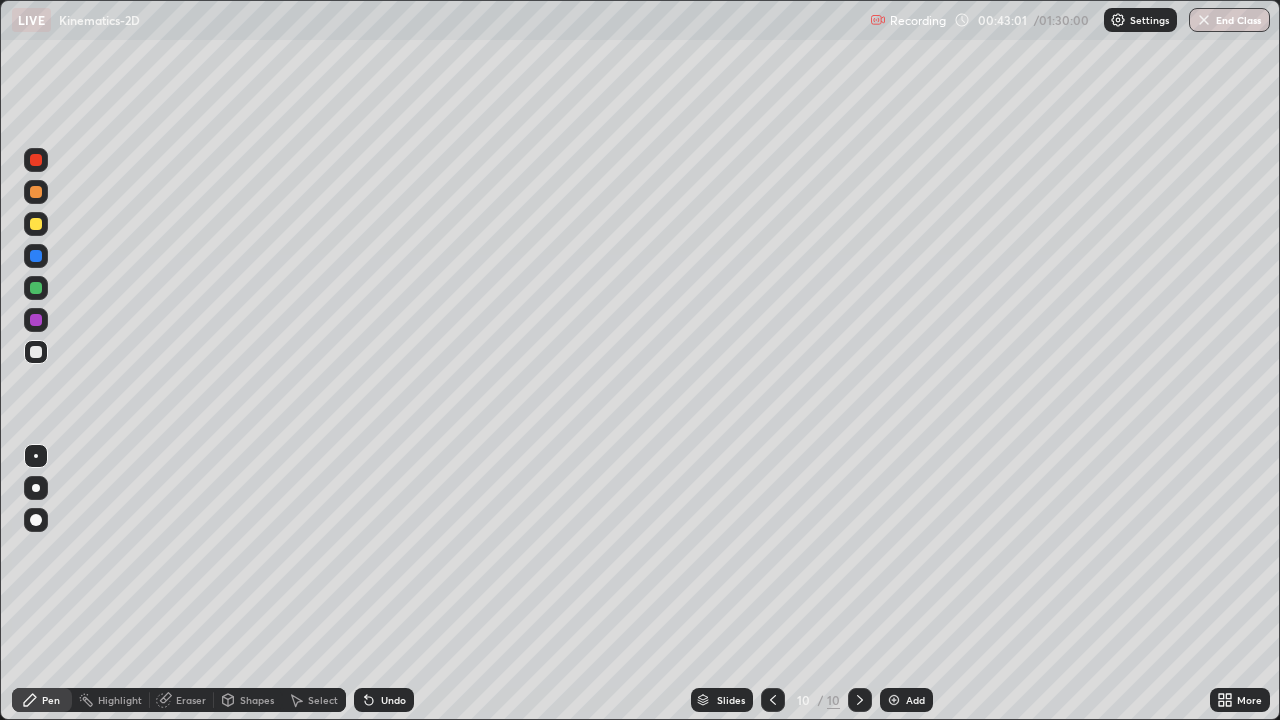 click on "Undo" at bounding box center (393, 700) 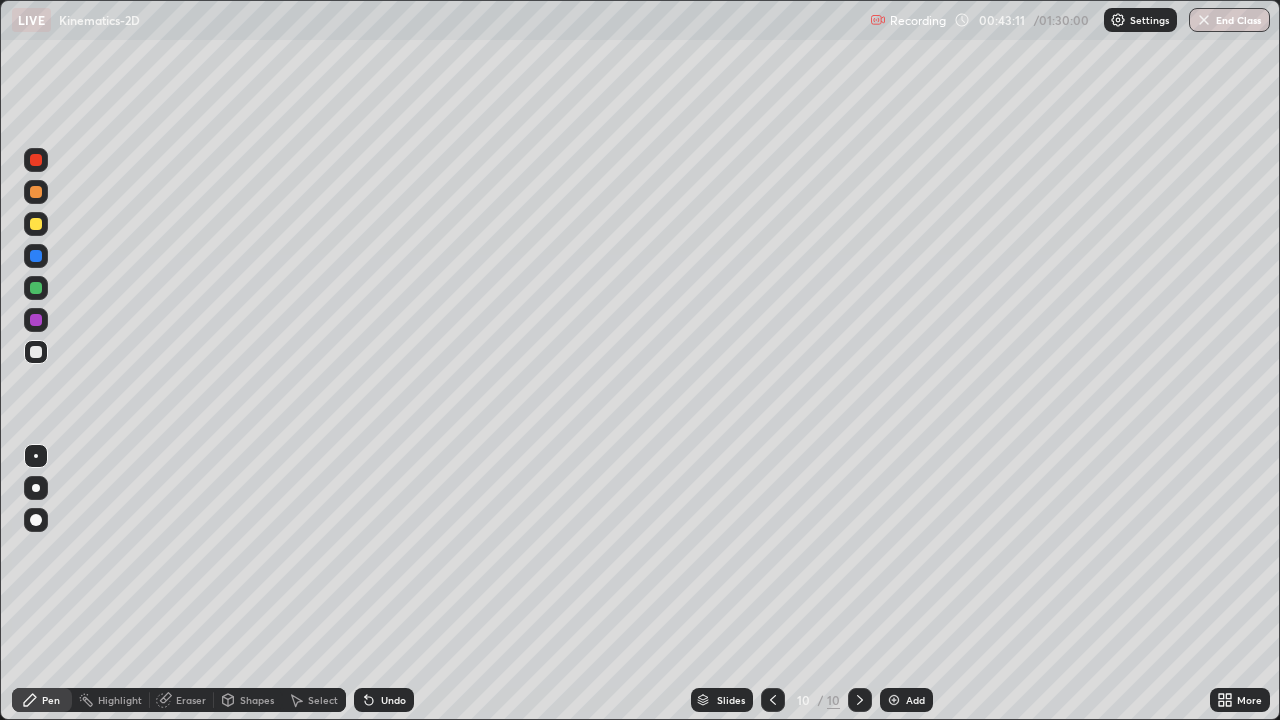 click on "Undo" at bounding box center [393, 700] 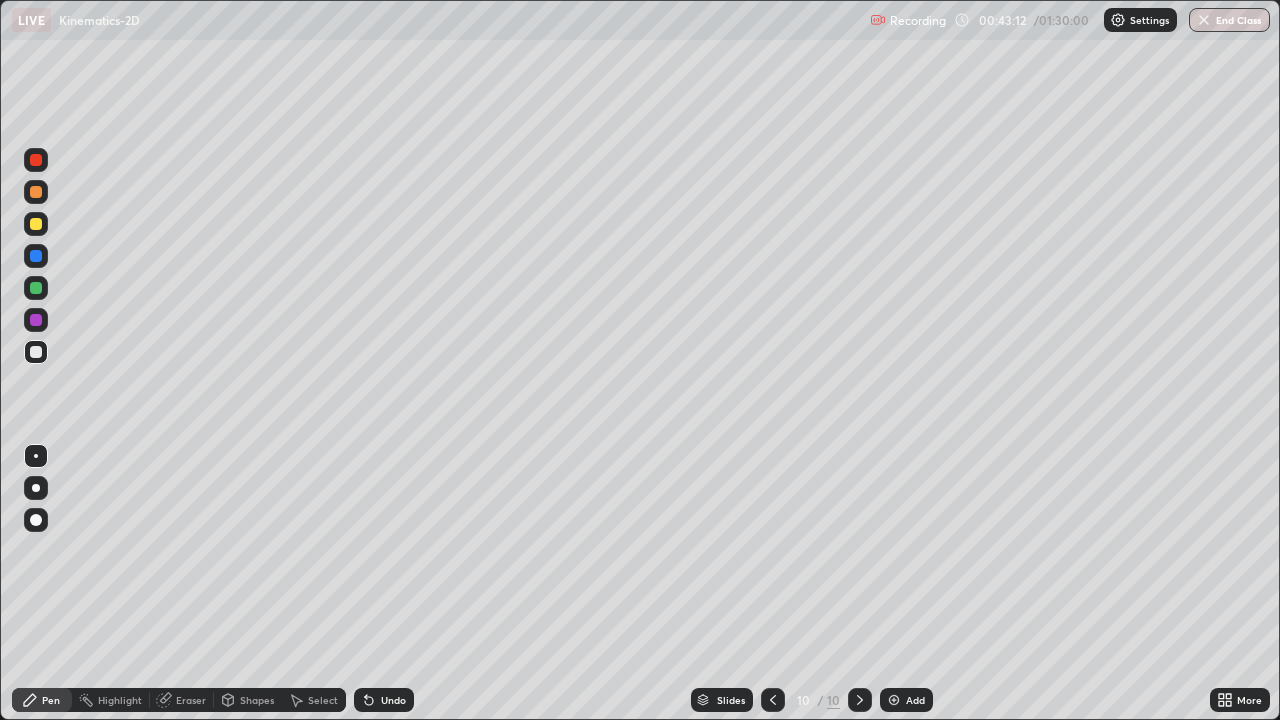 click on "Undo" at bounding box center (384, 700) 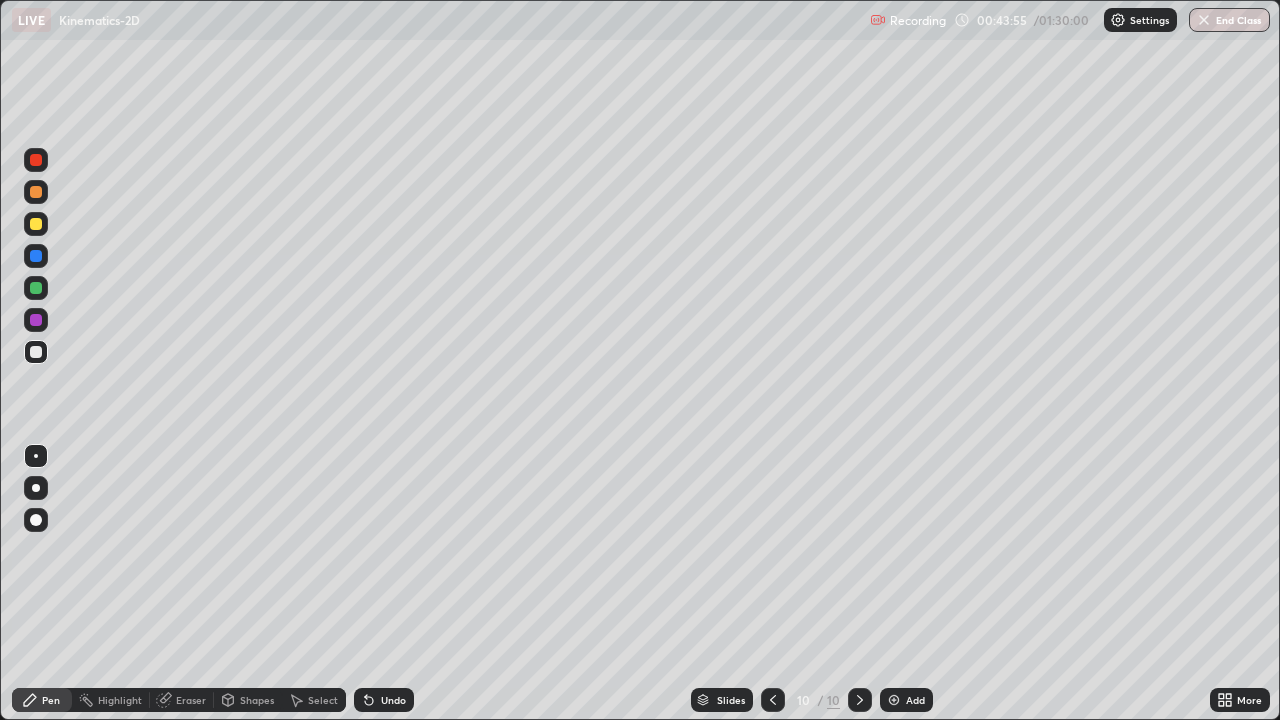 click on "Undo" at bounding box center (393, 700) 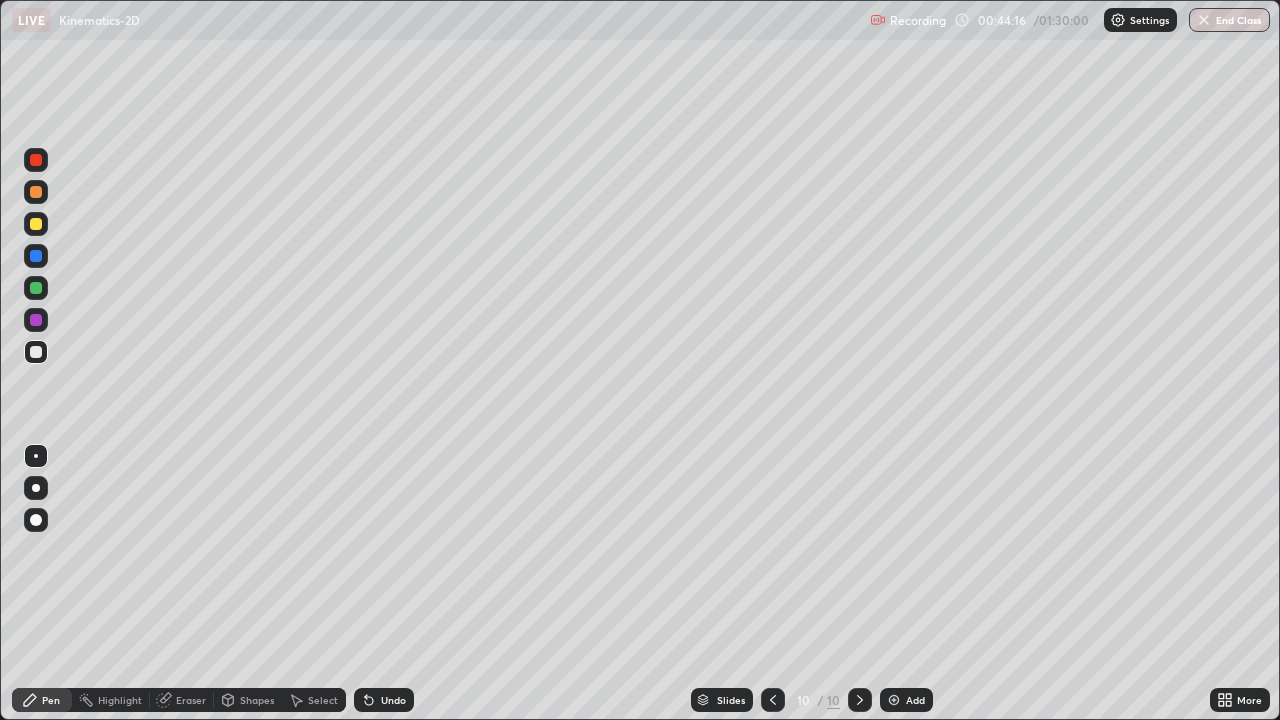 click on "Undo" at bounding box center (393, 700) 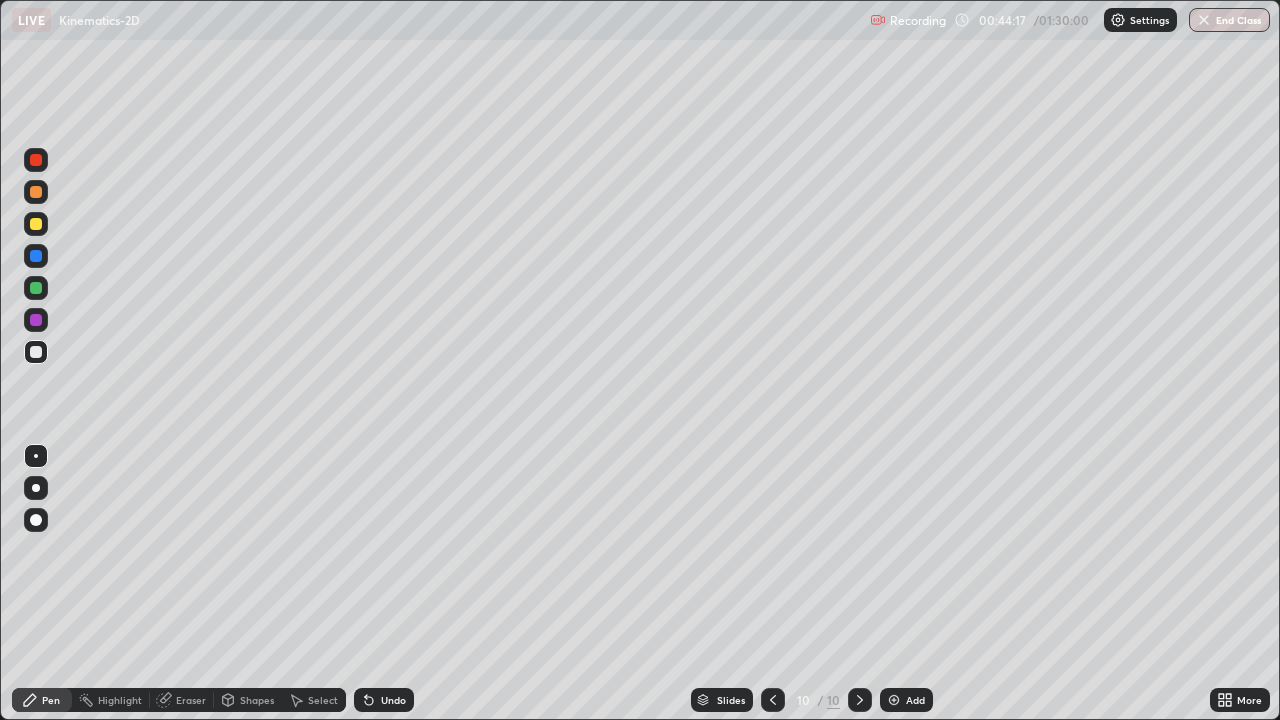 click on "Undo" at bounding box center [384, 700] 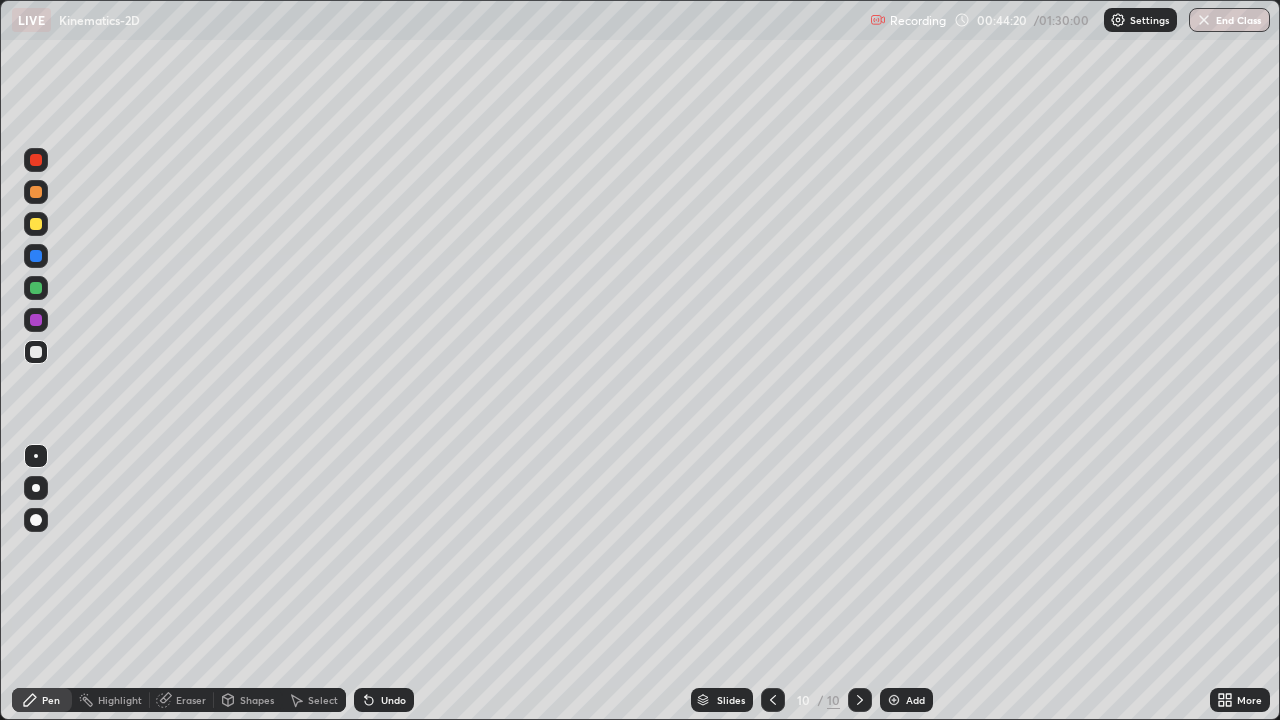 click on "Eraser" at bounding box center [191, 700] 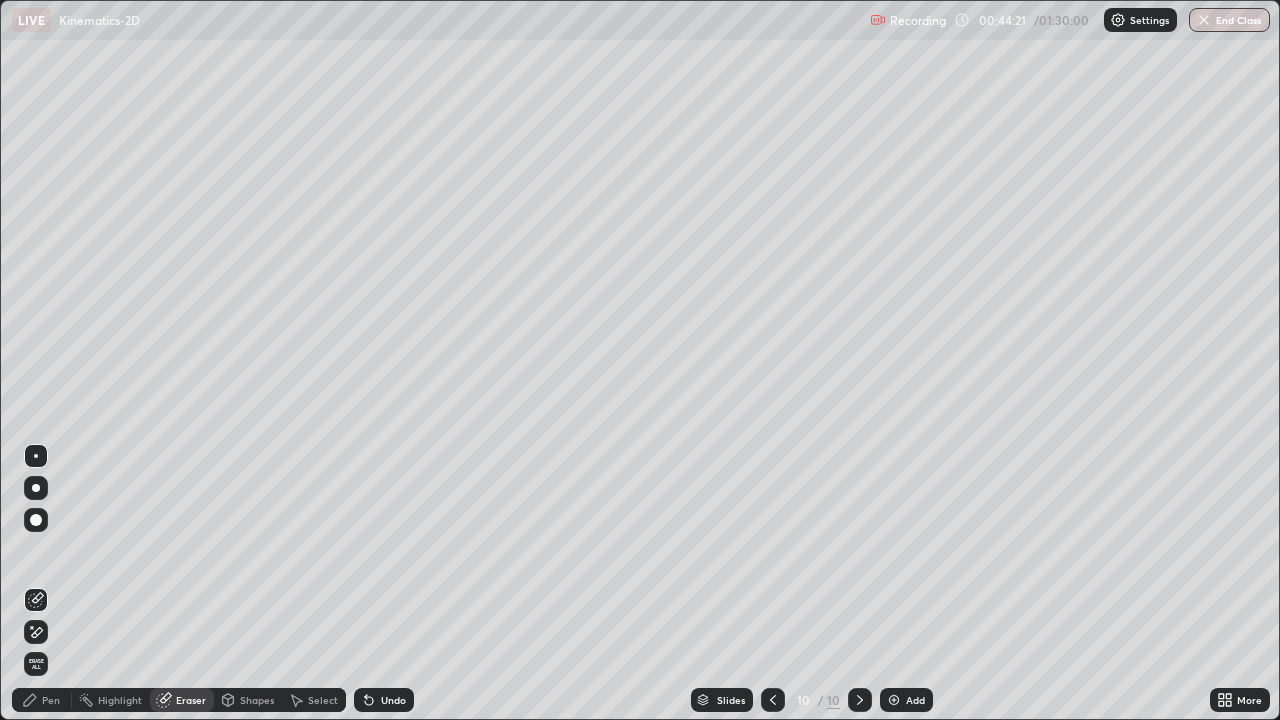 click 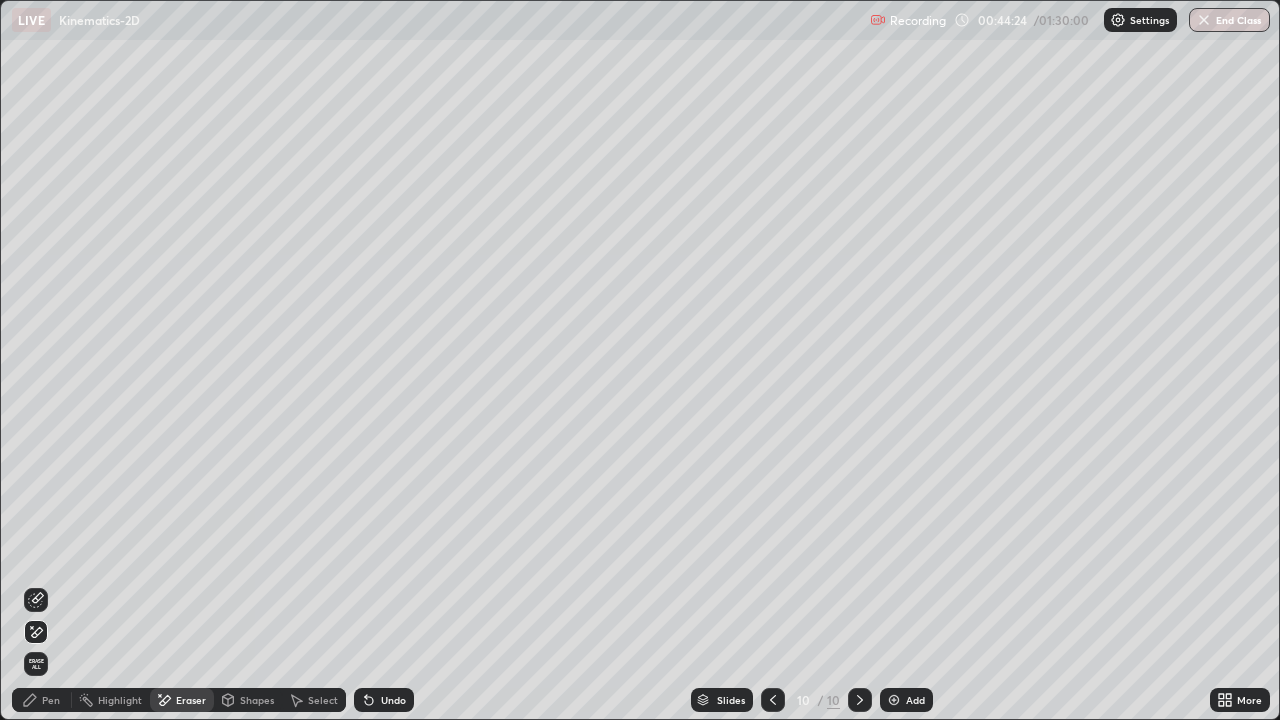 click on "Pen" at bounding box center (42, 700) 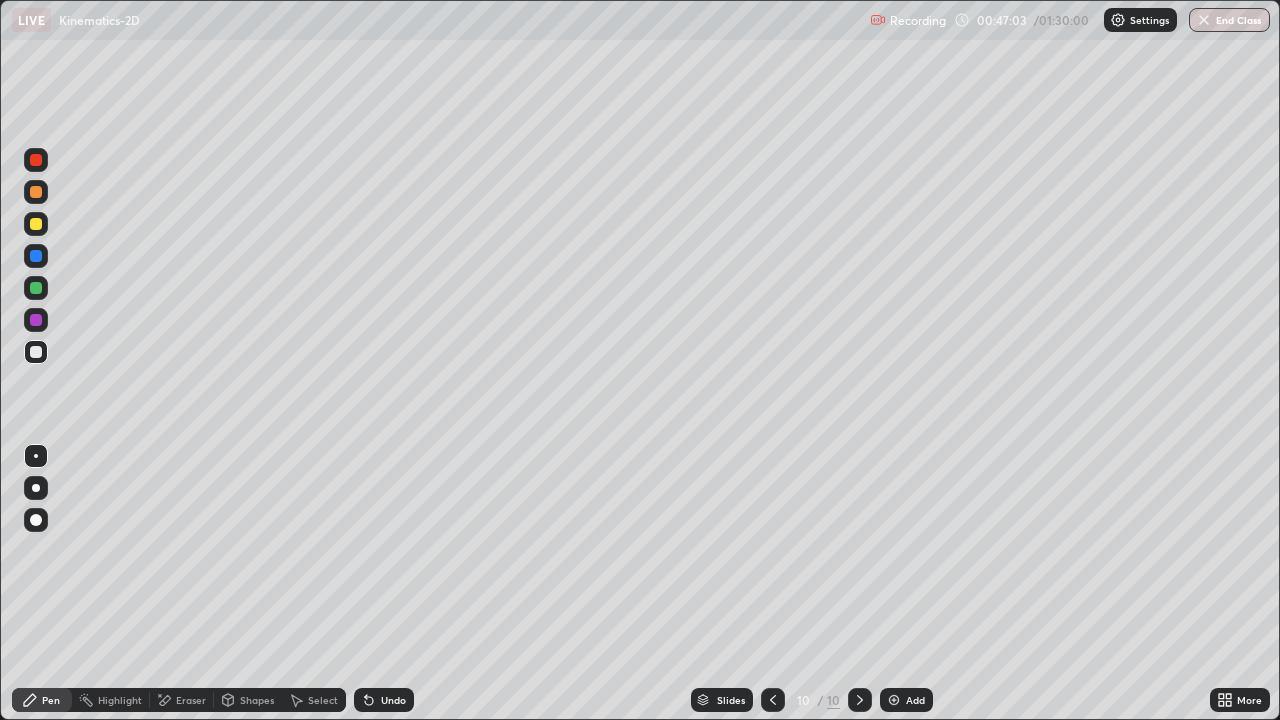 click 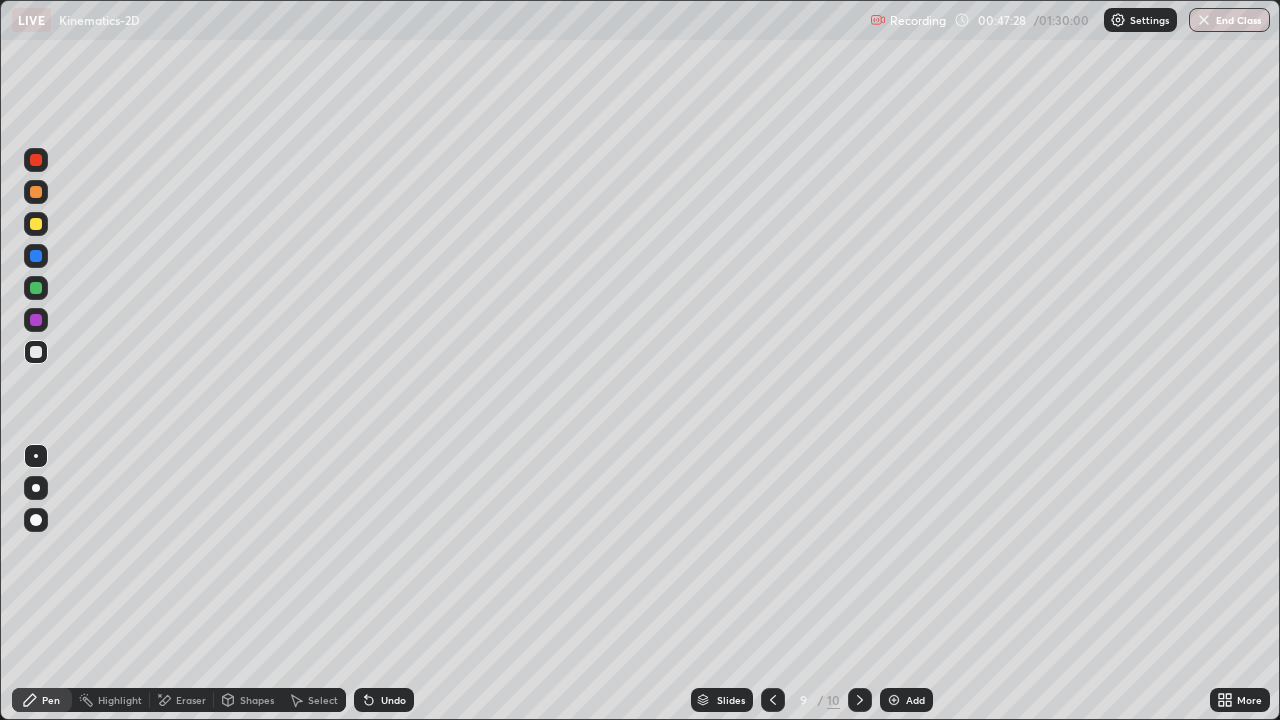 click 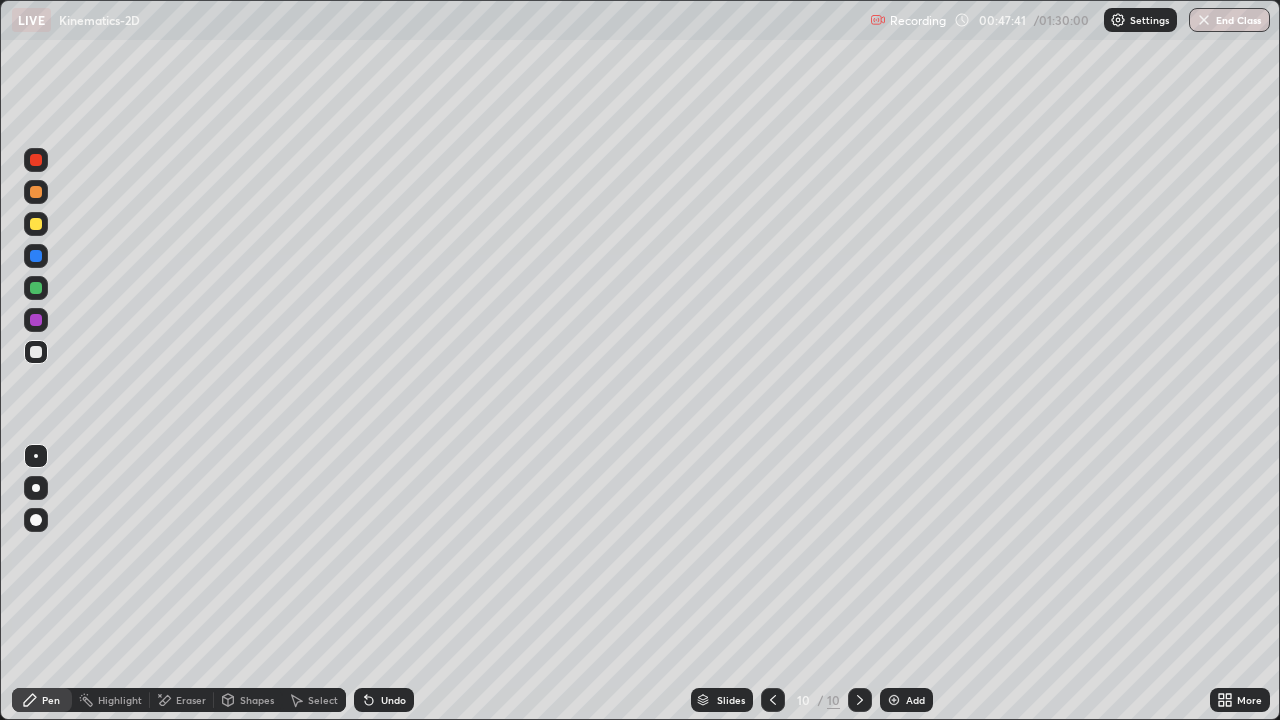 click 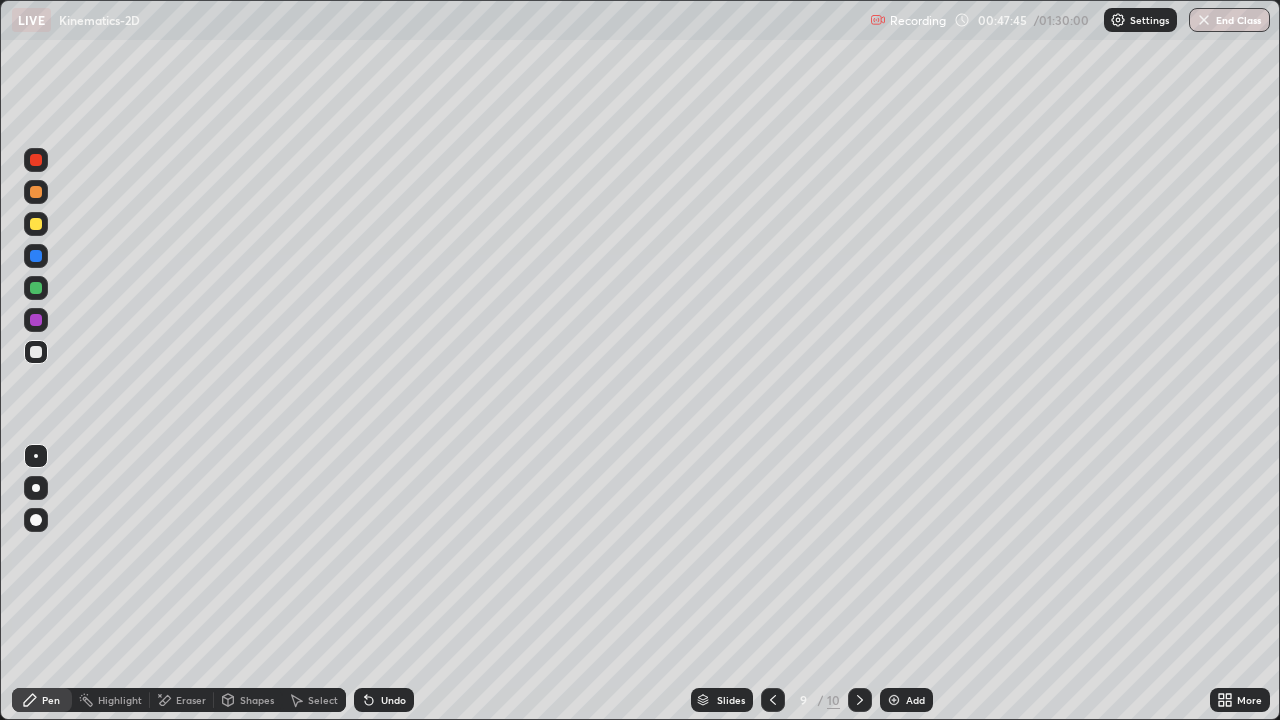 click 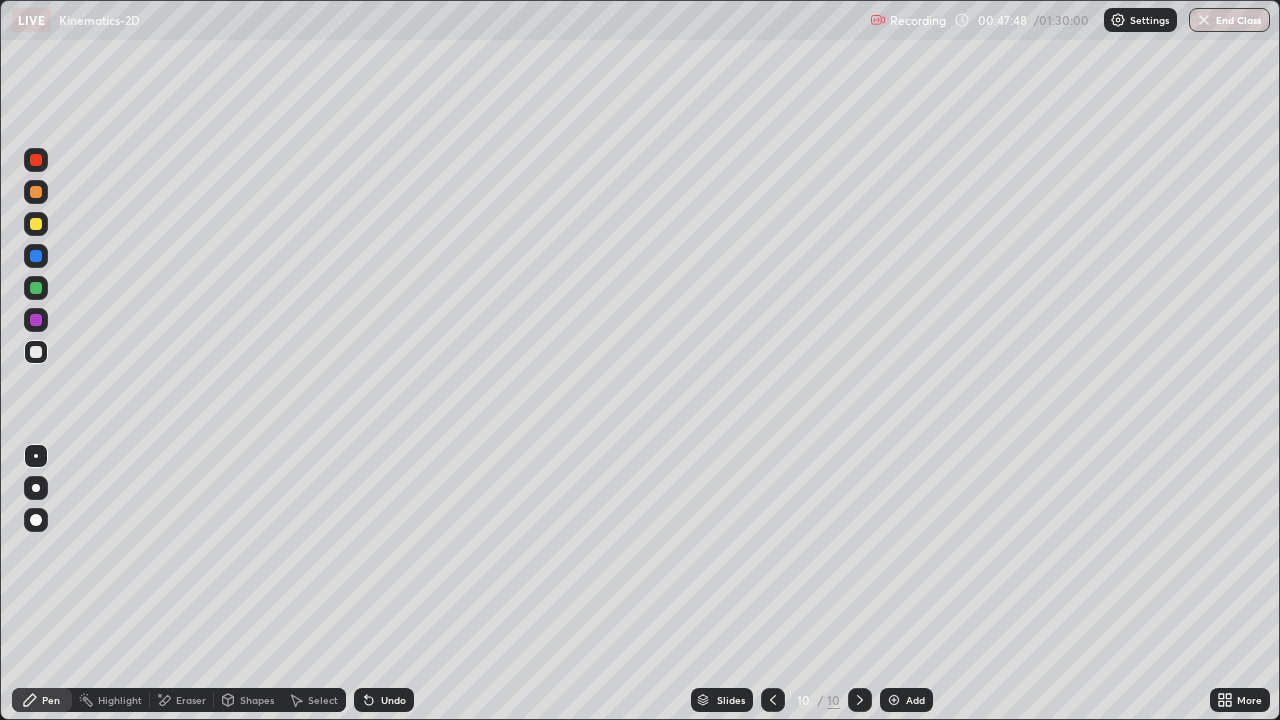 click 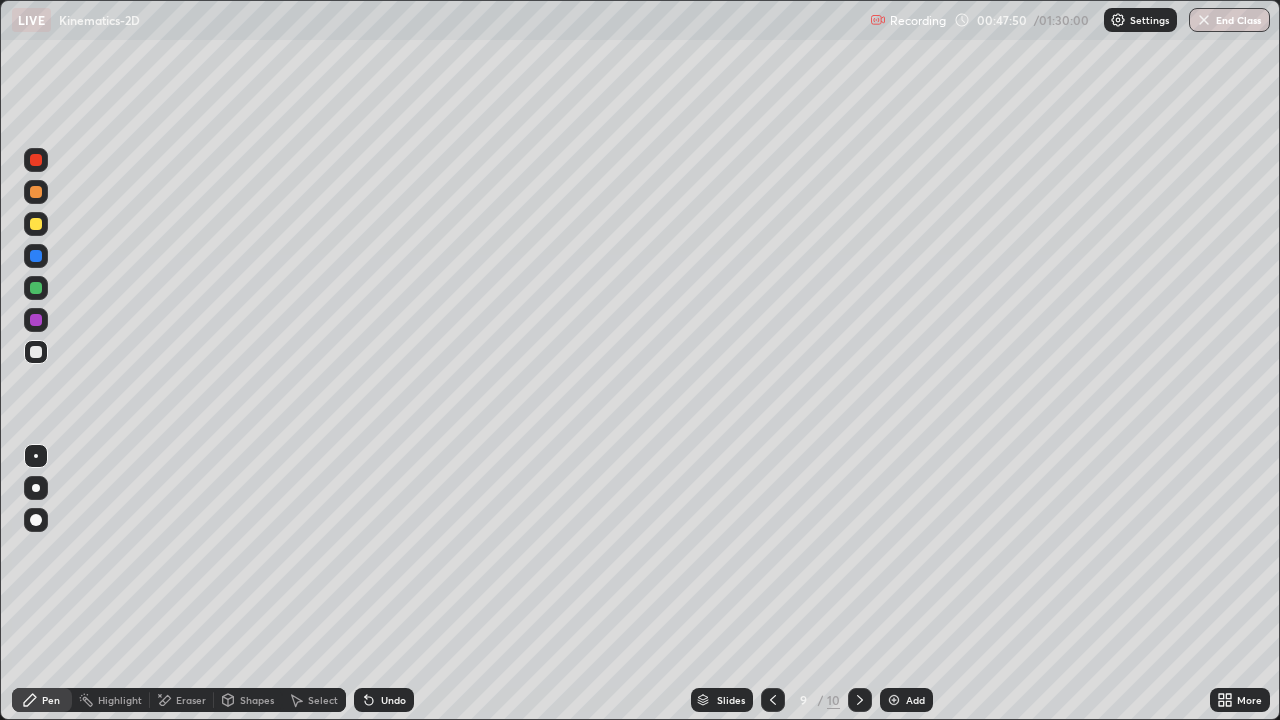 click on "Highlight" at bounding box center [120, 700] 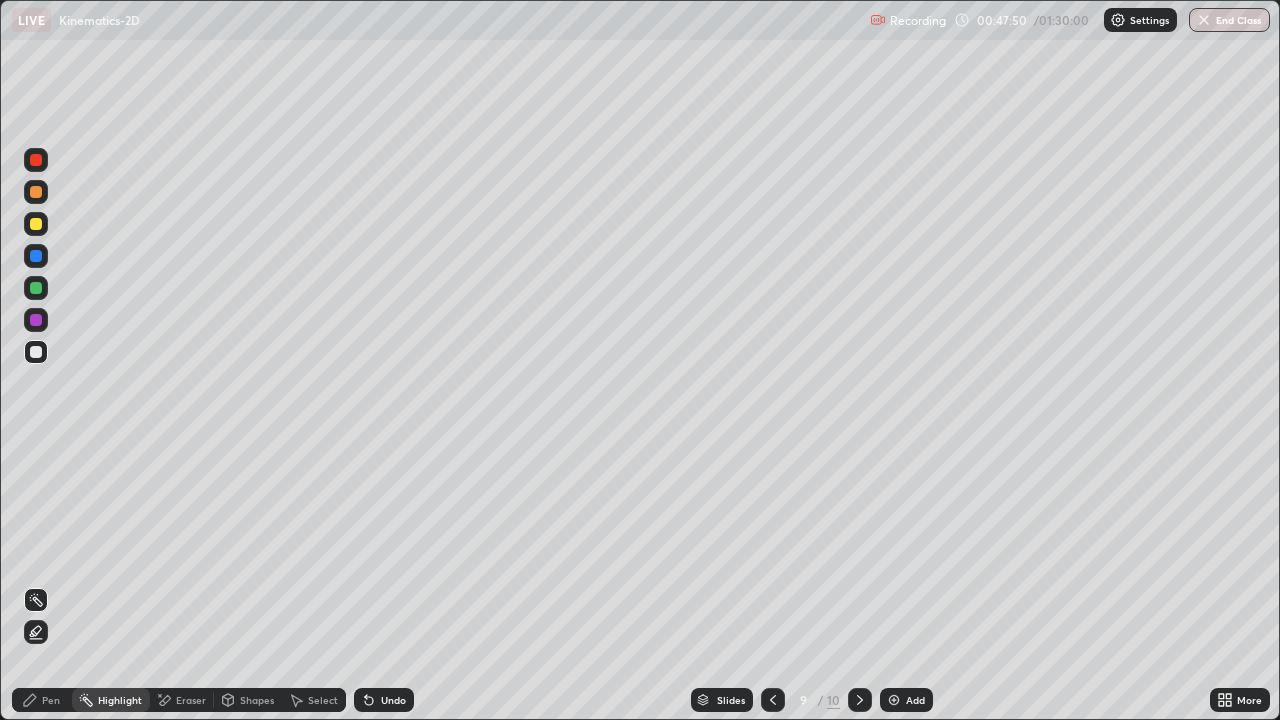 click at bounding box center (36, 320) 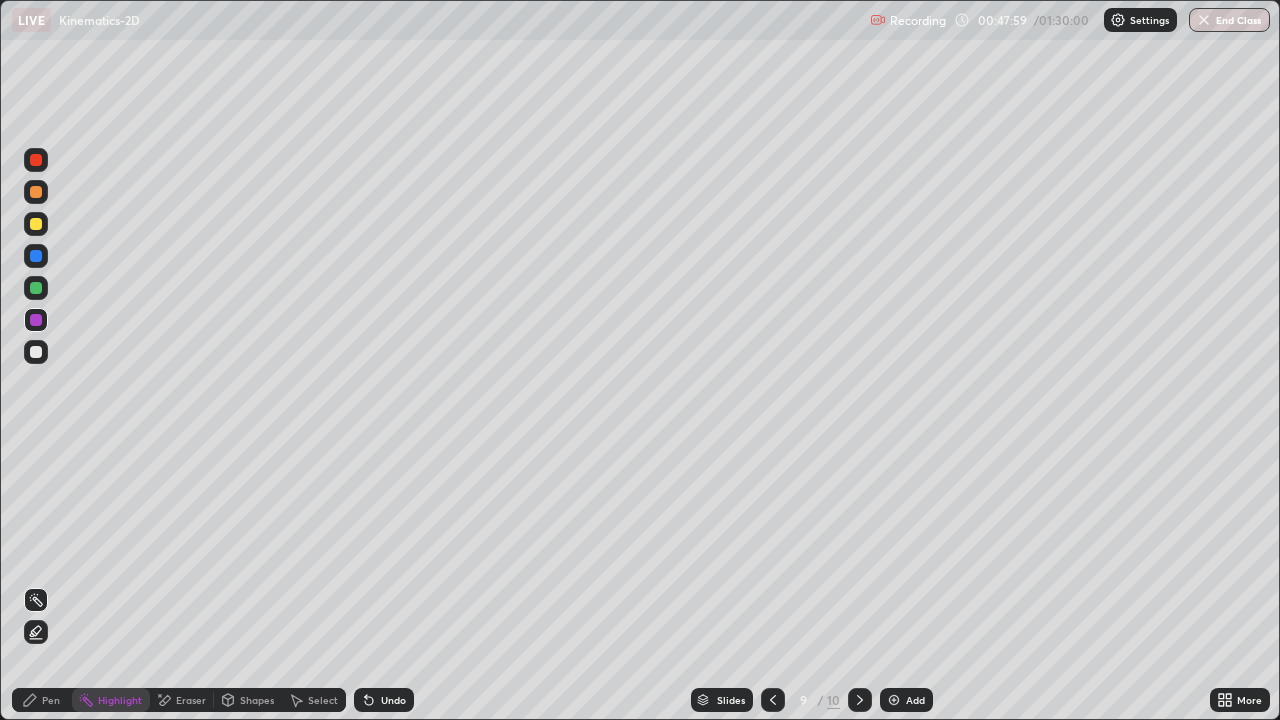 click at bounding box center [860, 700] 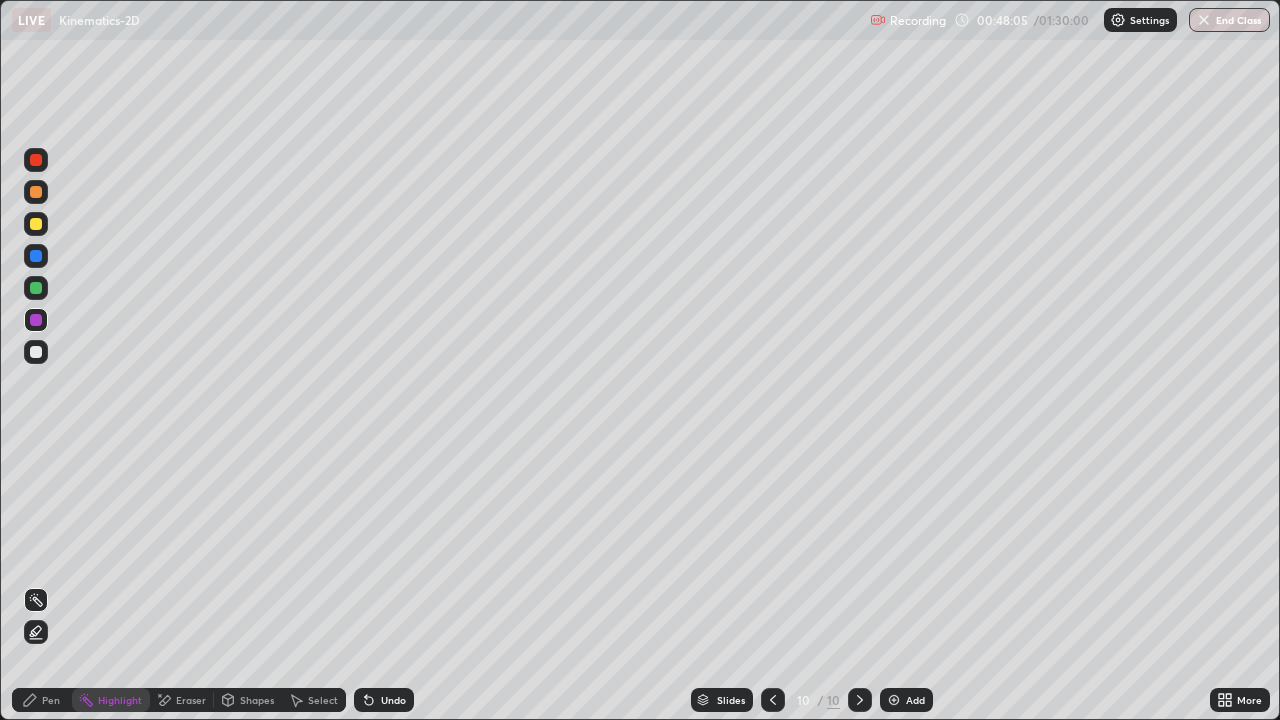 click at bounding box center (36, 352) 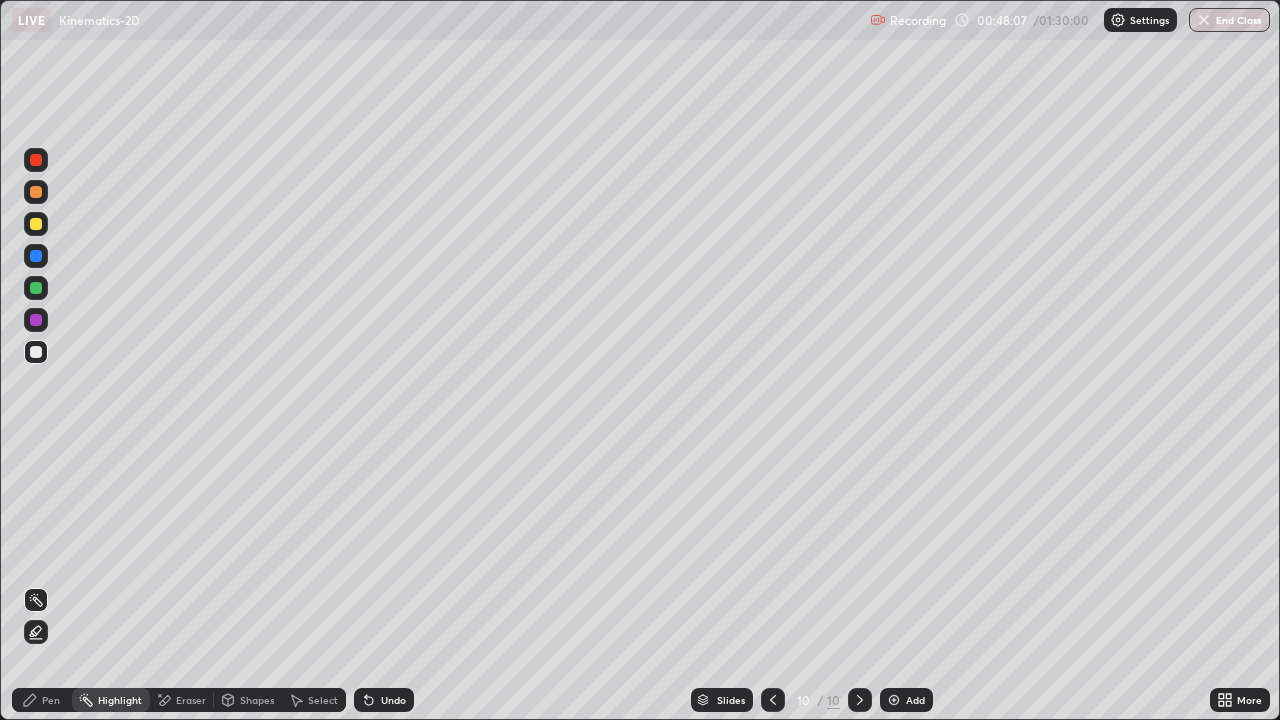 click on "Pen" at bounding box center [51, 700] 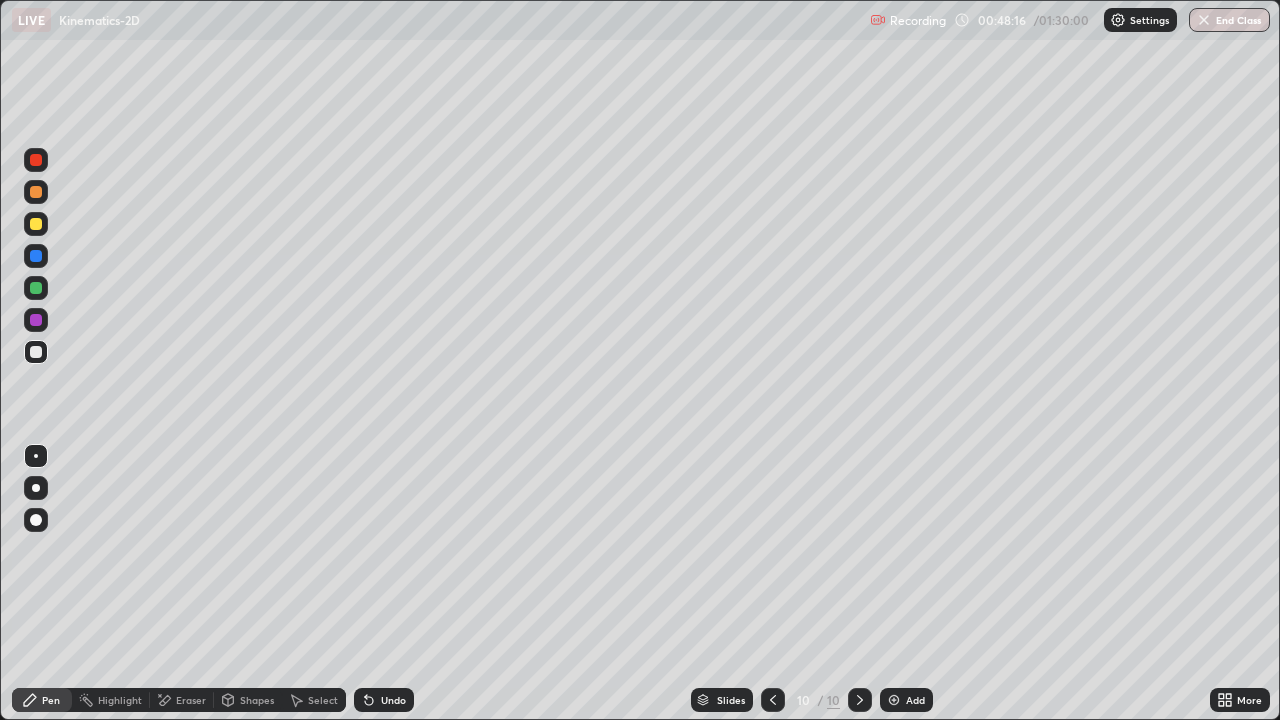 click on "Eraser" at bounding box center [191, 700] 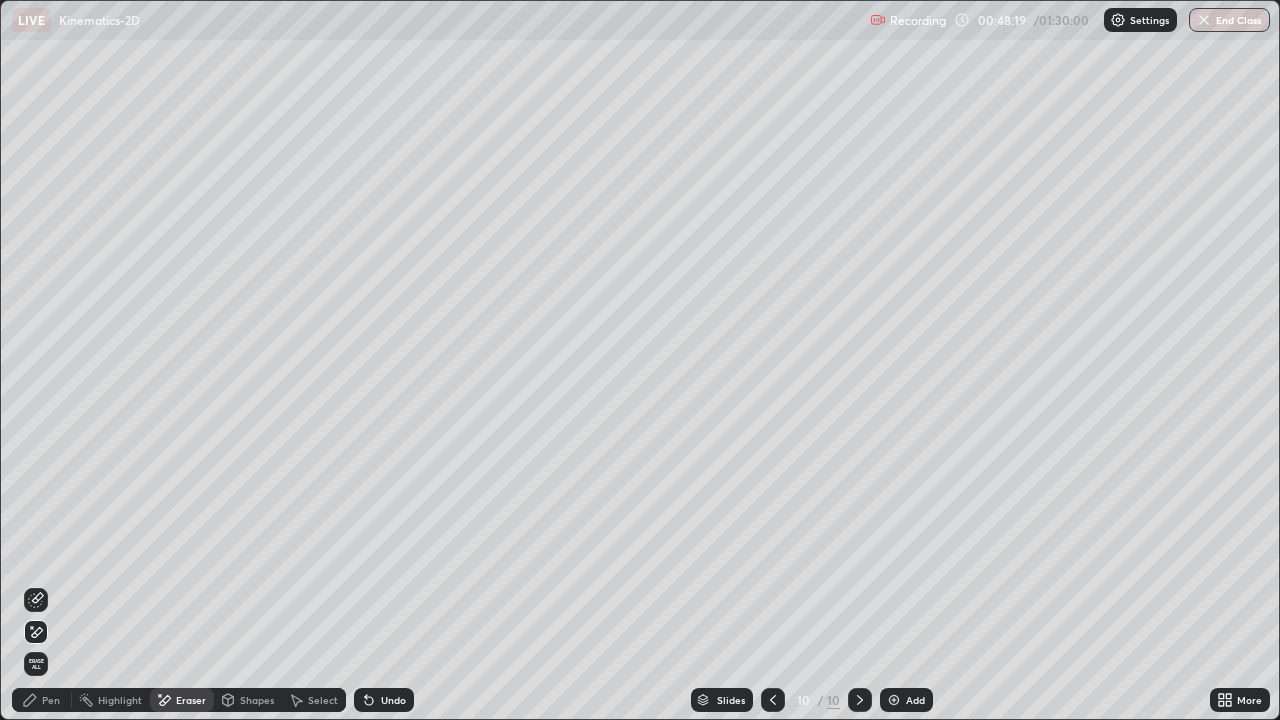 click on "Pen" at bounding box center [42, 700] 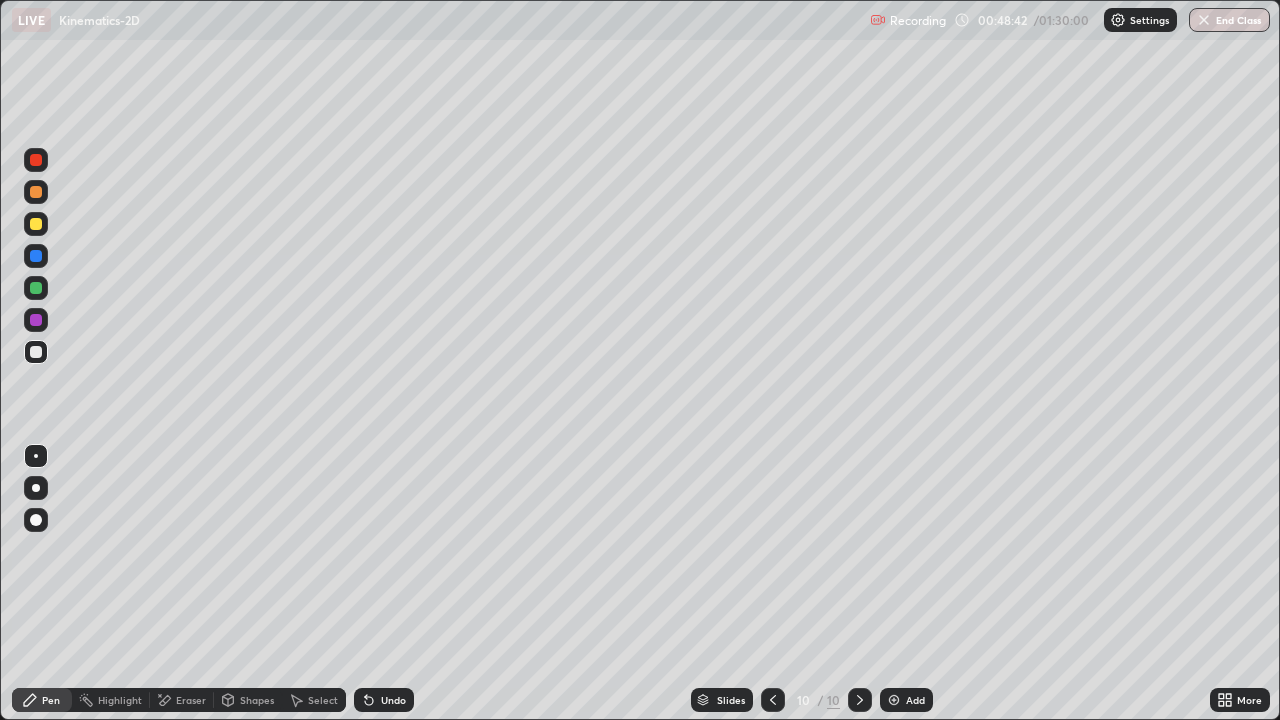 click 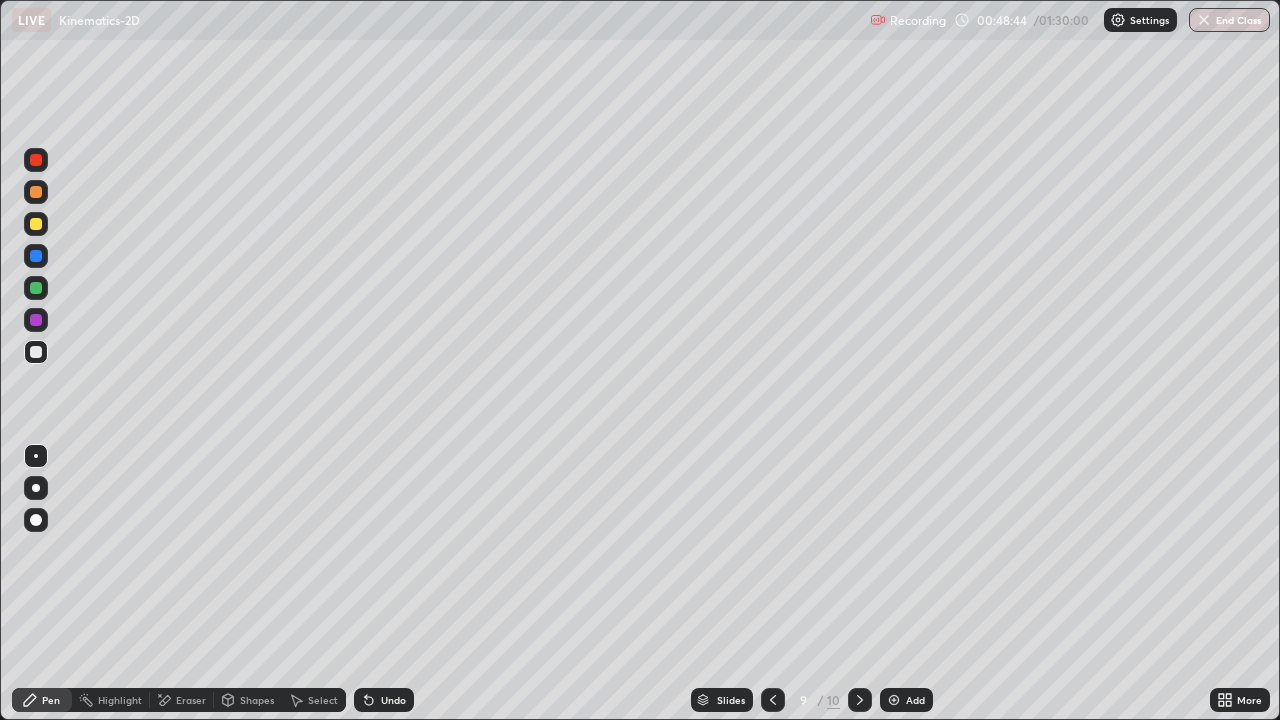 click 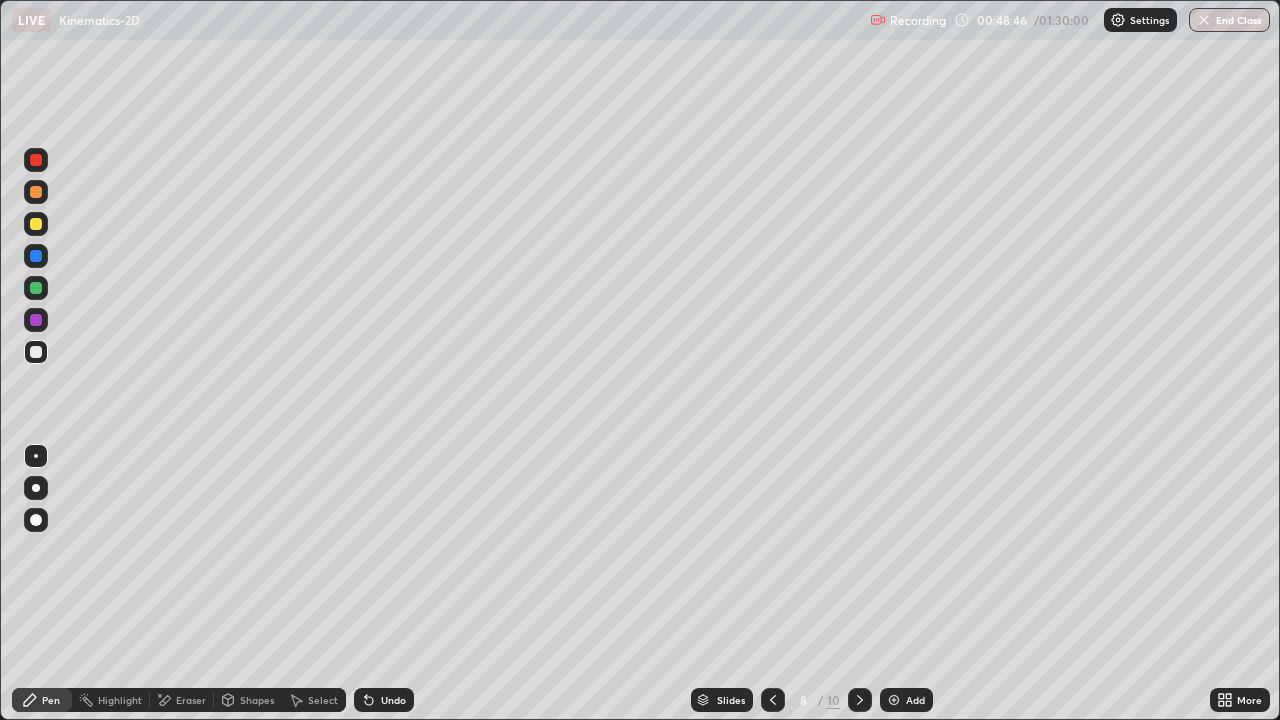 click 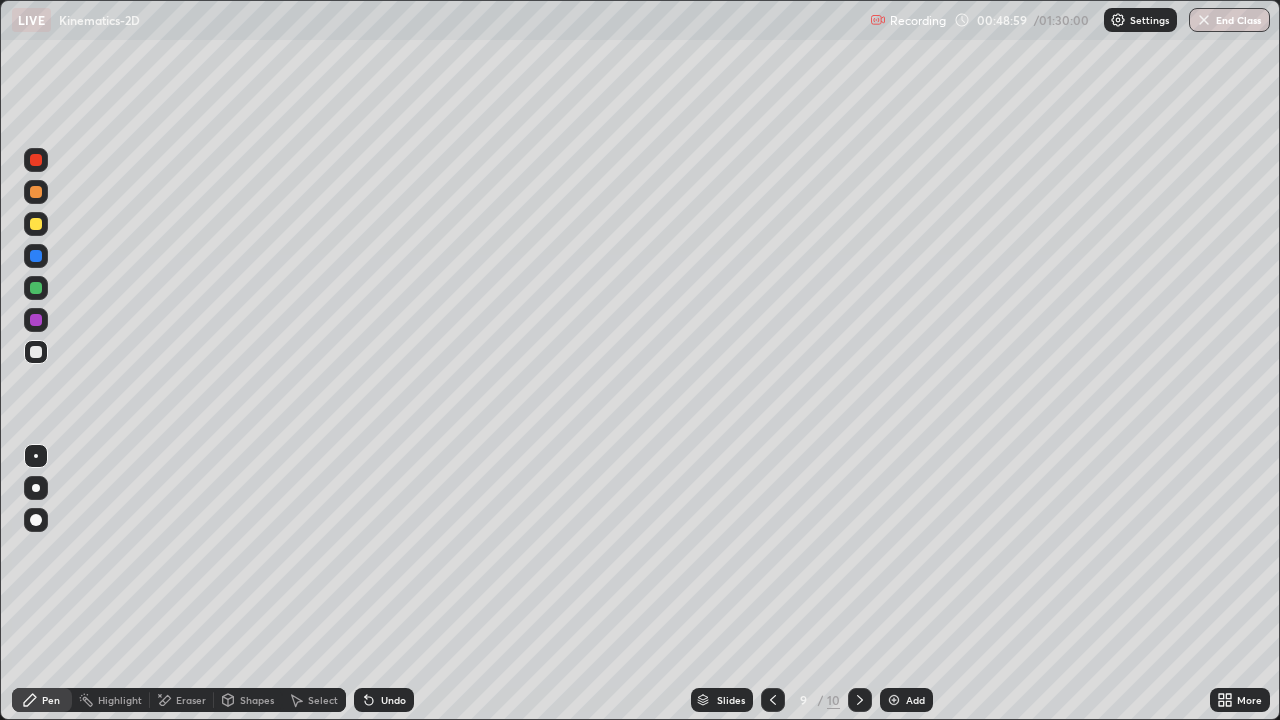 click 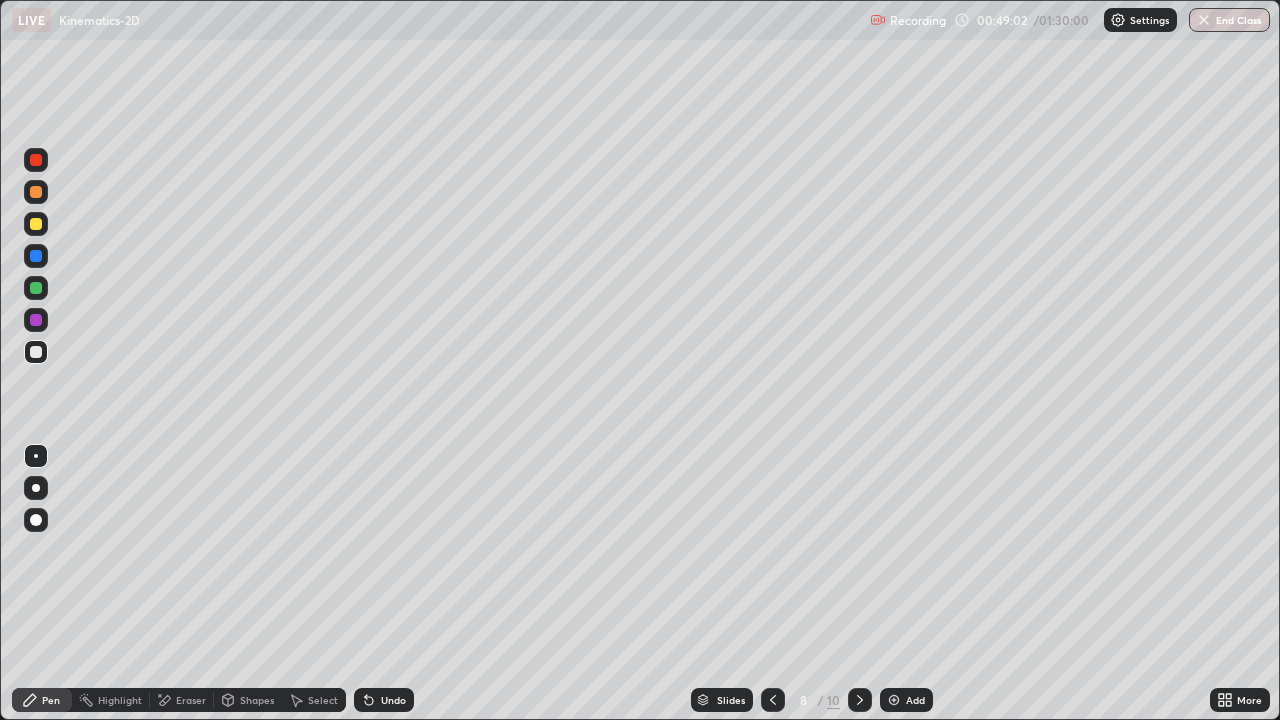 click 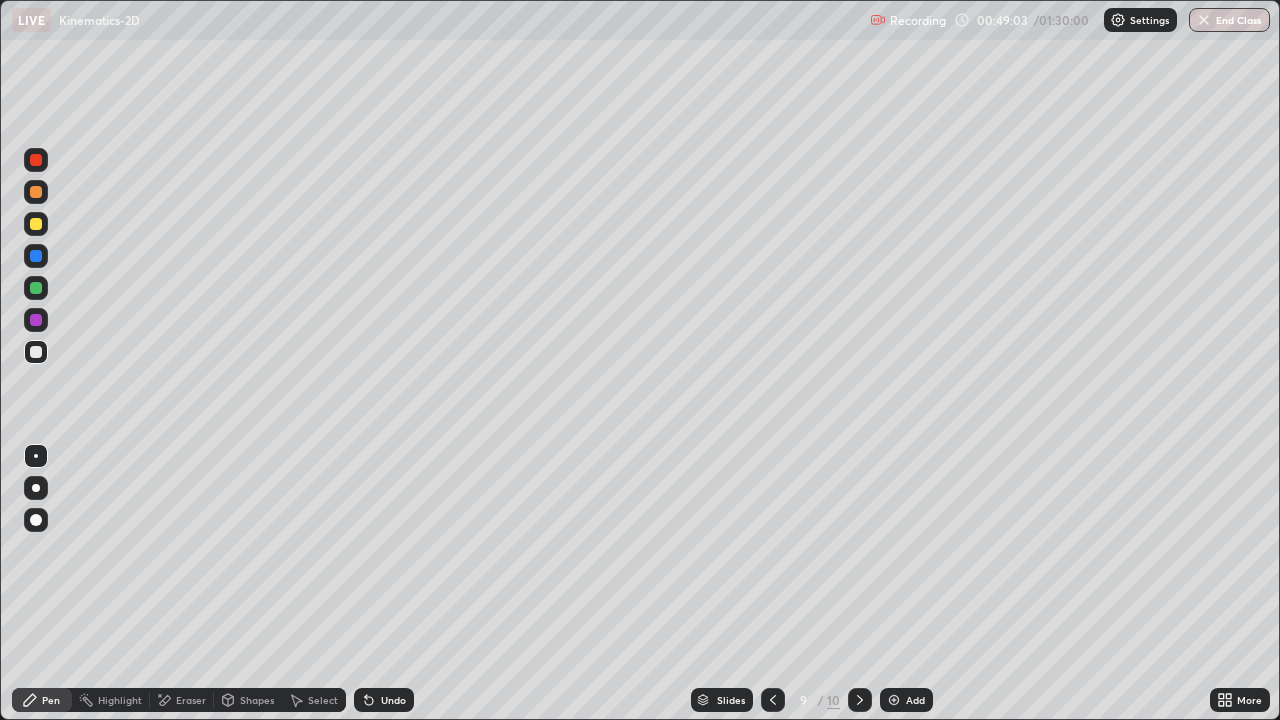 click 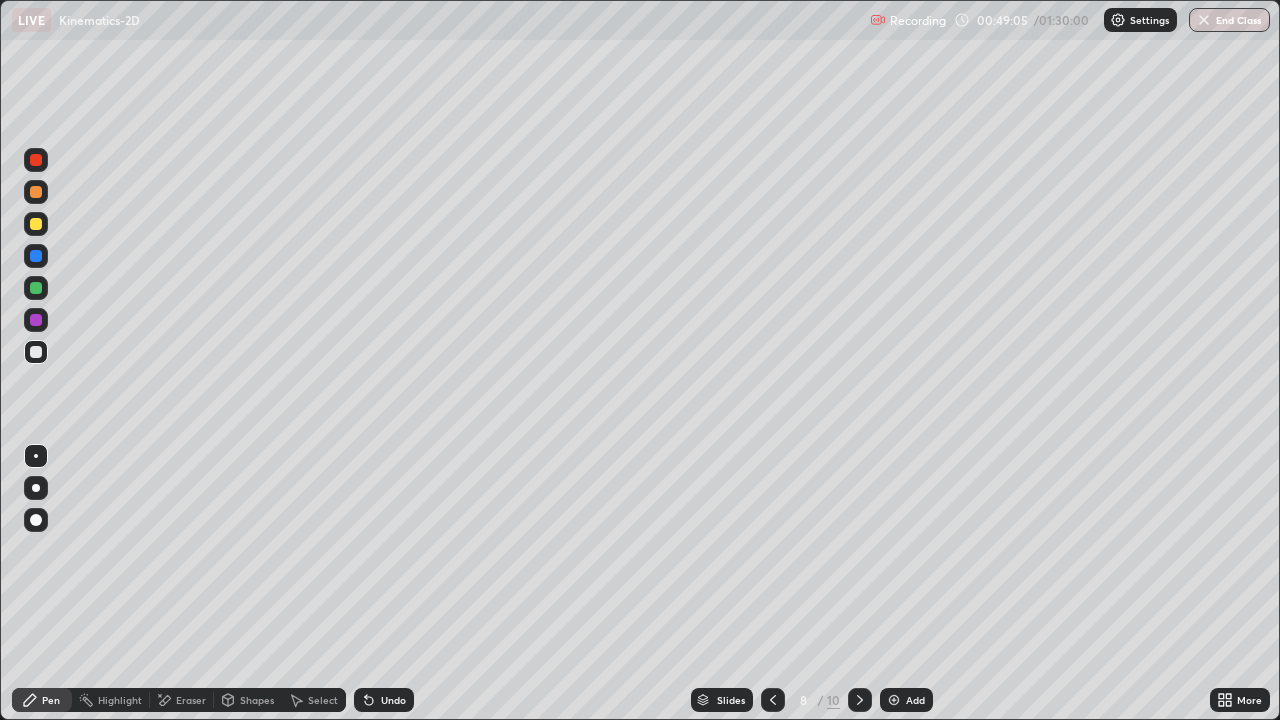 click at bounding box center [36, 224] 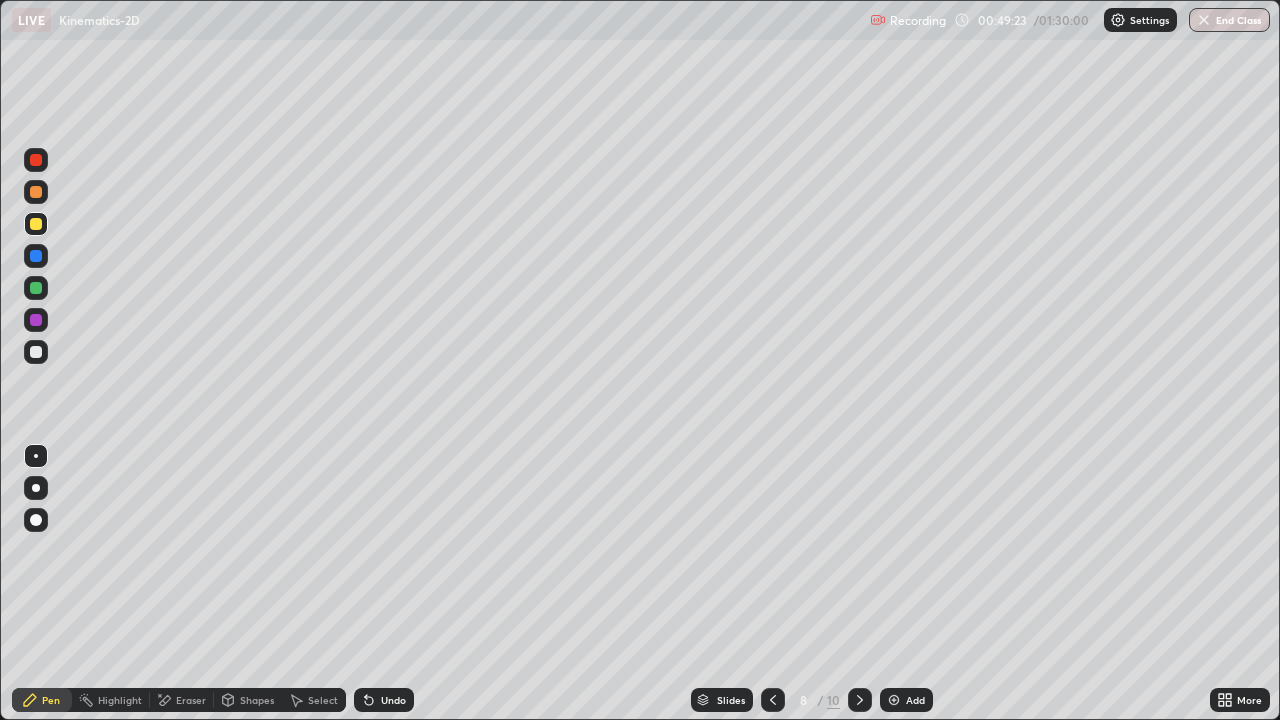 click 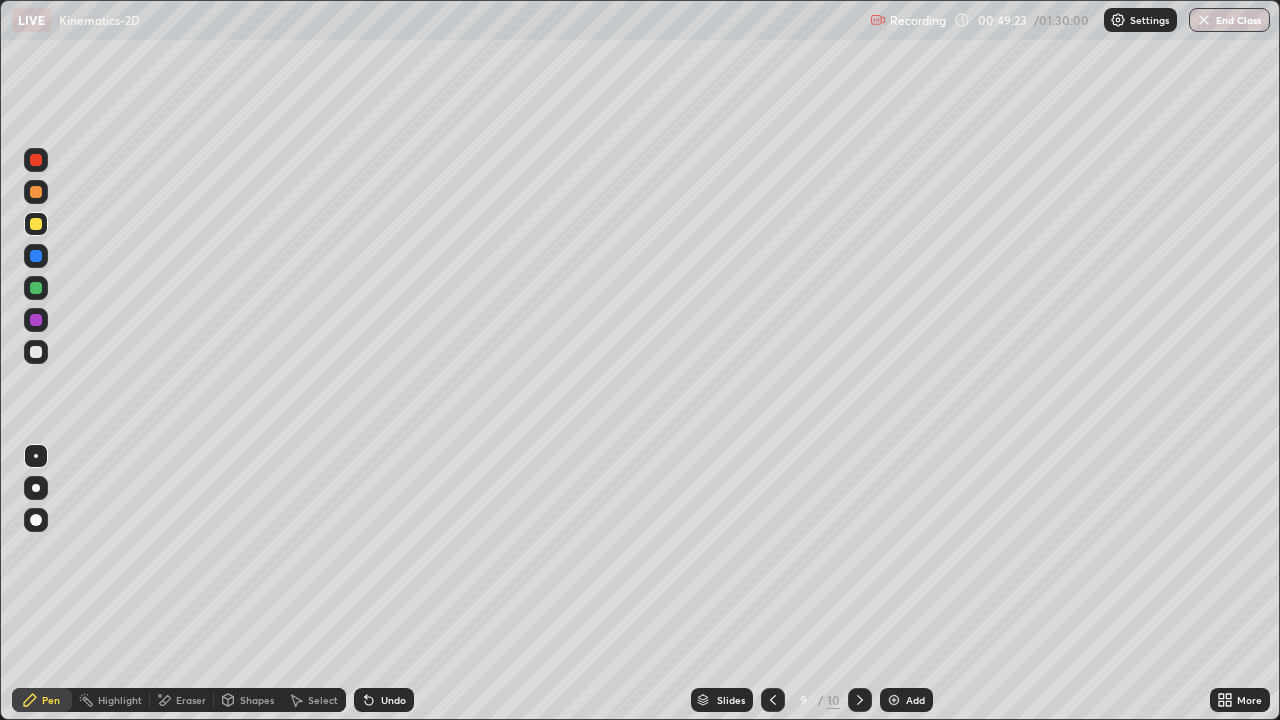 click 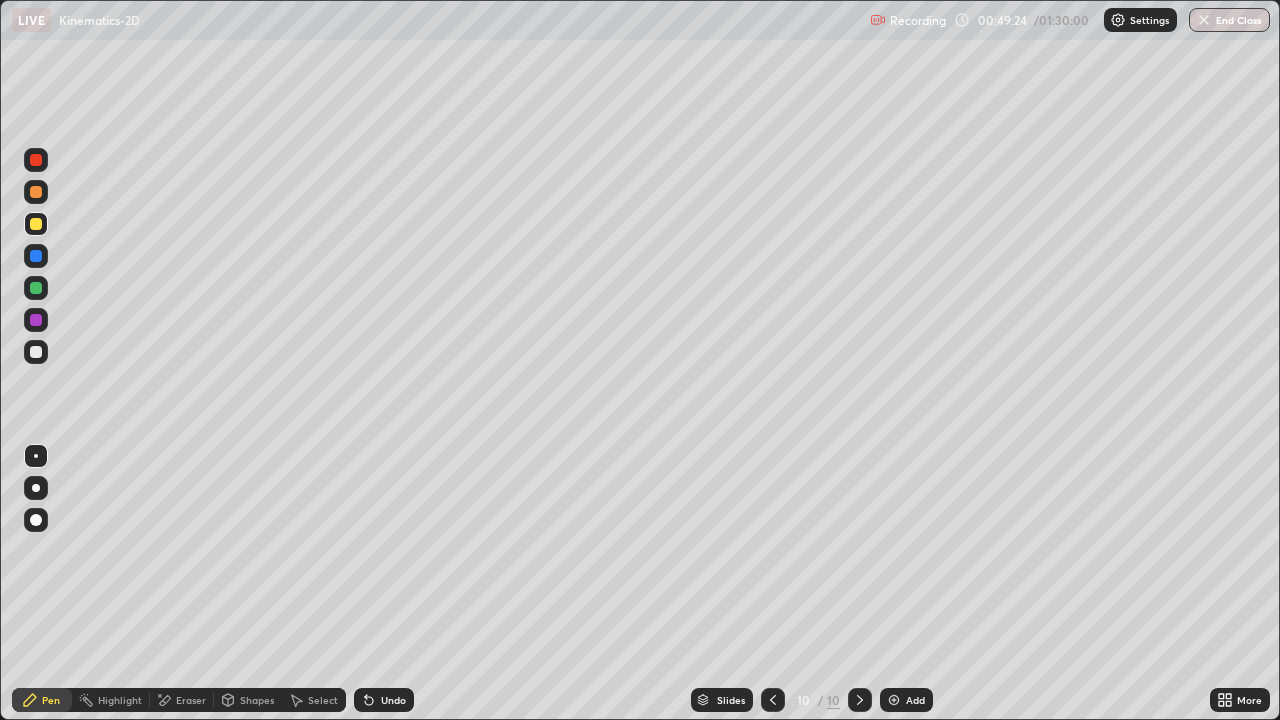 click 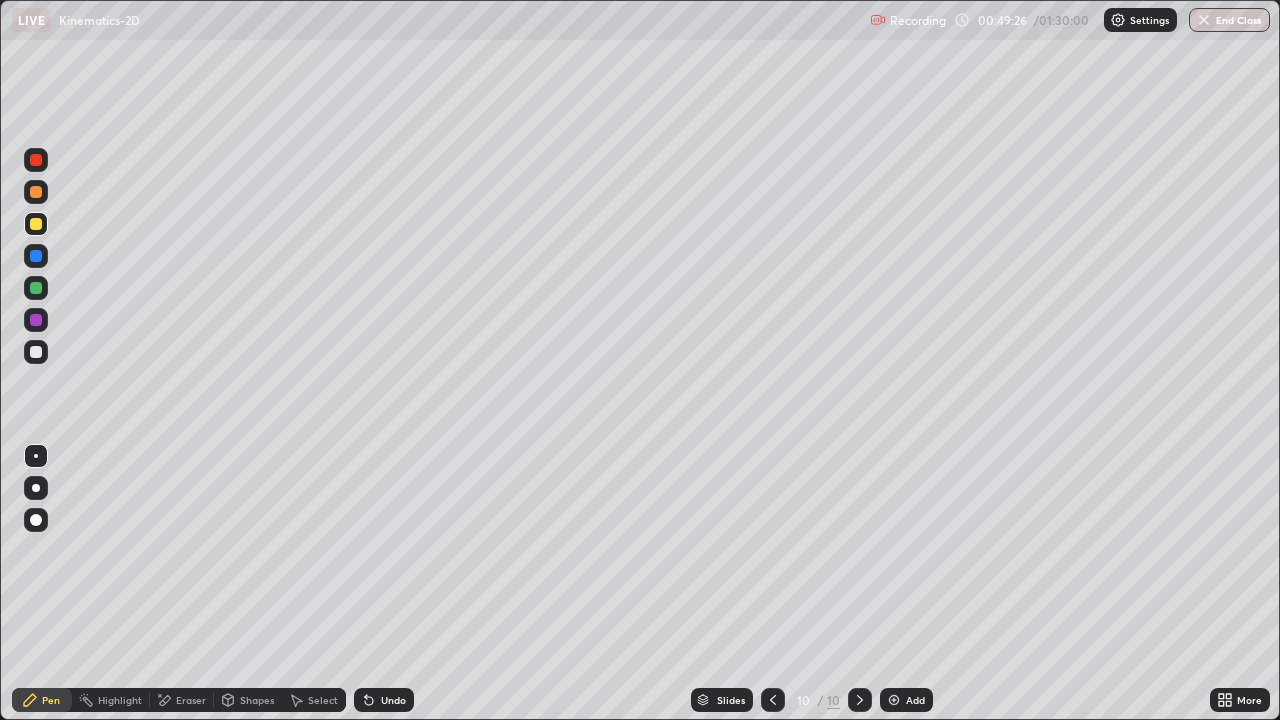 click on "Add" at bounding box center [906, 700] 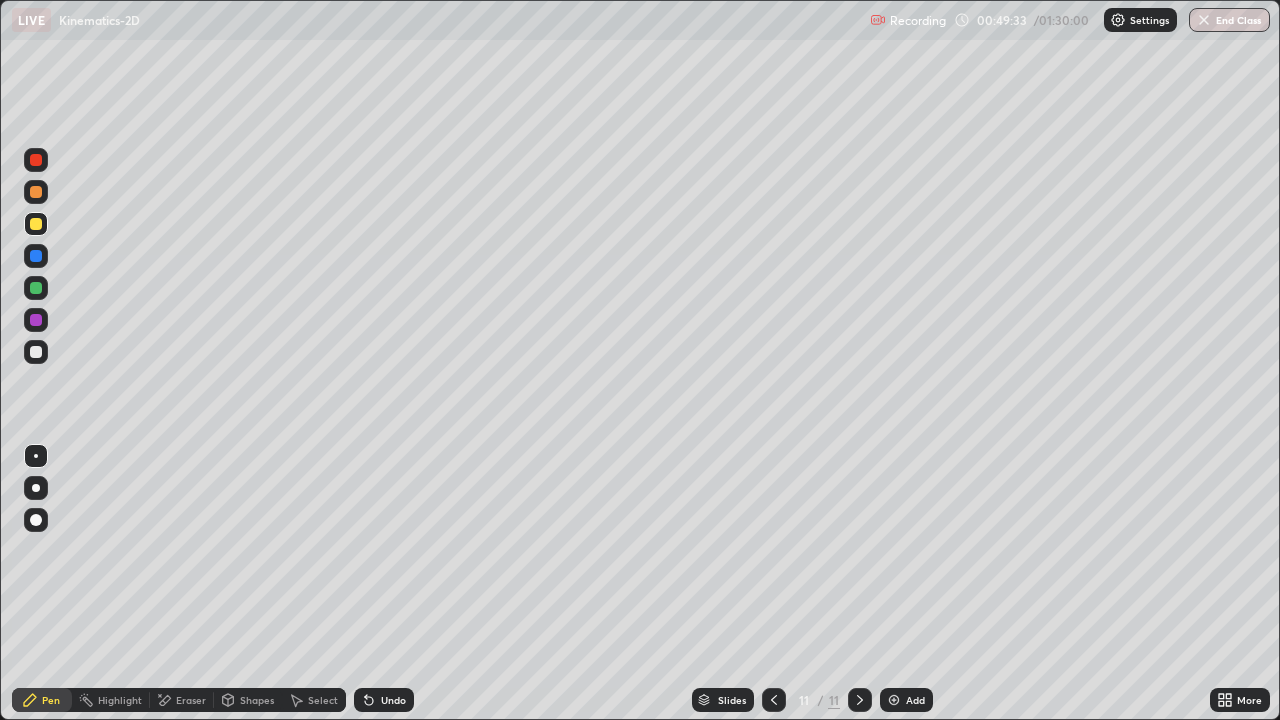 click on "Shapes" at bounding box center [257, 700] 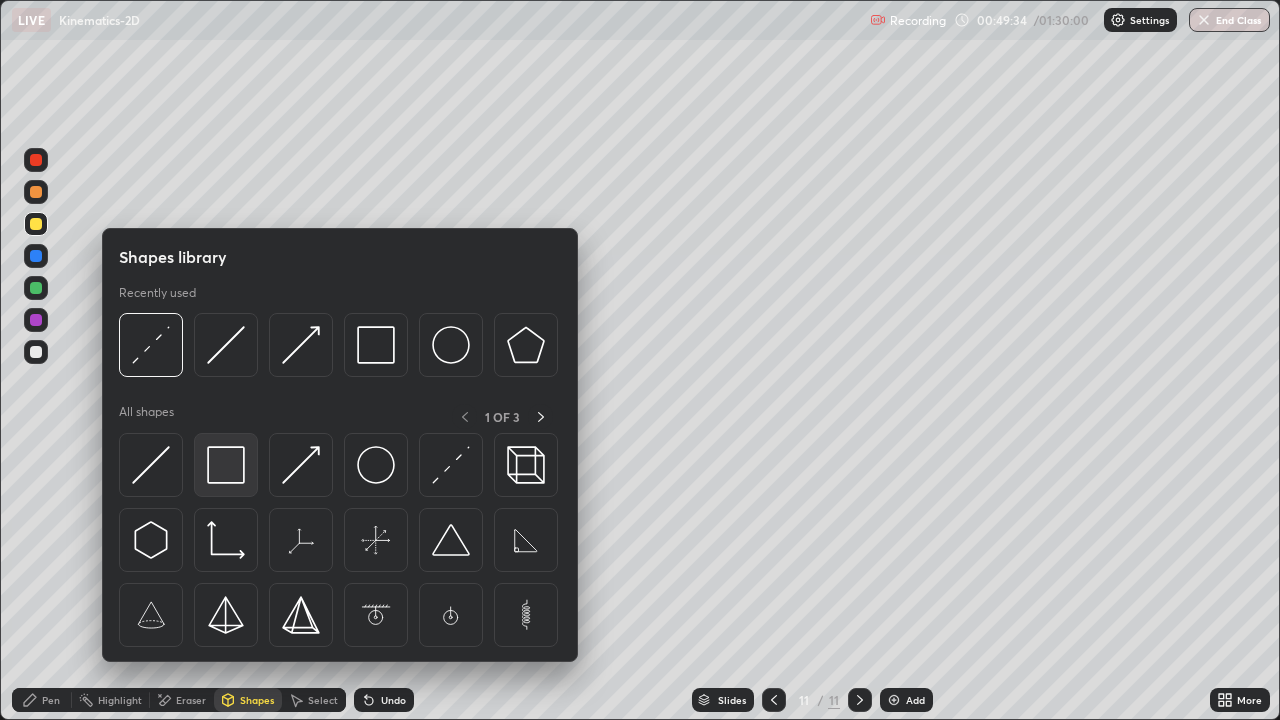 click at bounding box center [226, 465] 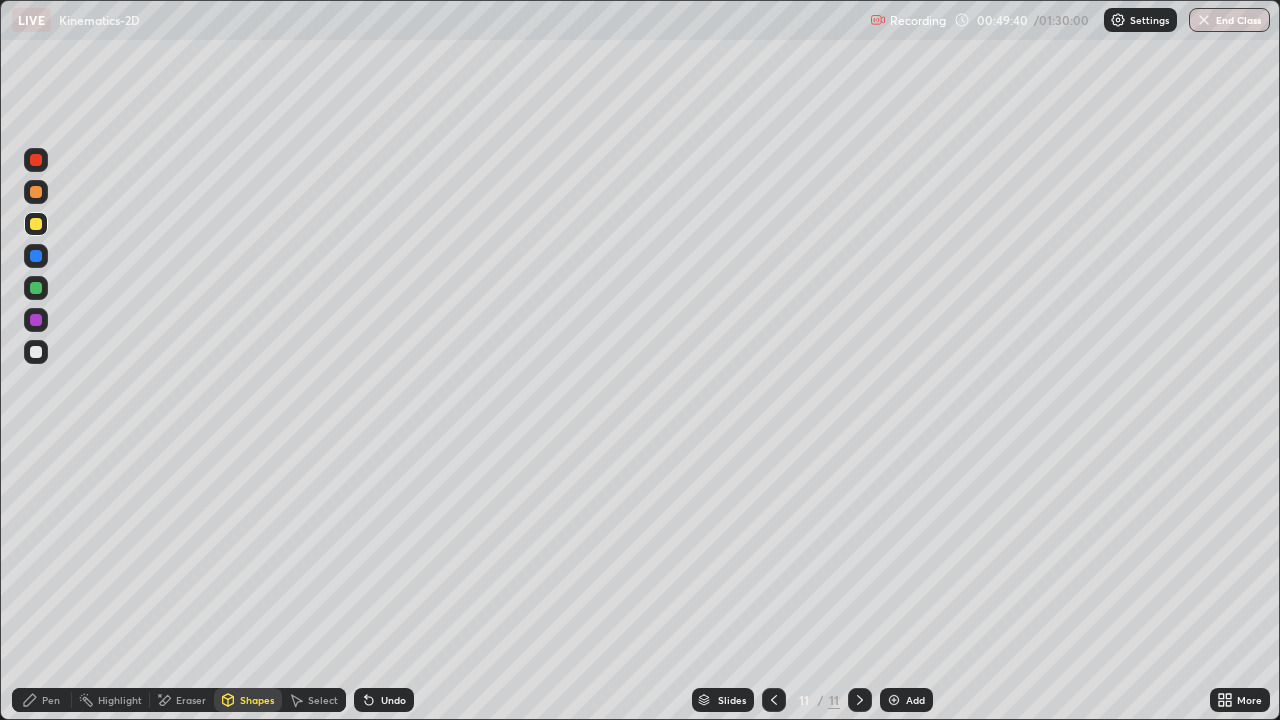 click on "Pen" at bounding box center (42, 700) 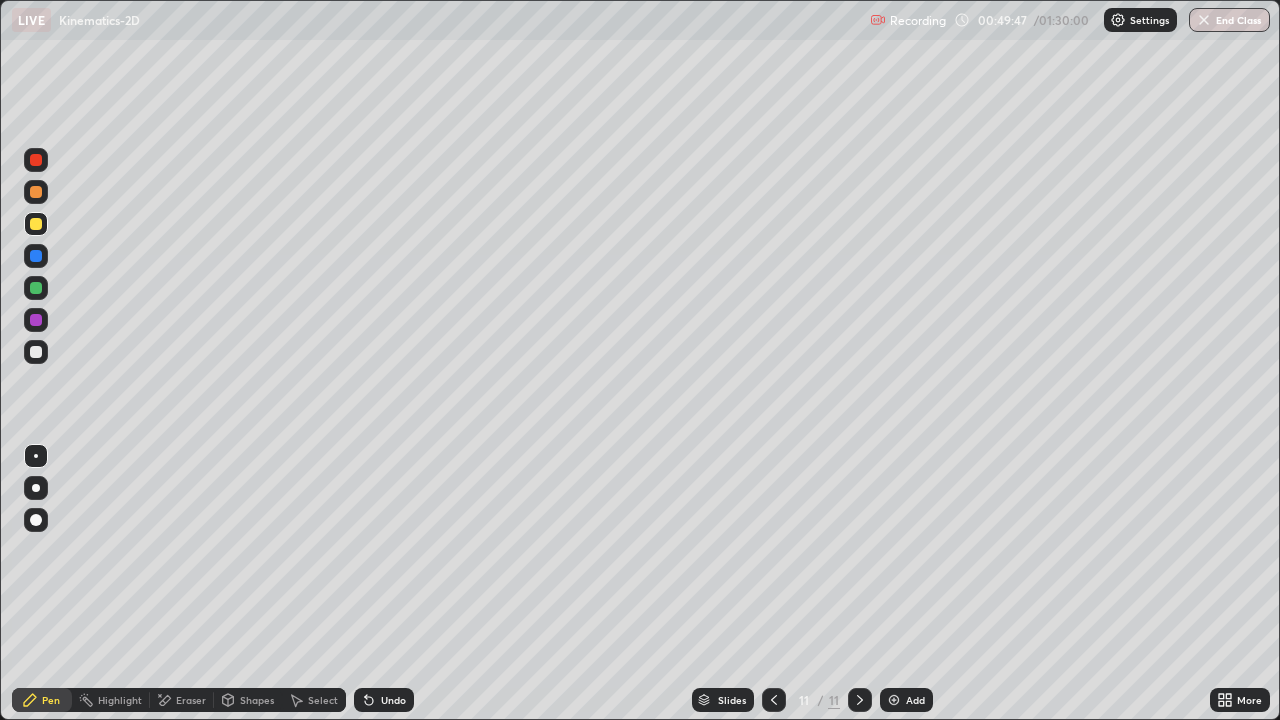click 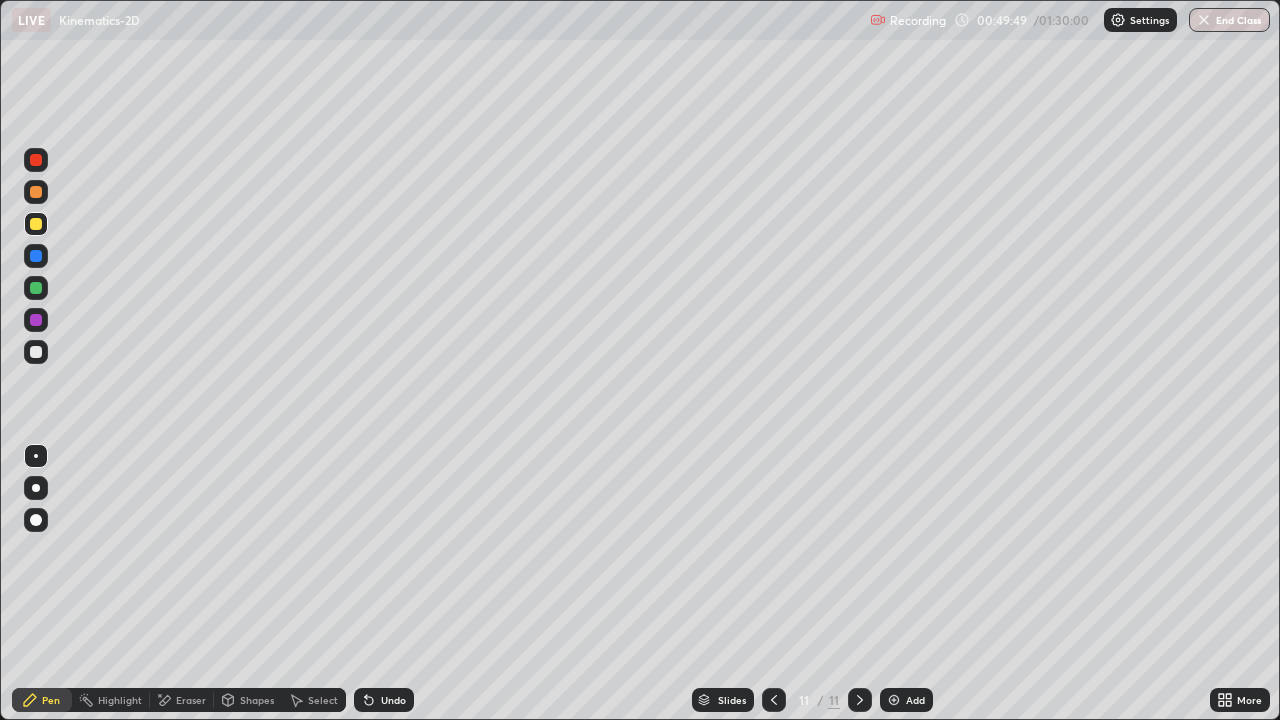 click on "Undo" at bounding box center (393, 700) 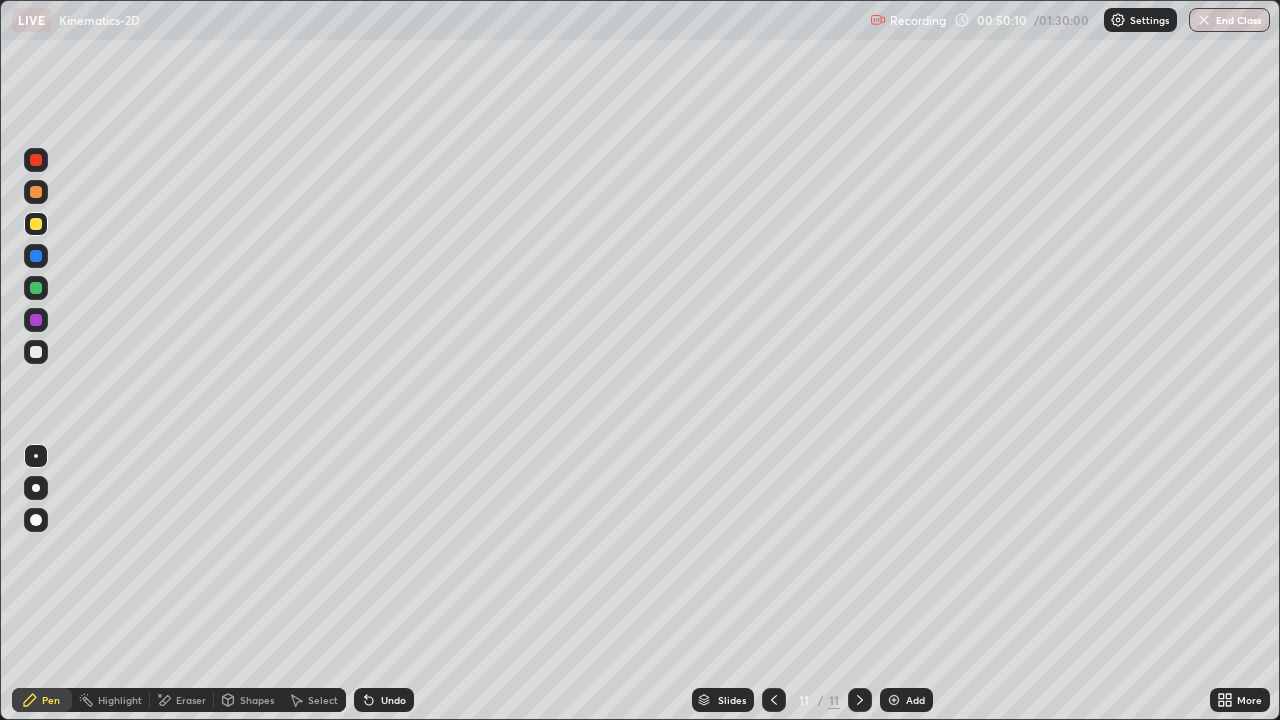 click on "Eraser" at bounding box center [191, 700] 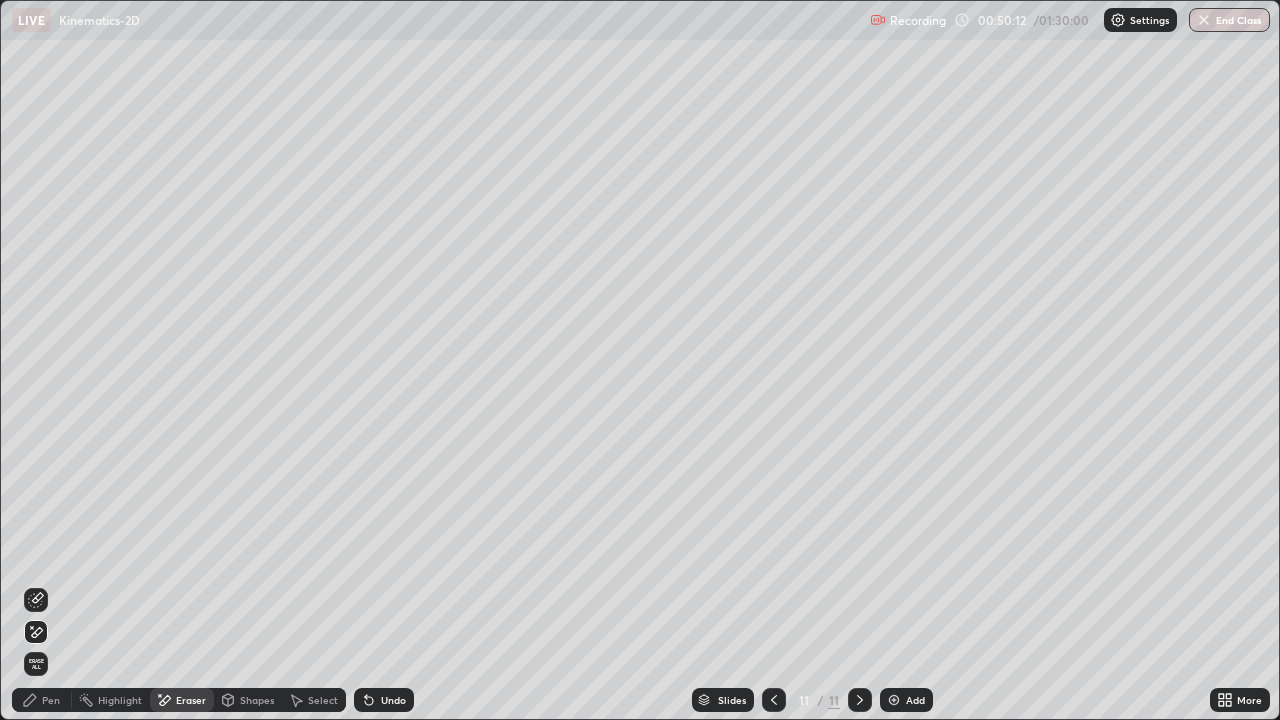 click on "Pen" at bounding box center [42, 700] 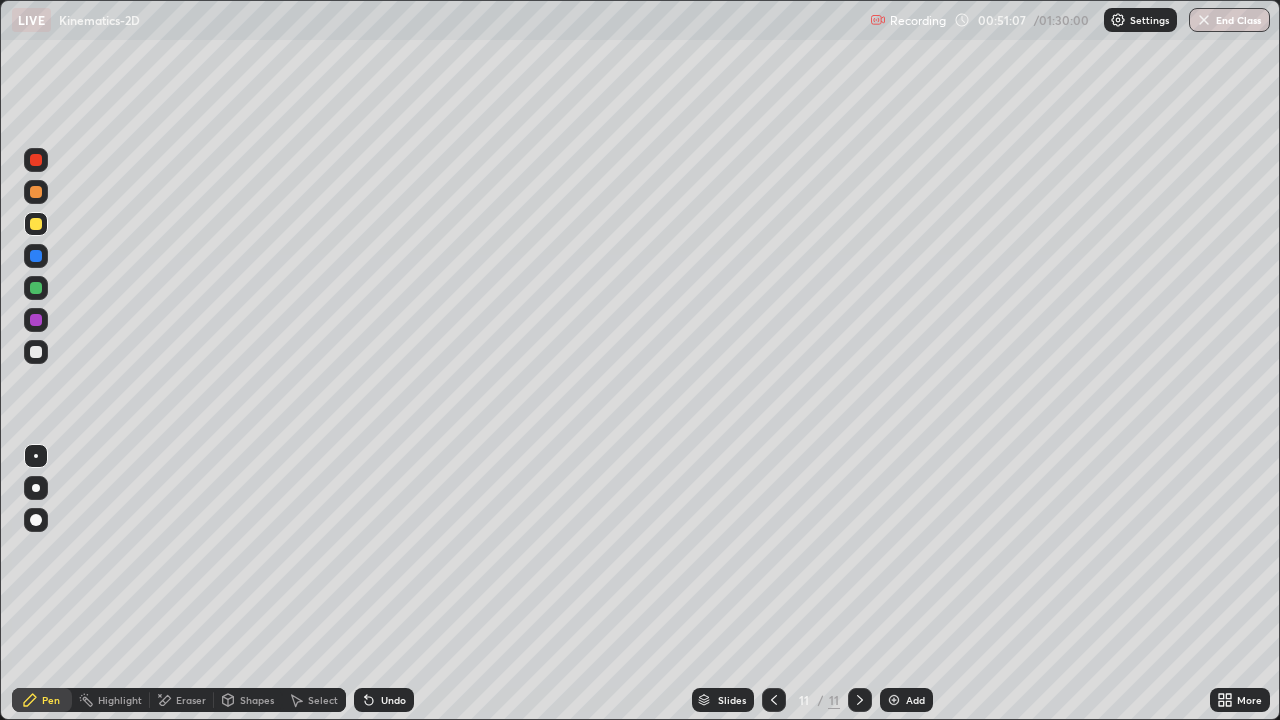 click at bounding box center (36, 352) 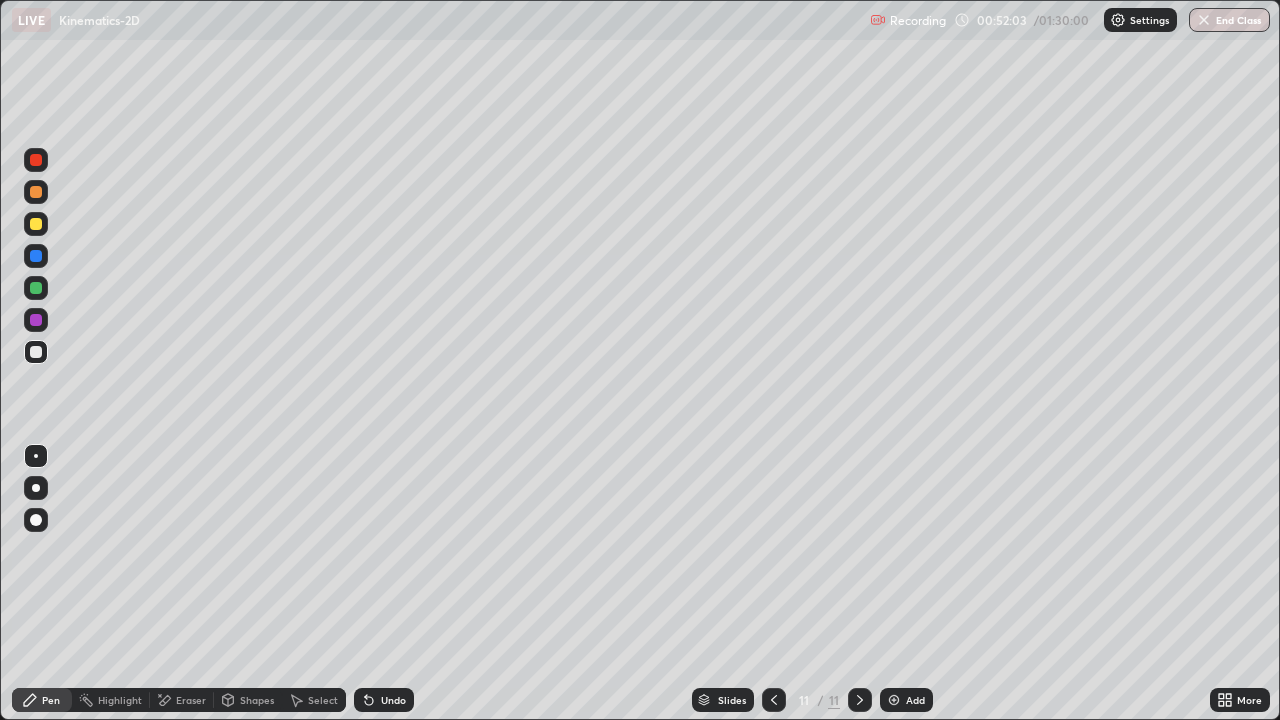 click on "Select" at bounding box center (314, 700) 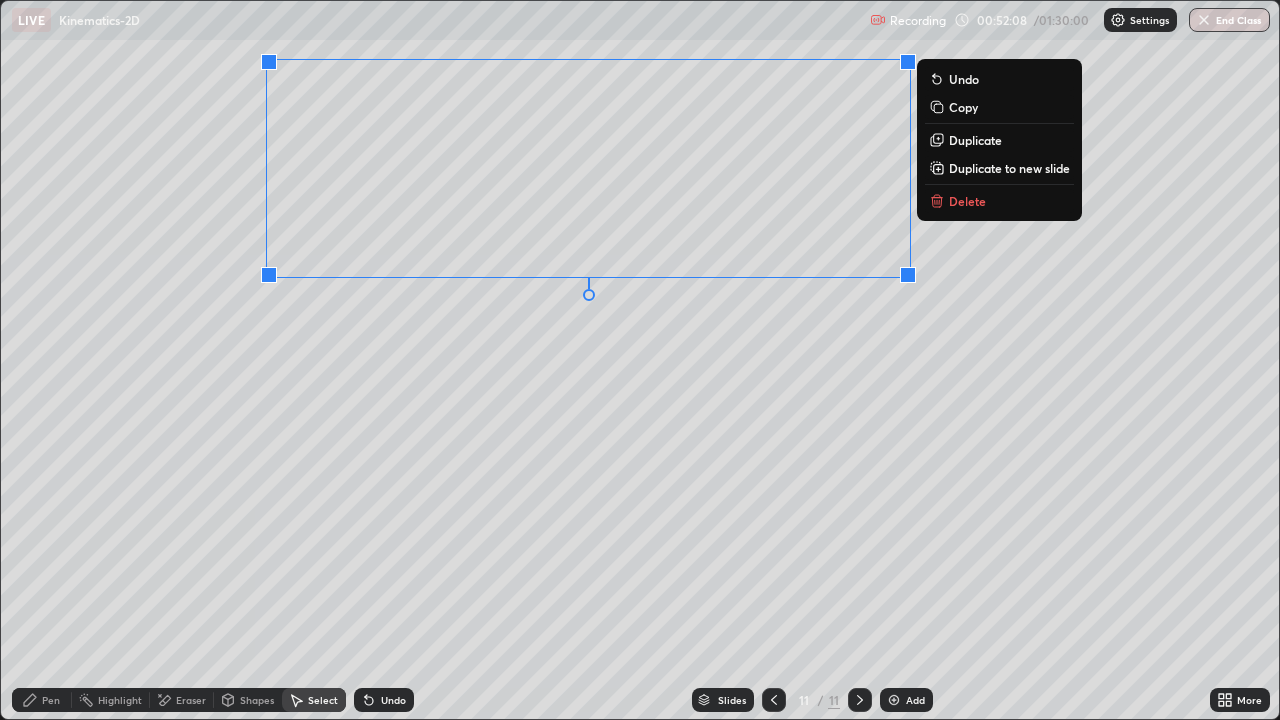 click on "Duplicate to new slide" at bounding box center [1009, 168] 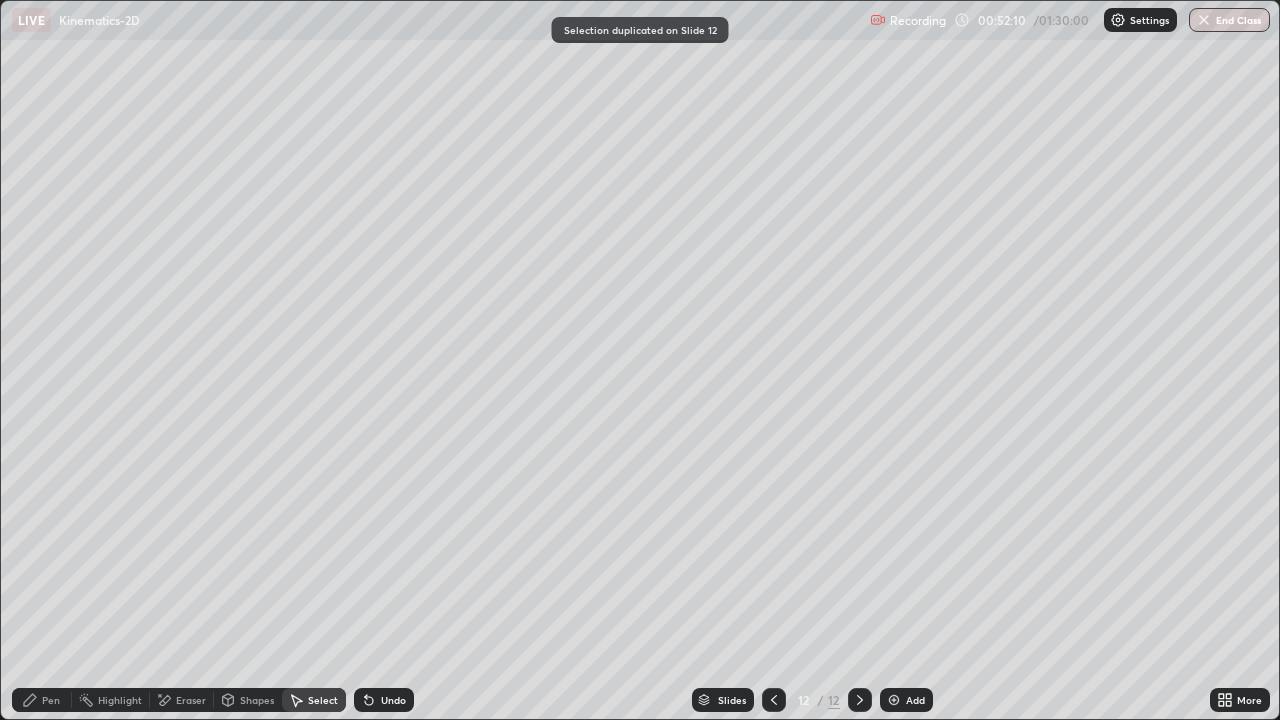 click on "Pen" at bounding box center (51, 700) 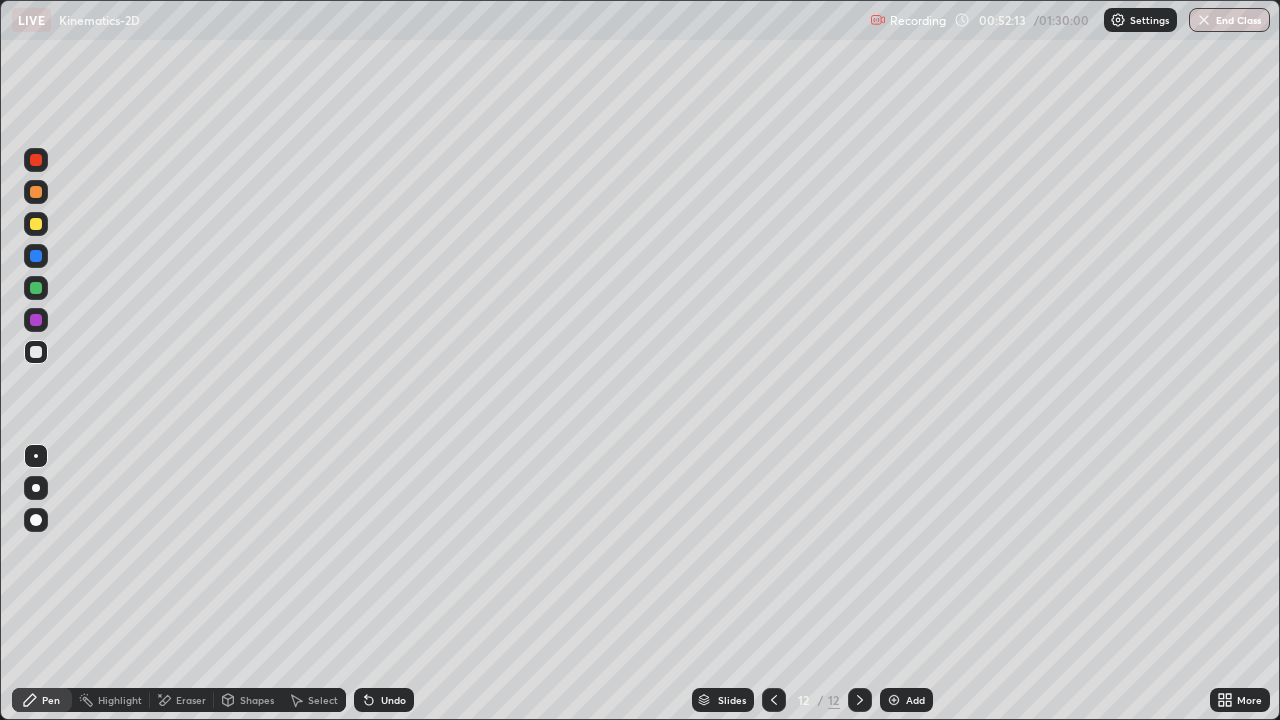 click on "Eraser" at bounding box center [191, 700] 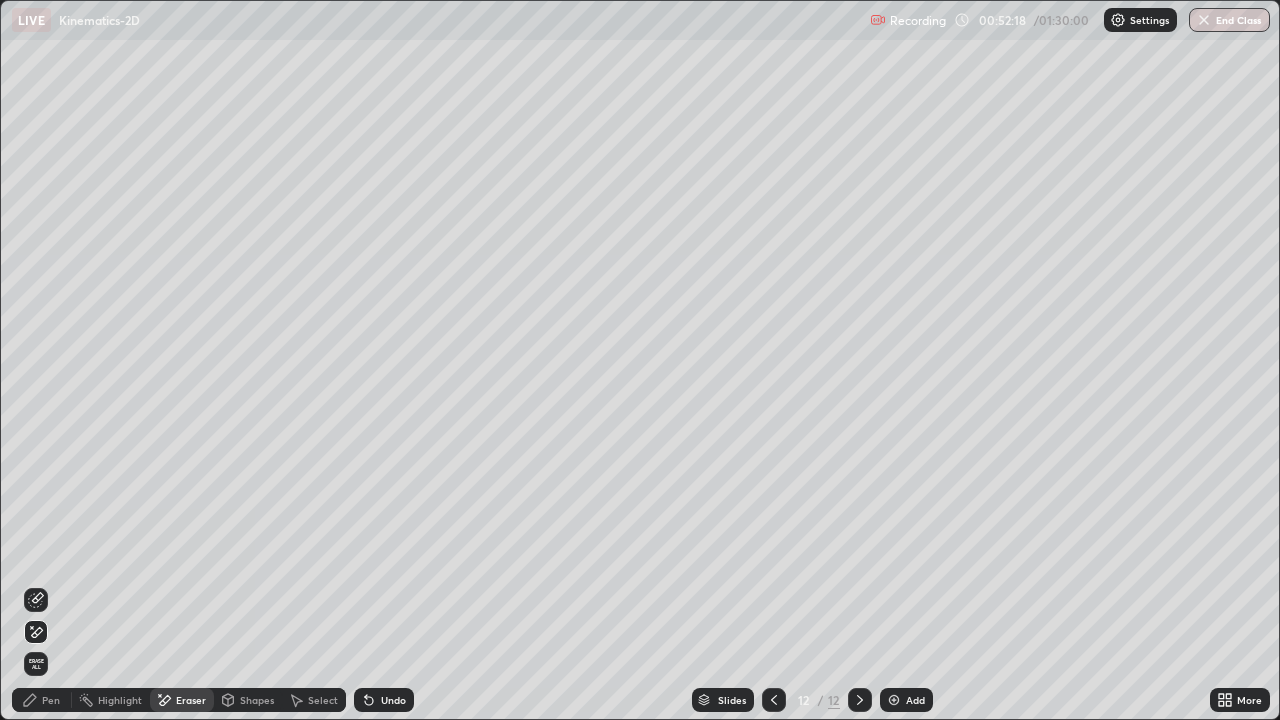click on "Pen" at bounding box center (51, 700) 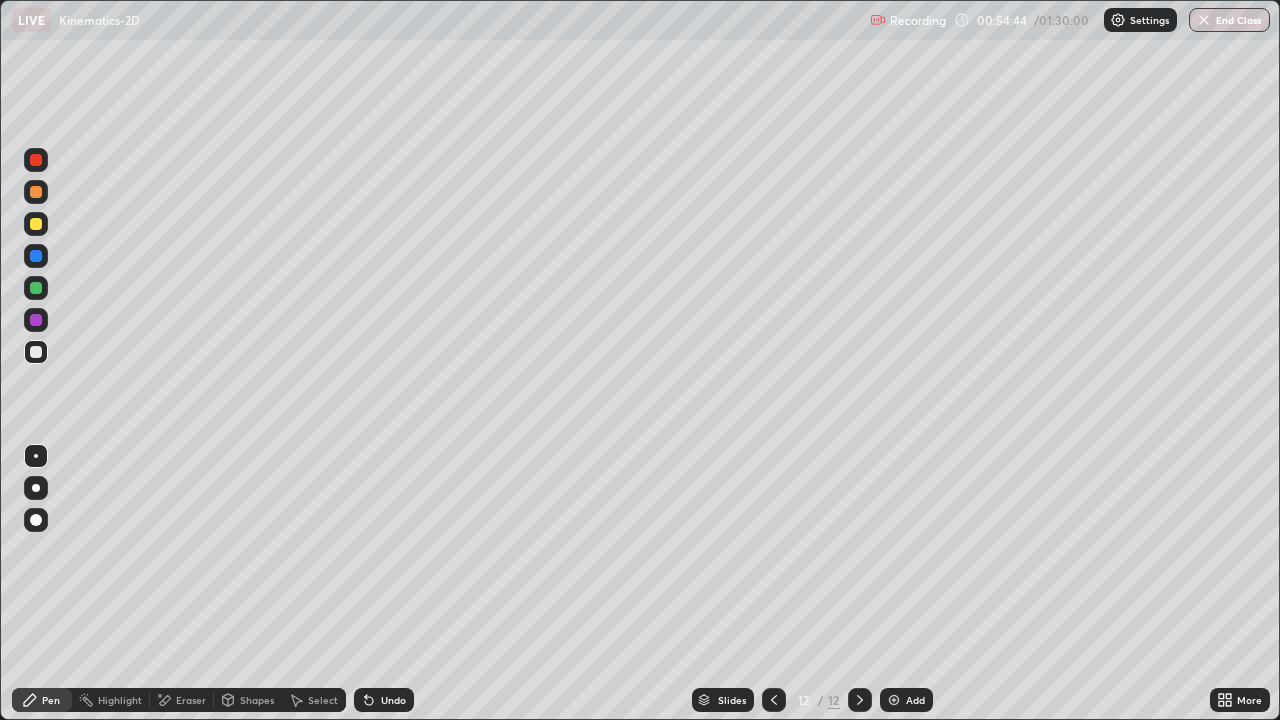 click at bounding box center (894, 700) 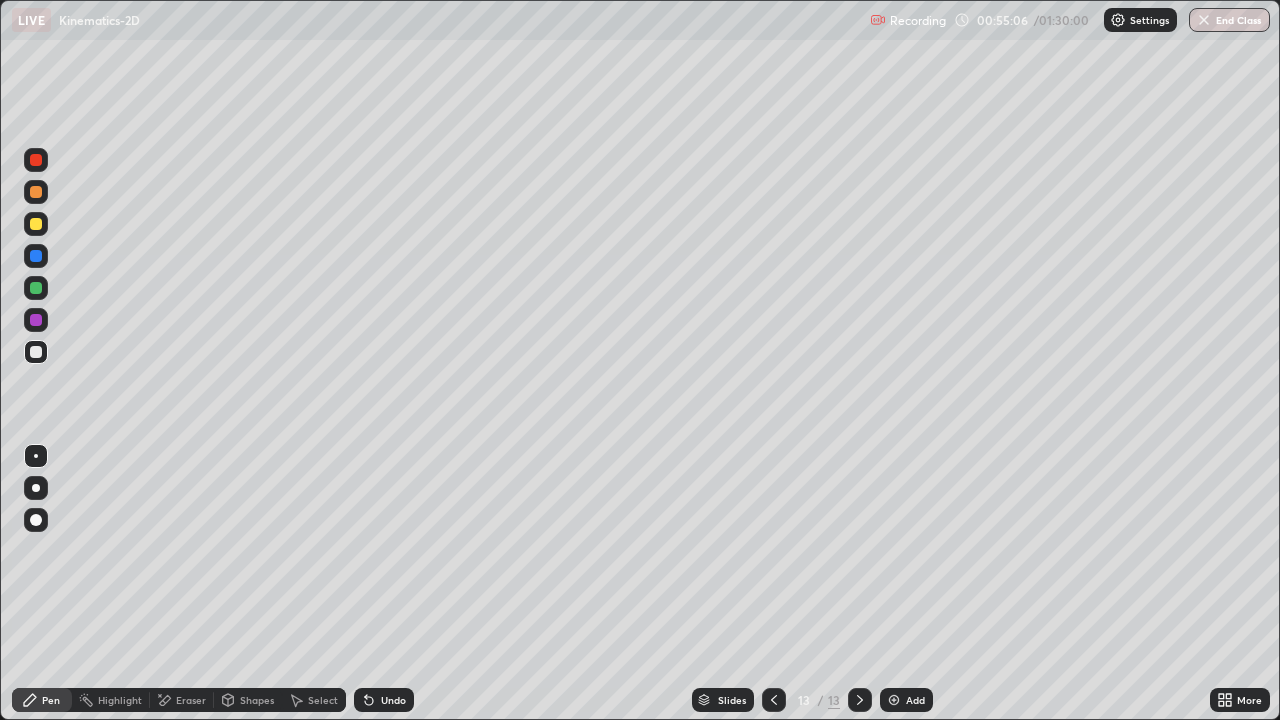 click 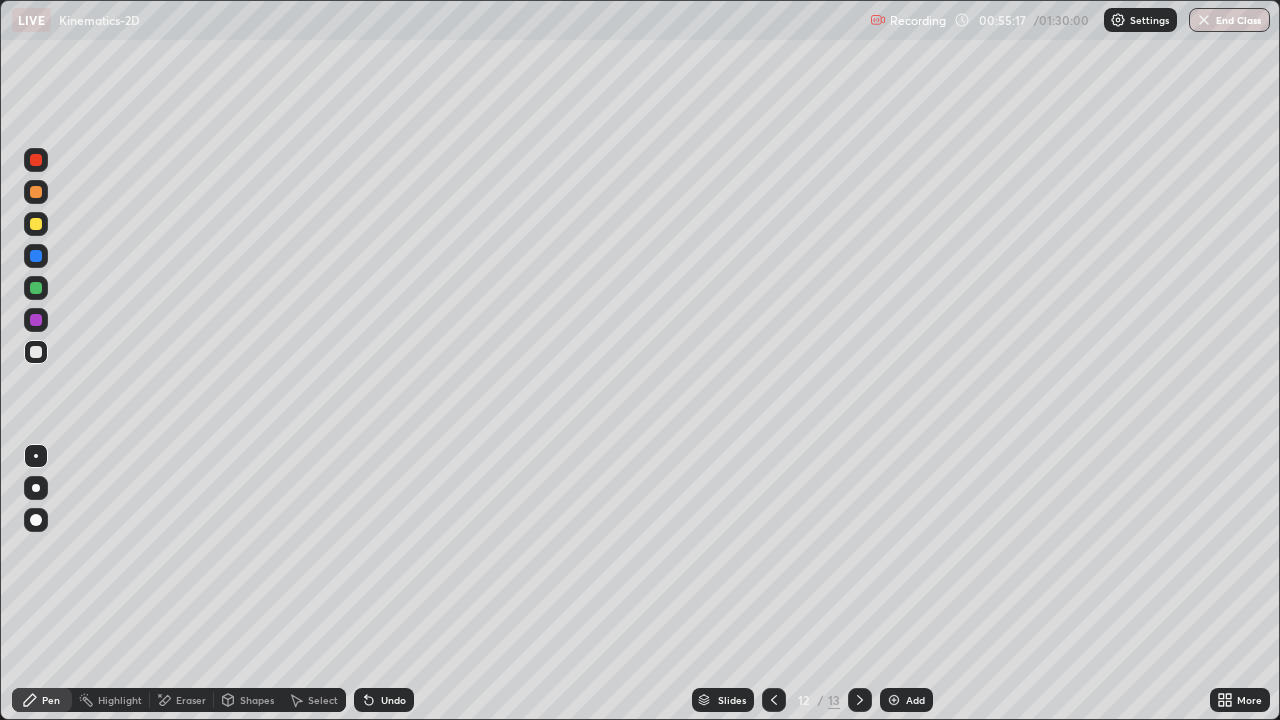 click 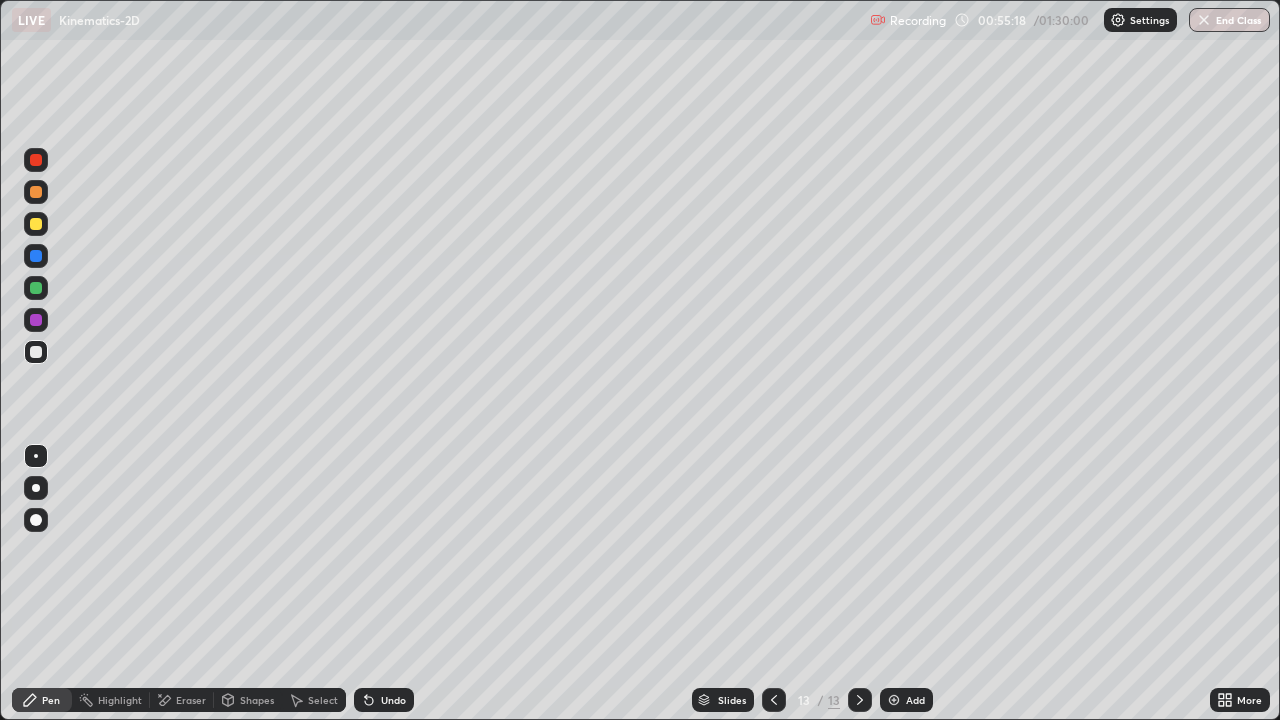 click at bounding box center (894, 700) 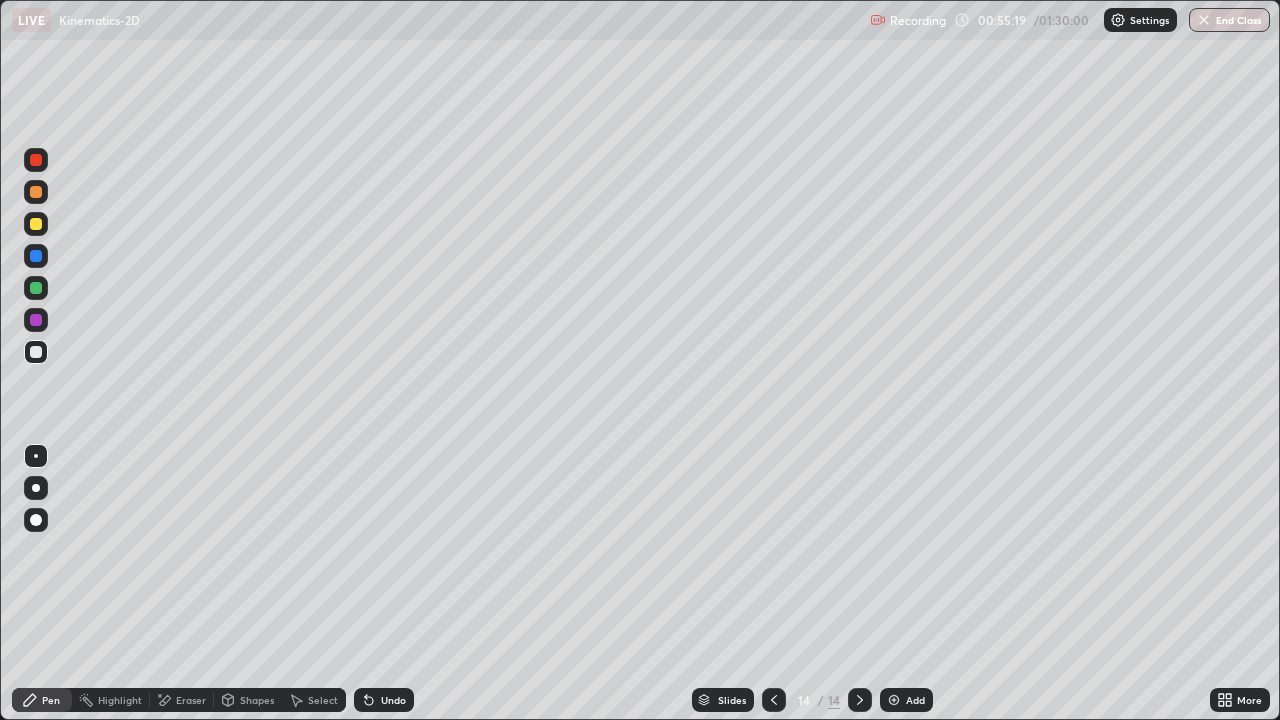 click 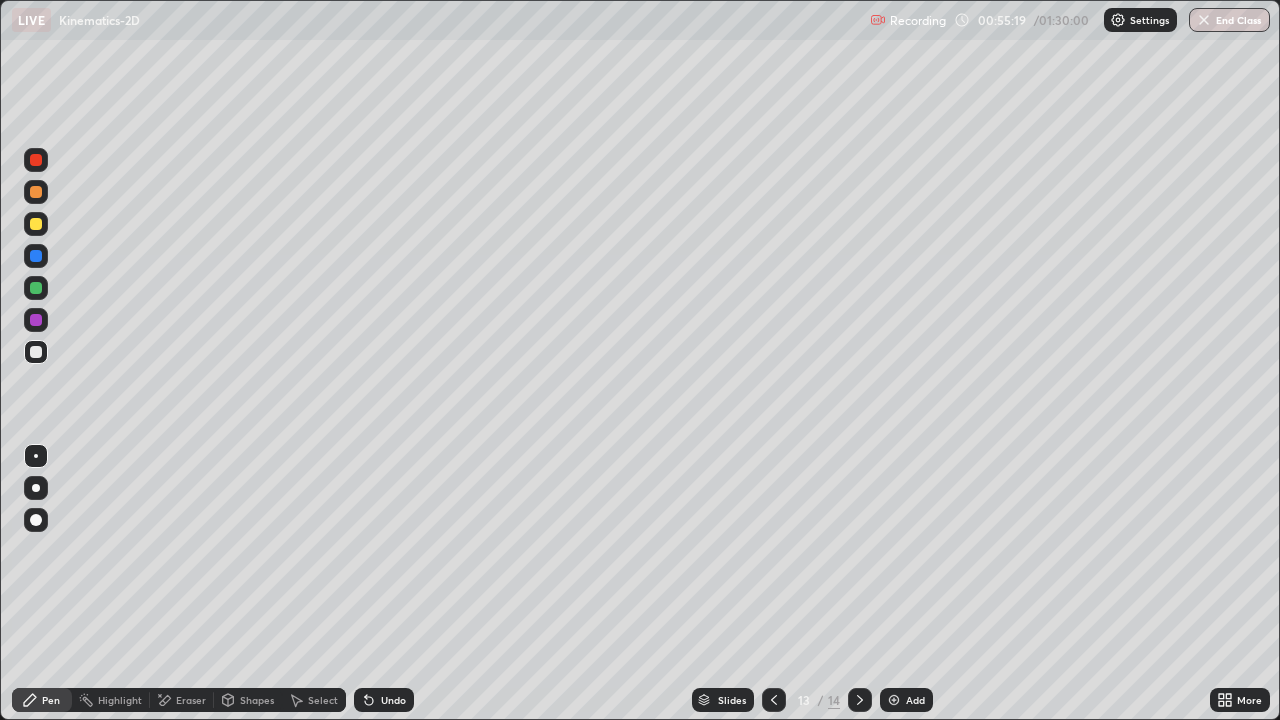 click at bounding box center [774, 700] 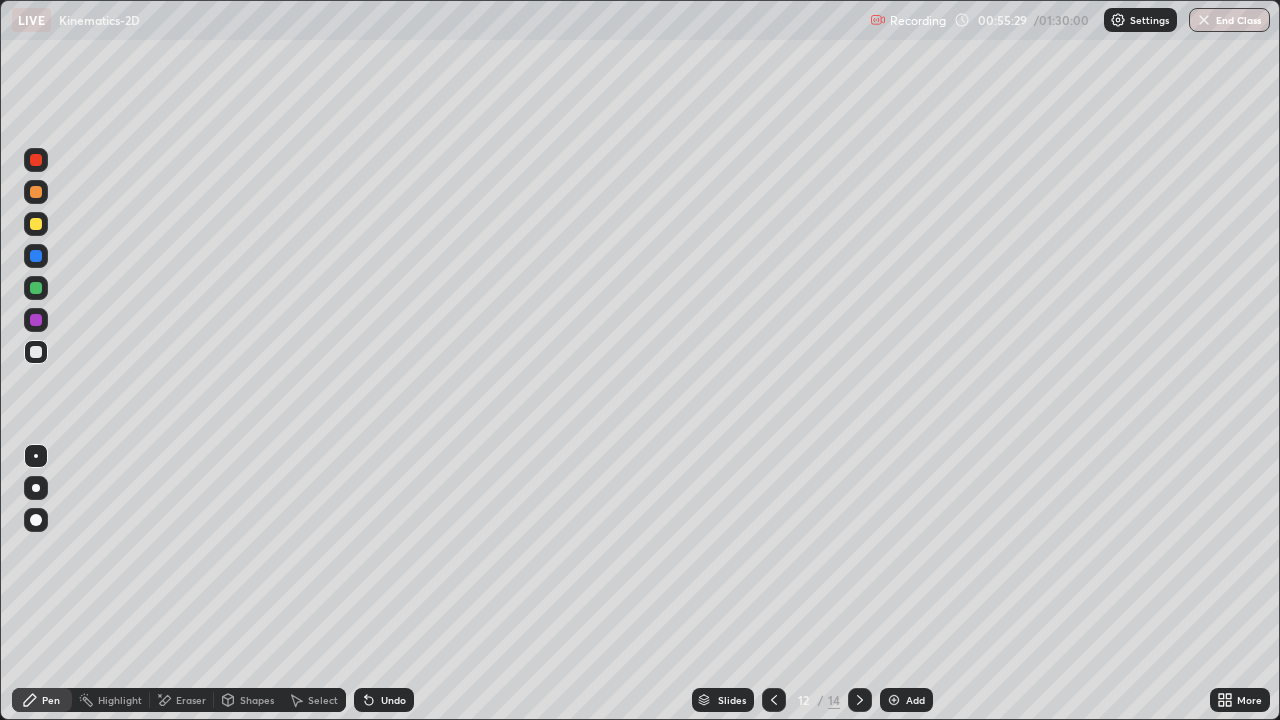 click at bounding box center (860, 700) 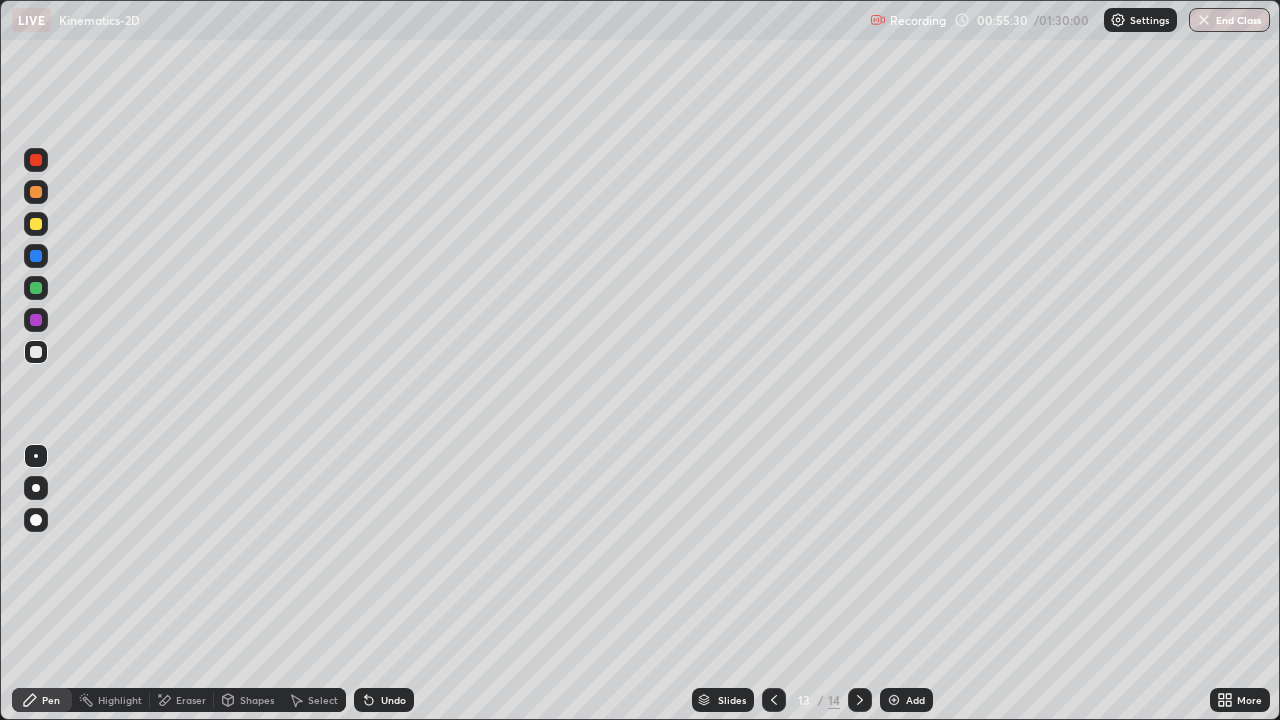 click at bounding box center (774, 700) 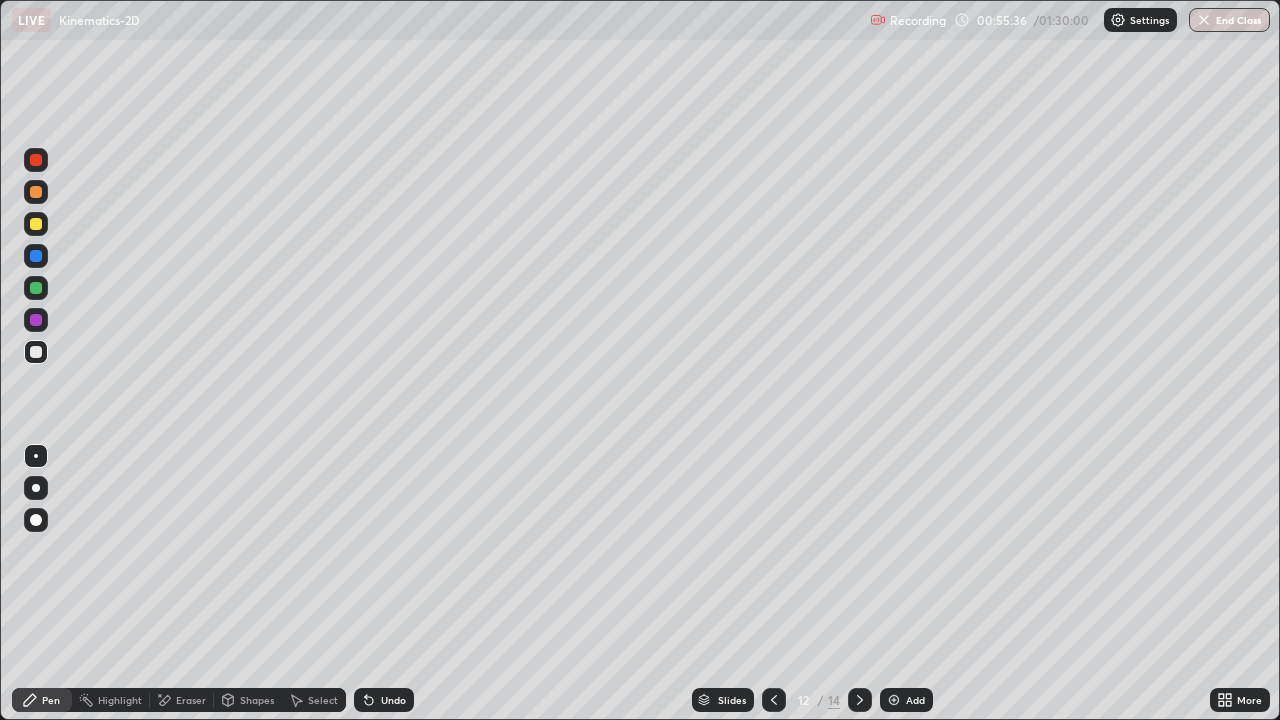 click 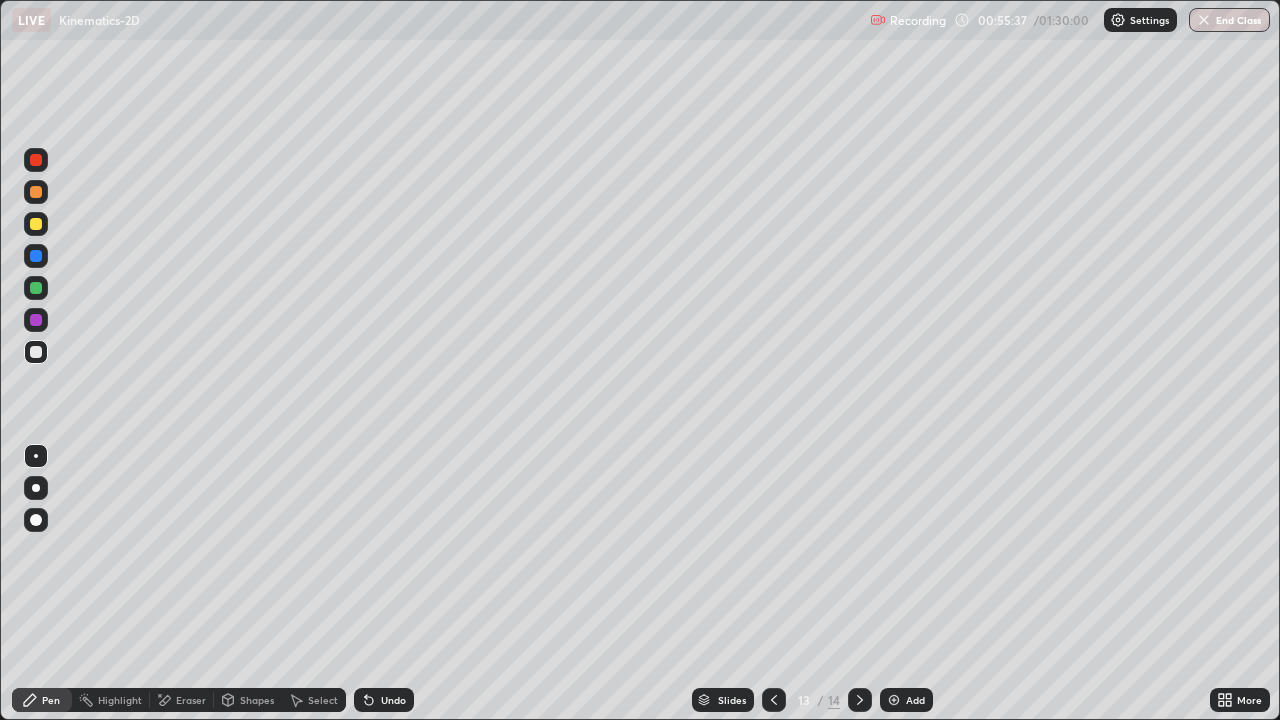 click 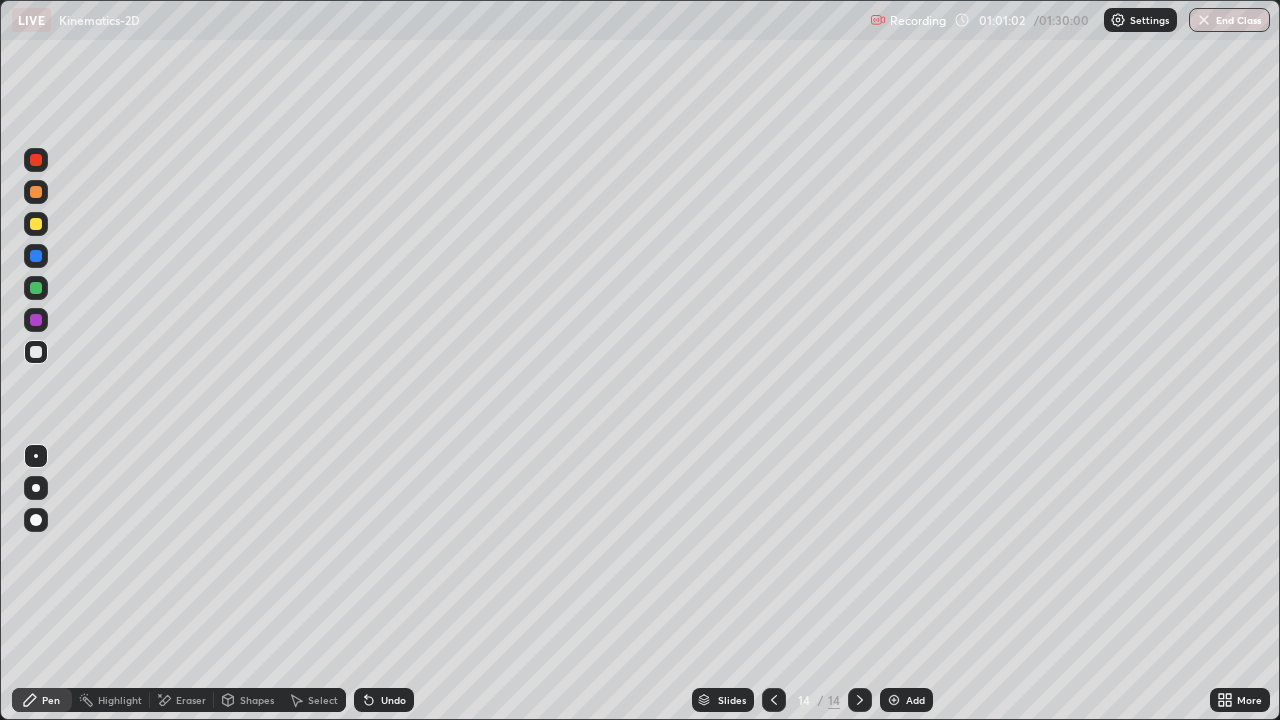click at bounding box center (894, 700) 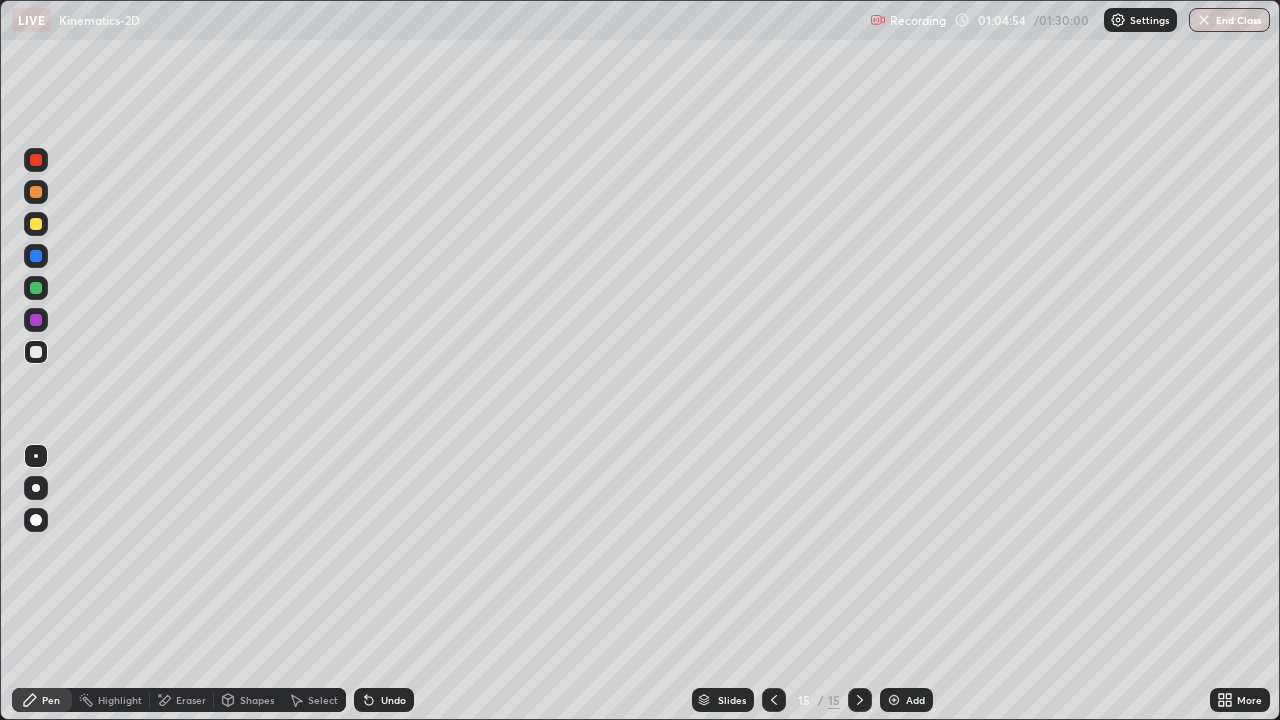click at bounding box center [894, 700] 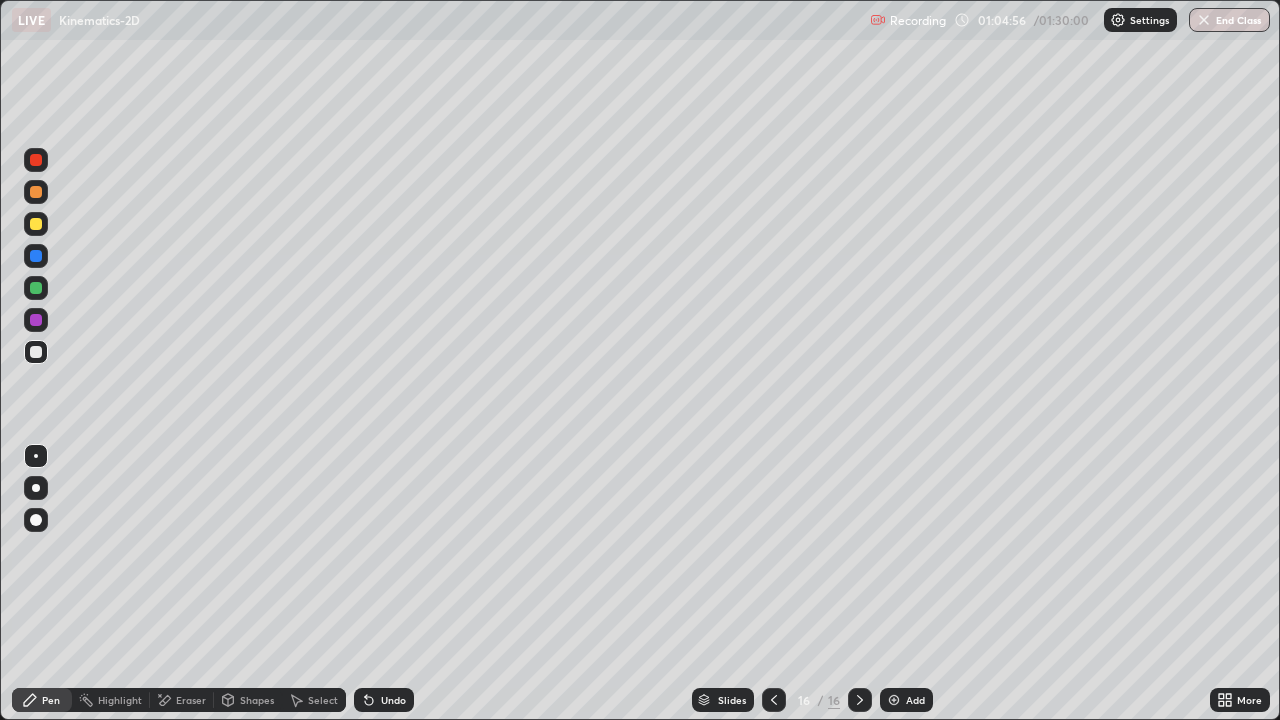 click at bounding box center (36, 224) 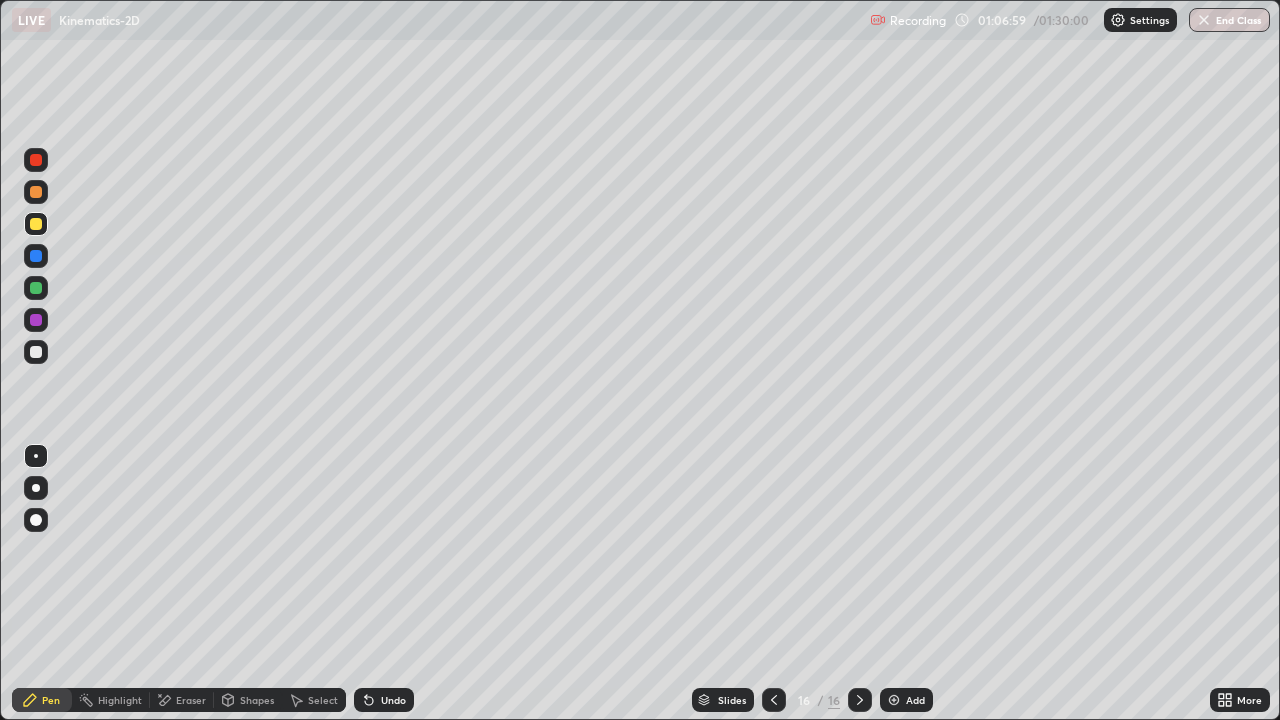 click on "Add" at bounding box center [915, 700] 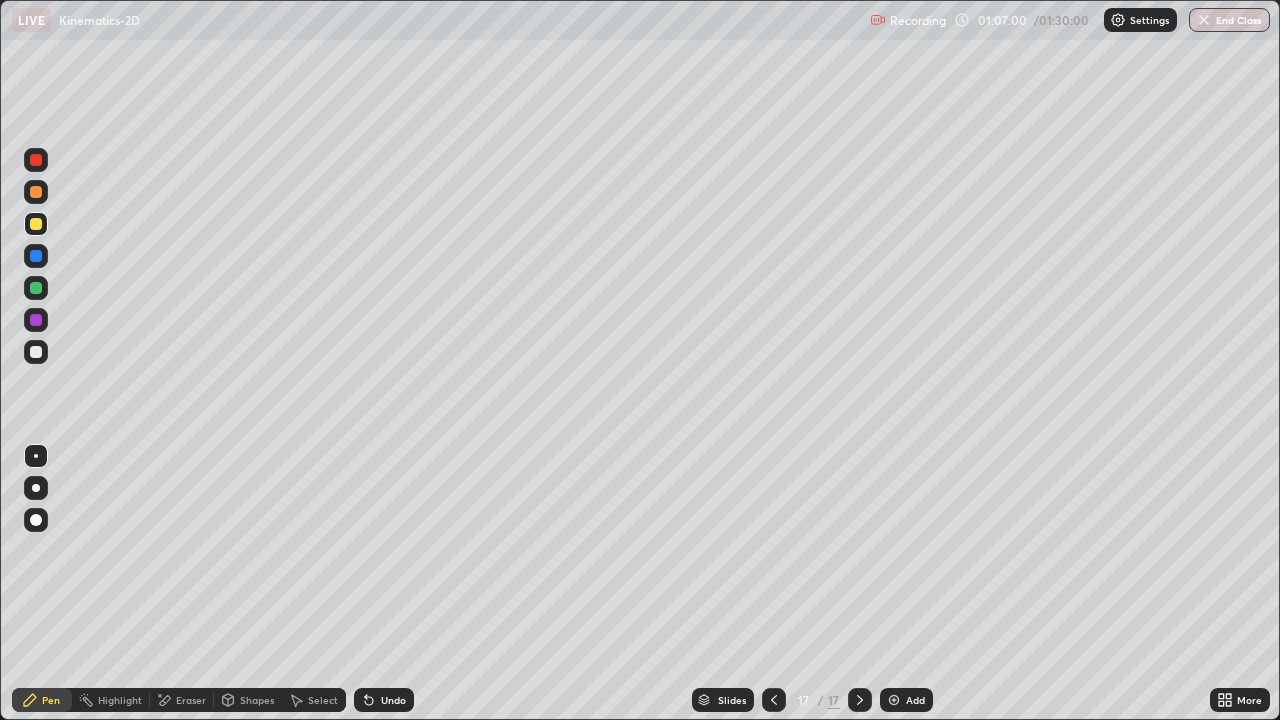 click on "Shapes" at bounding box center (257, 700) 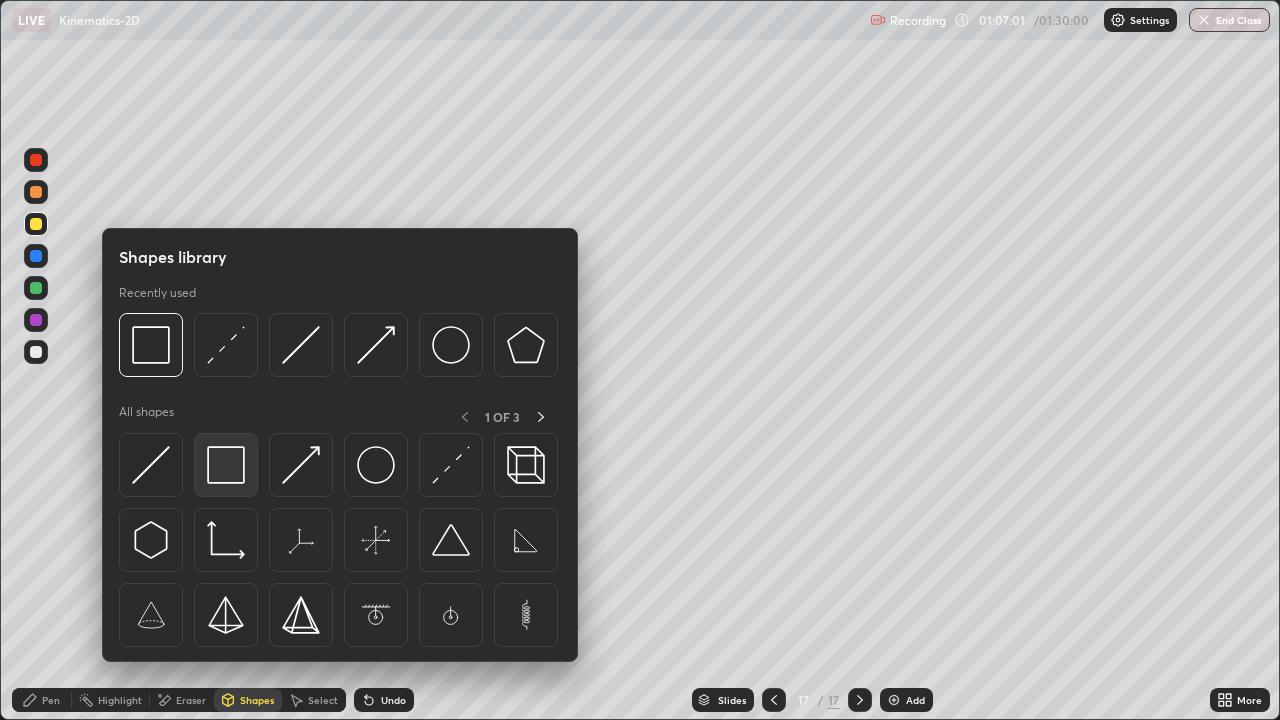click at bounding box center (226, 465) 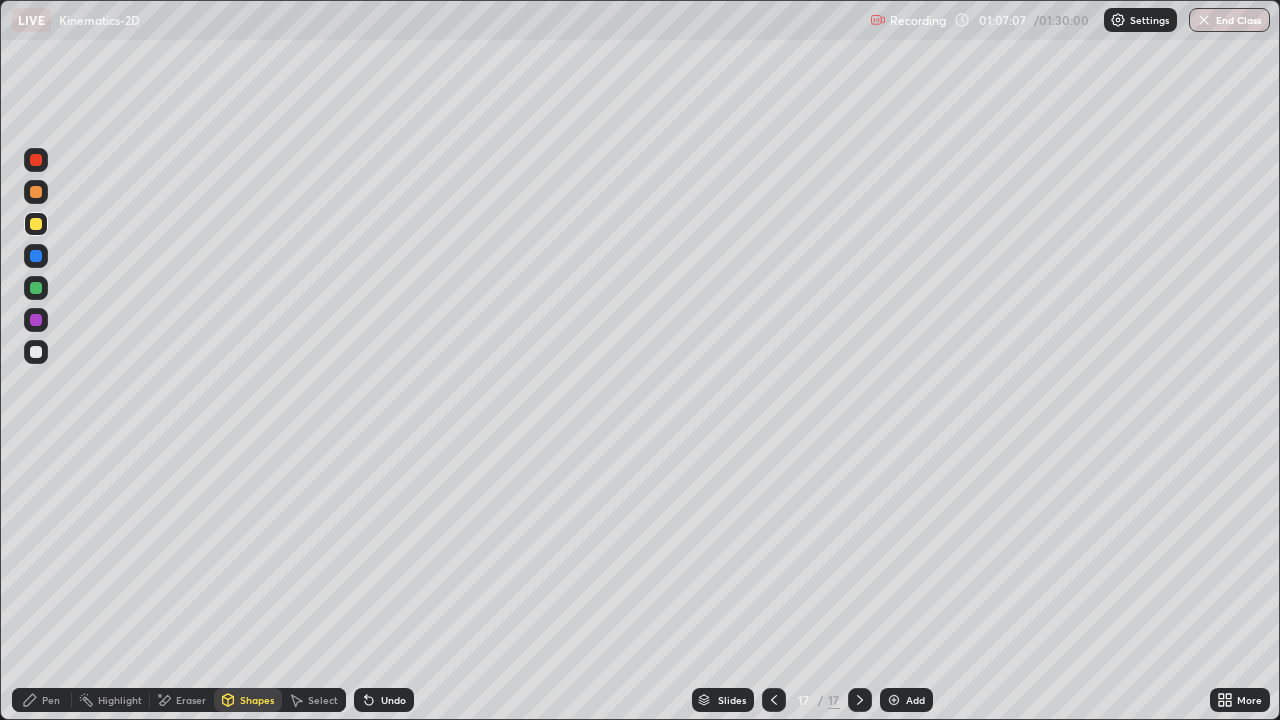 click 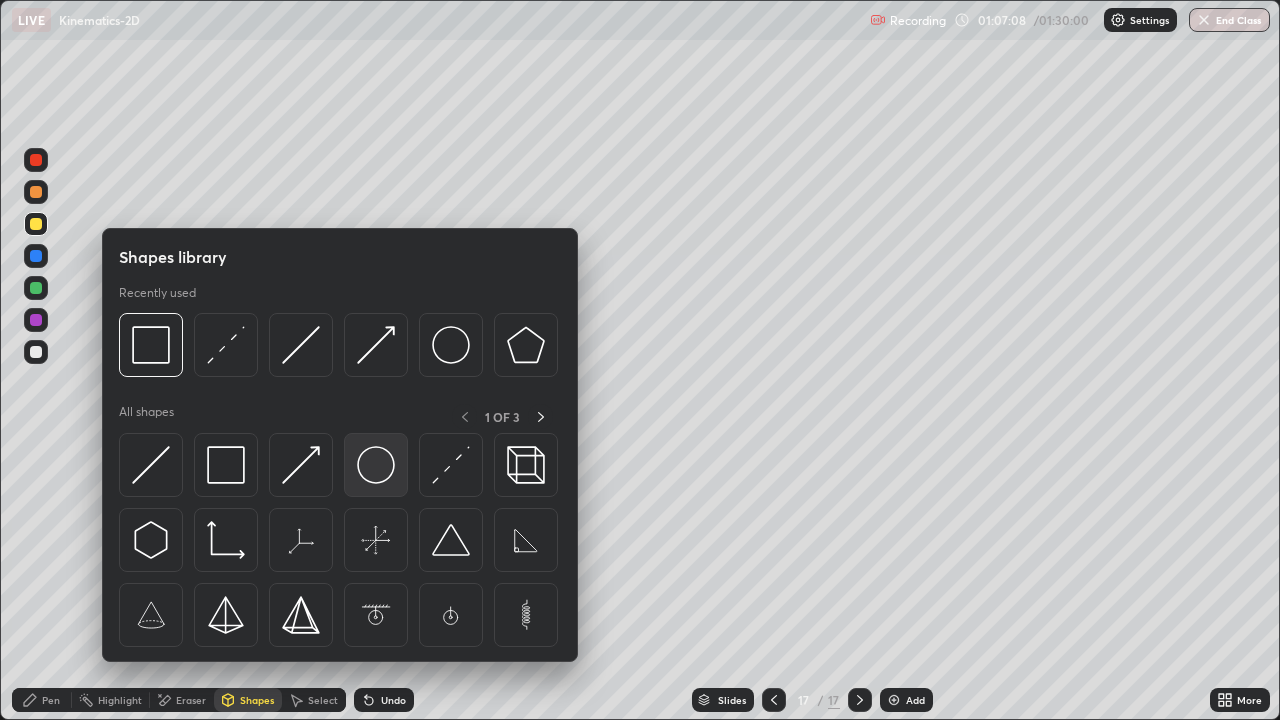 click at bounding box center [376, 465] 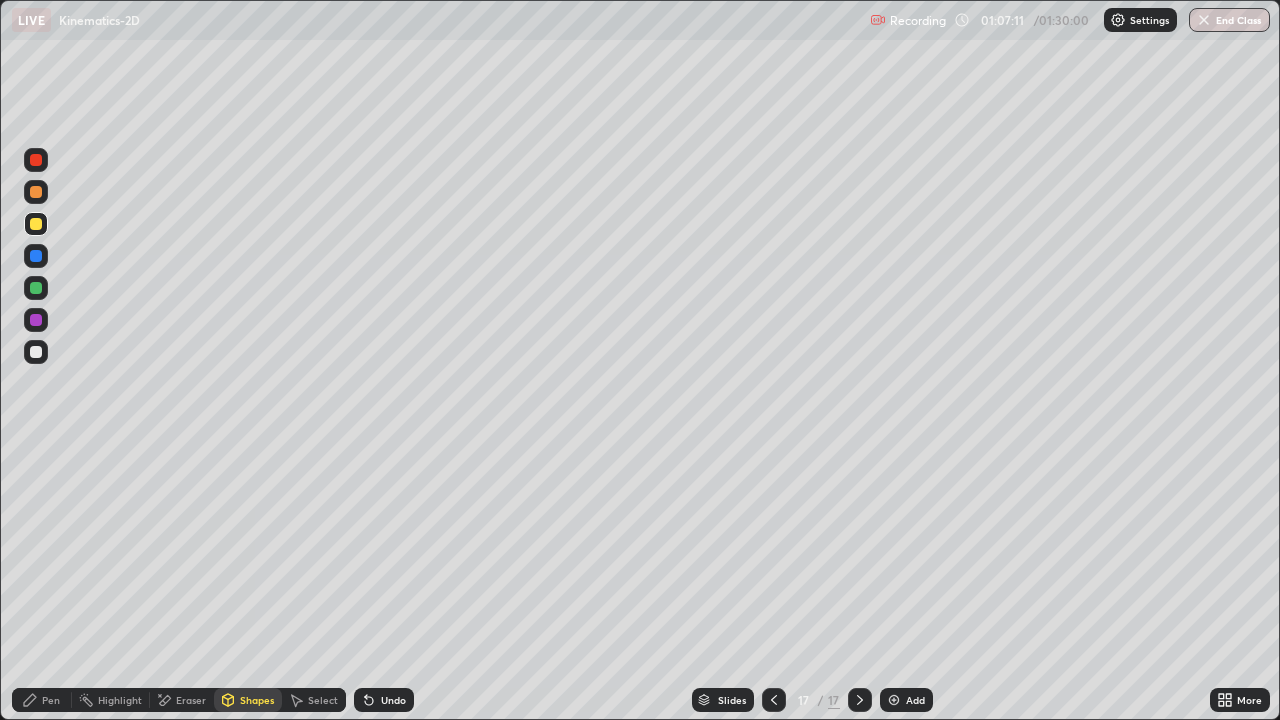 click at bounding box center [36, 352] 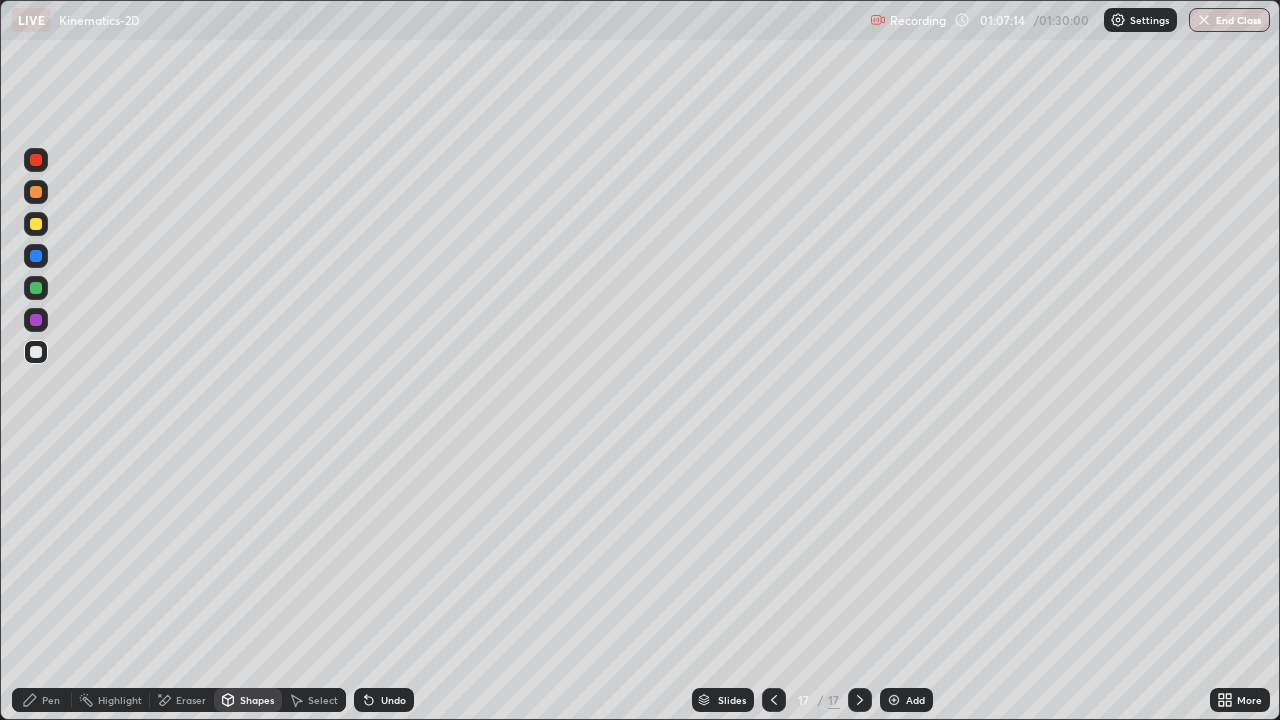click on "Undo" at bounding box center [384, 700] 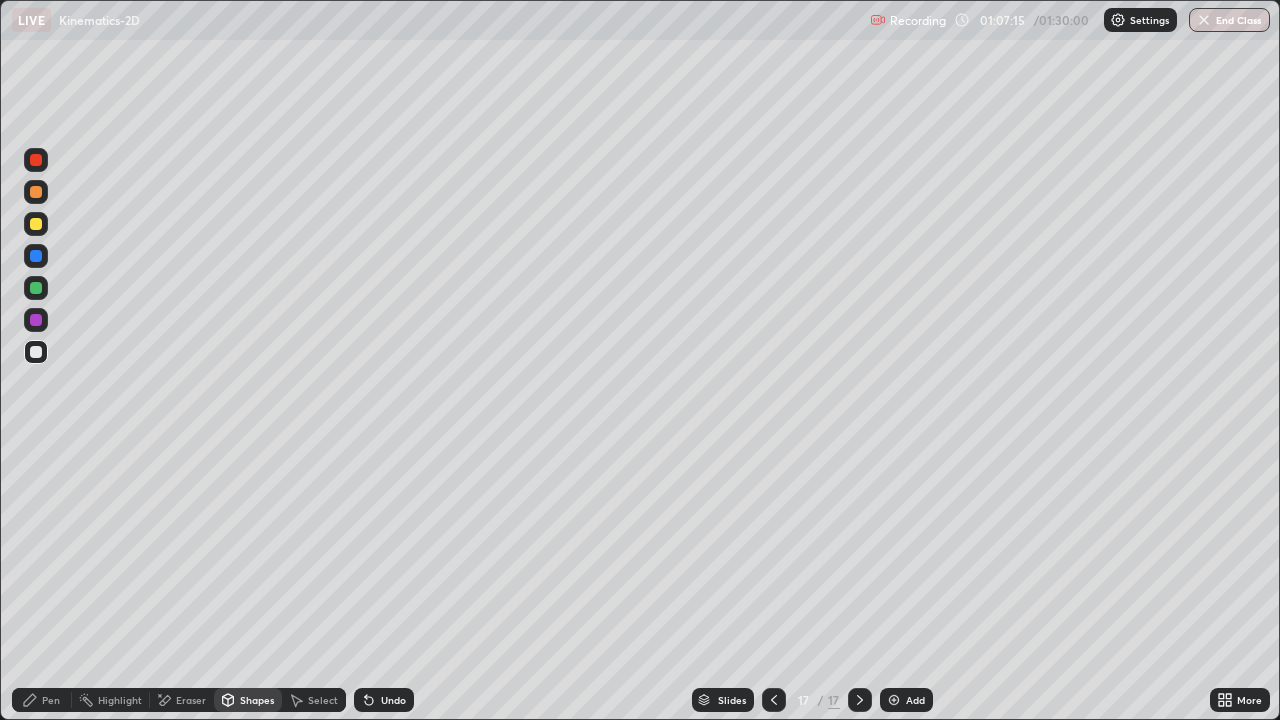 click on "Pen" at bounding box center (51, 700) 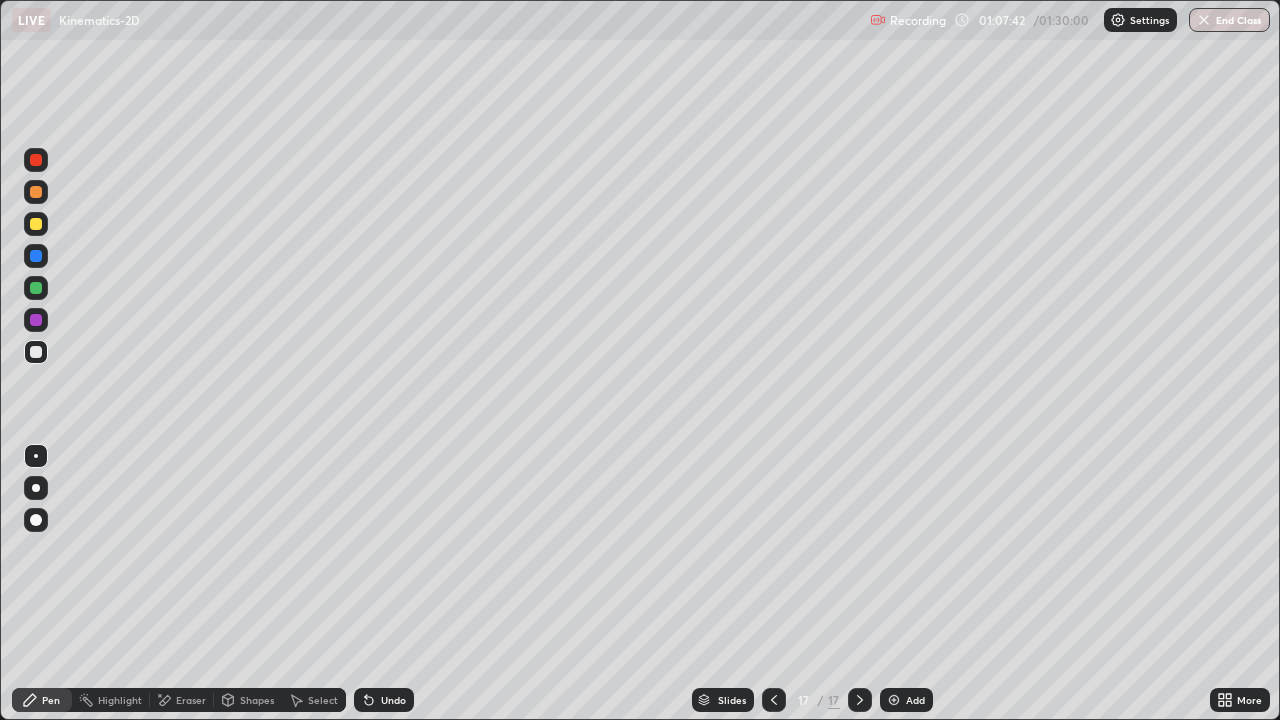 click on "Undo" at bounding box center [393, 700] 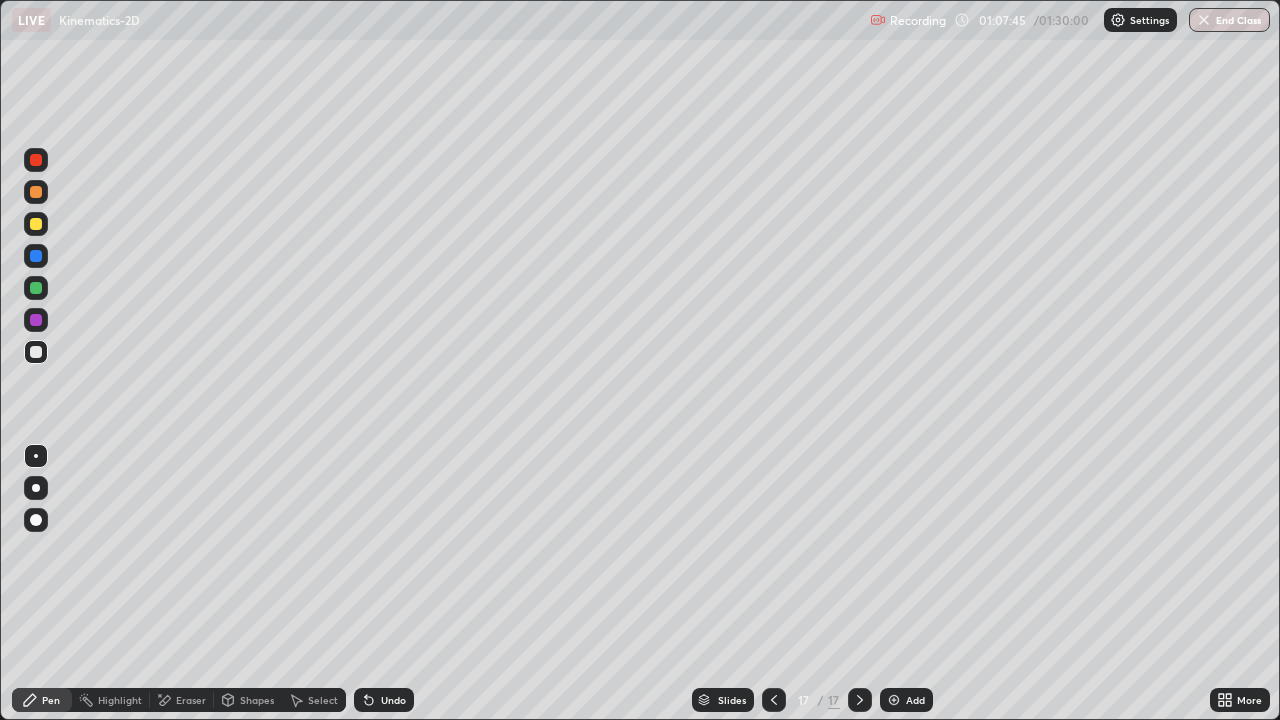 click on "Undo" at bounding box center (384, 700) 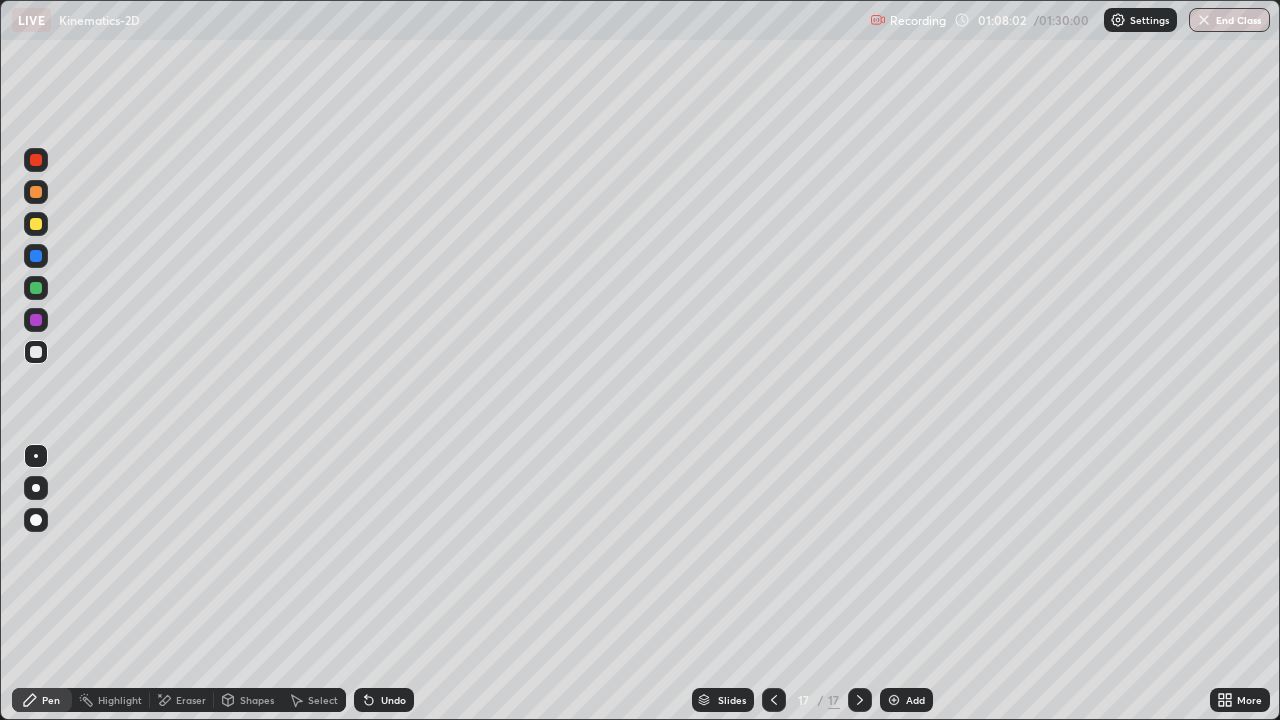 click on "Undo" at bounding box center (393, 700) 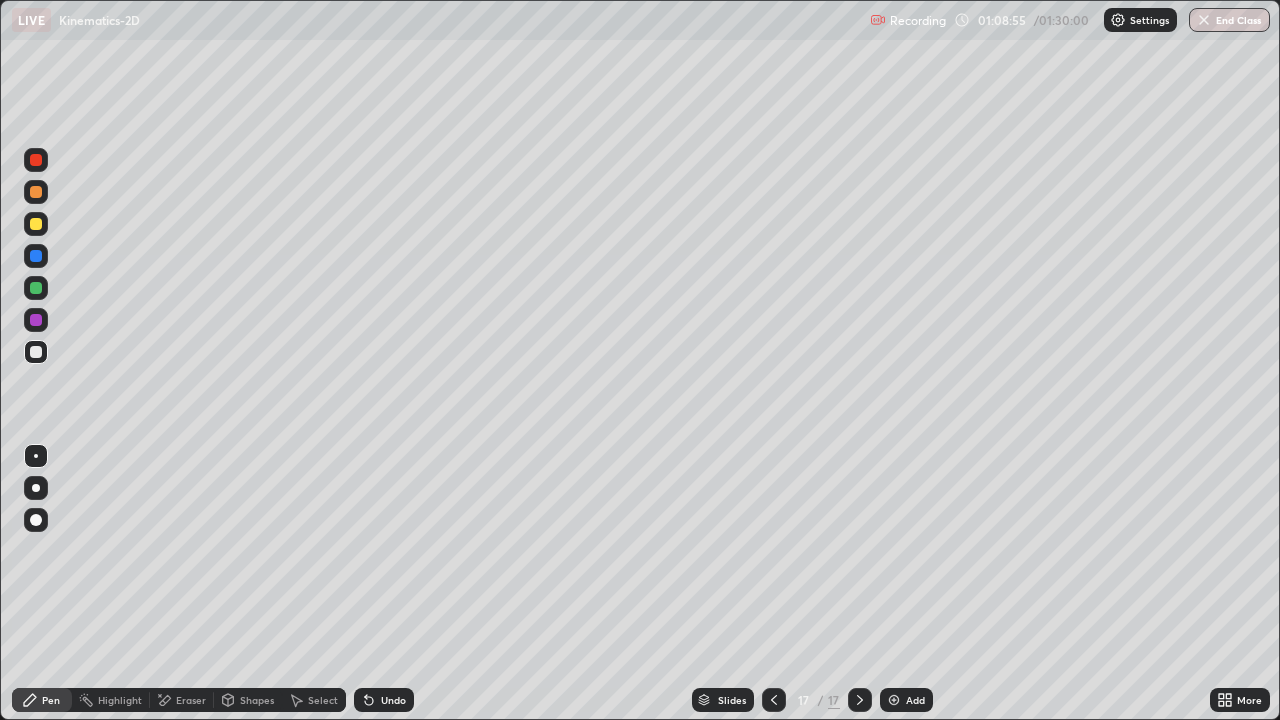 click 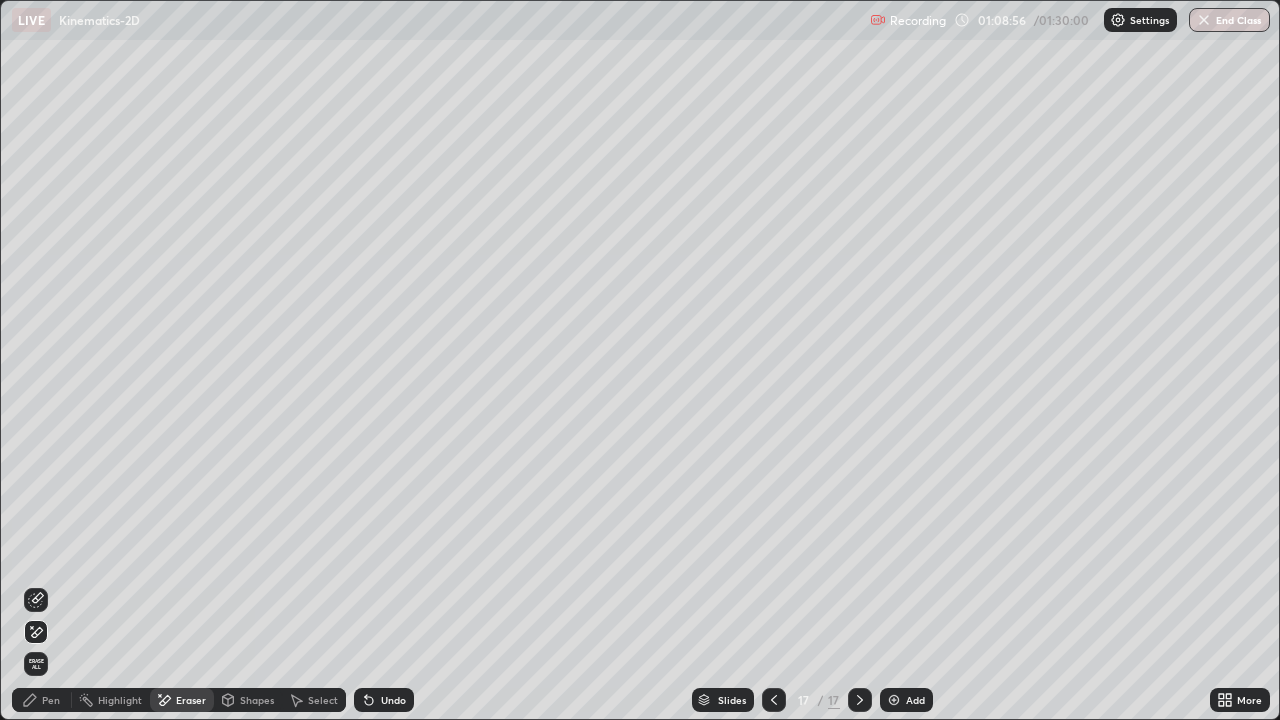 click 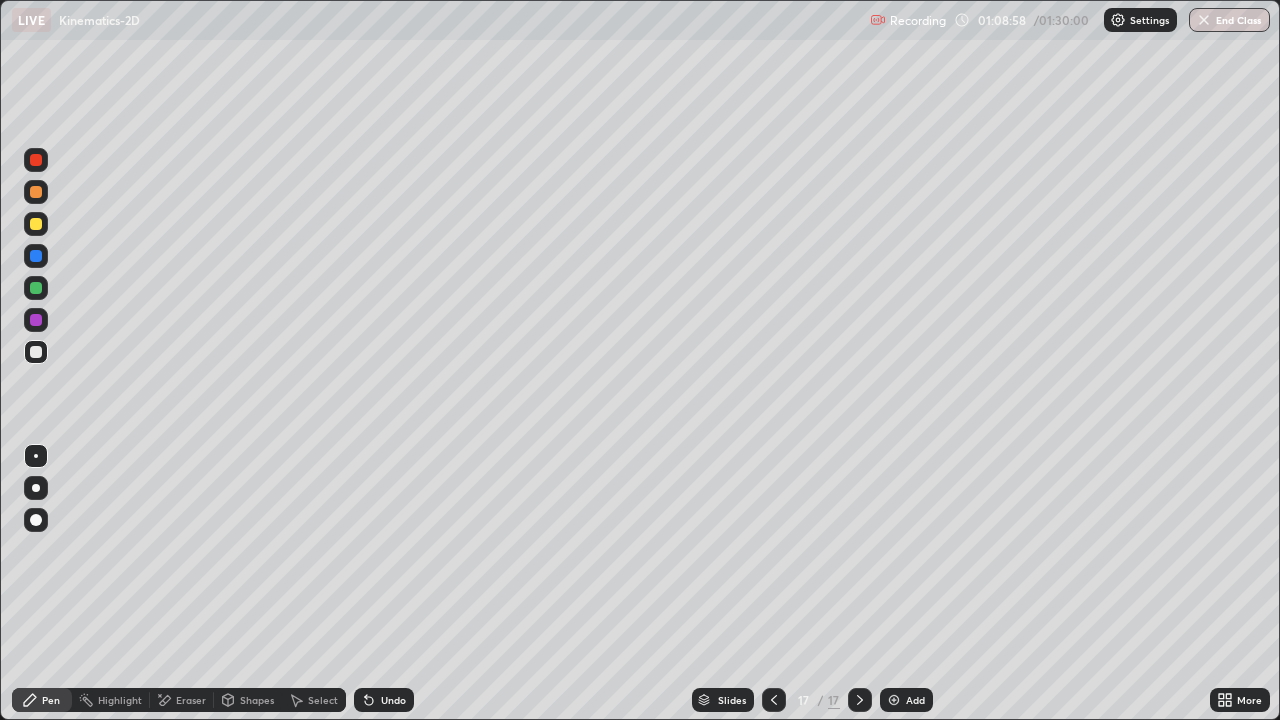 click on "Eraser" at bounding box center (191, 700) 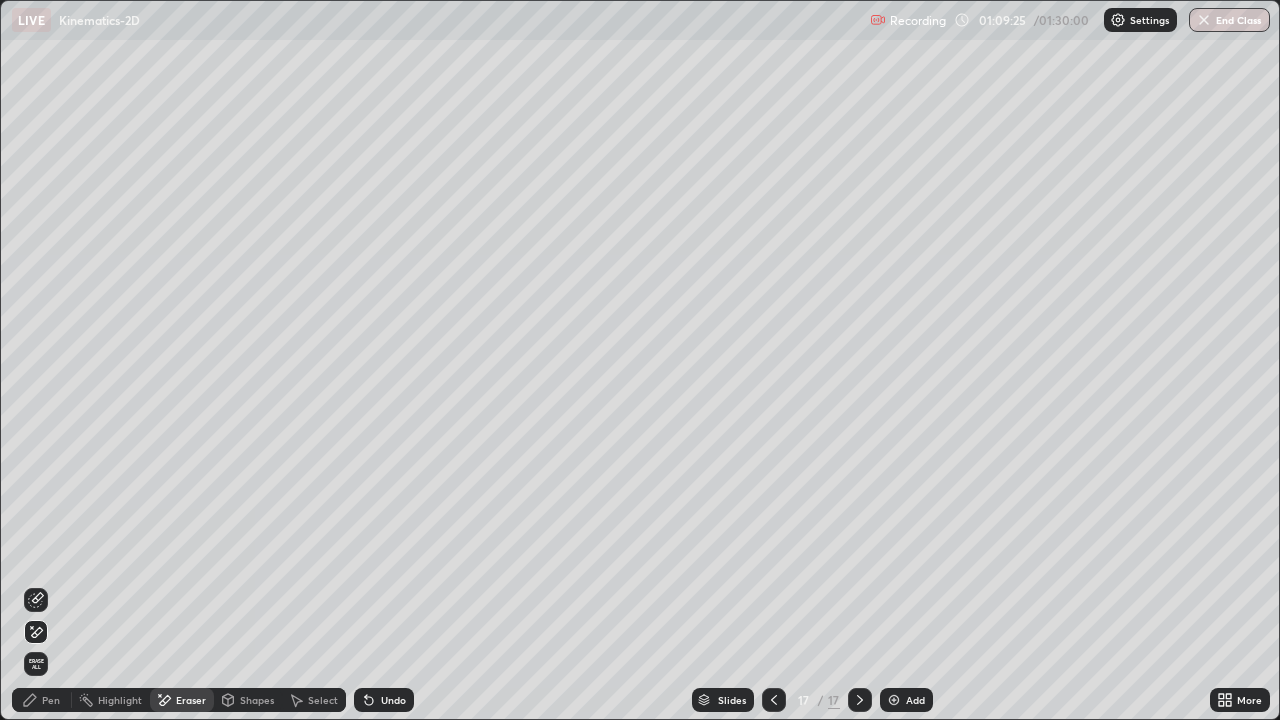 click 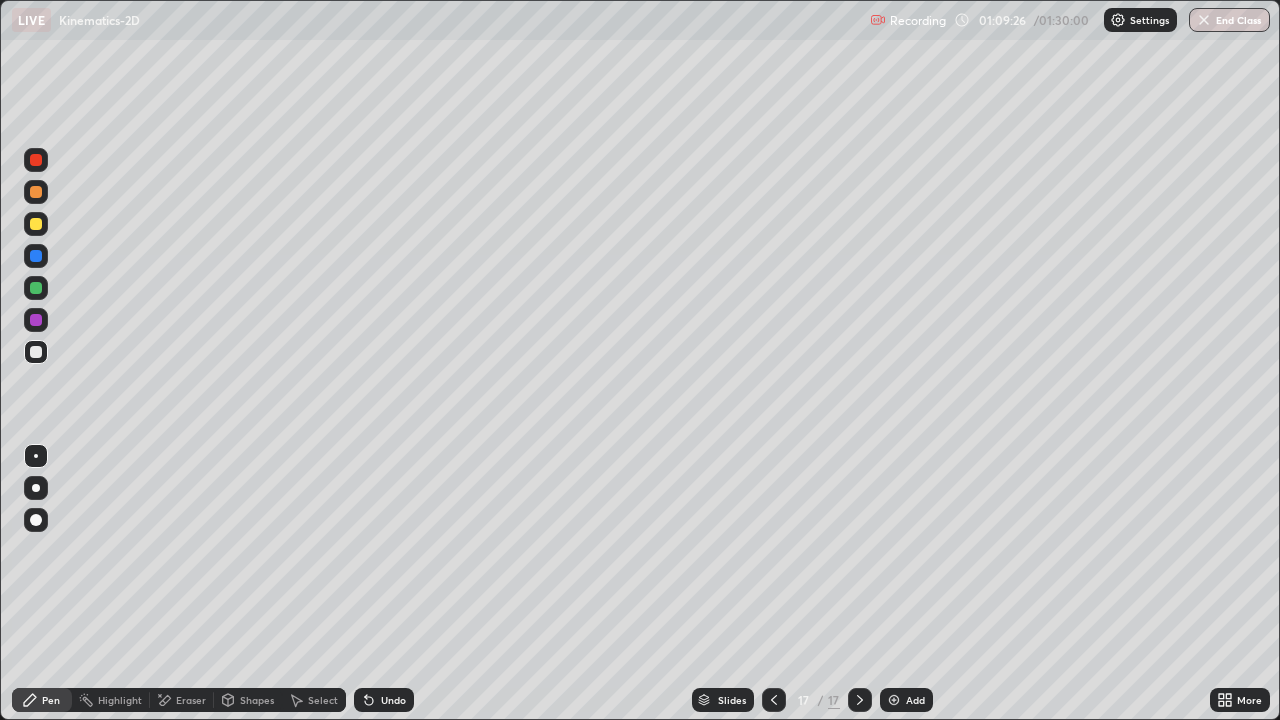 click at bounding box center [36, 192] 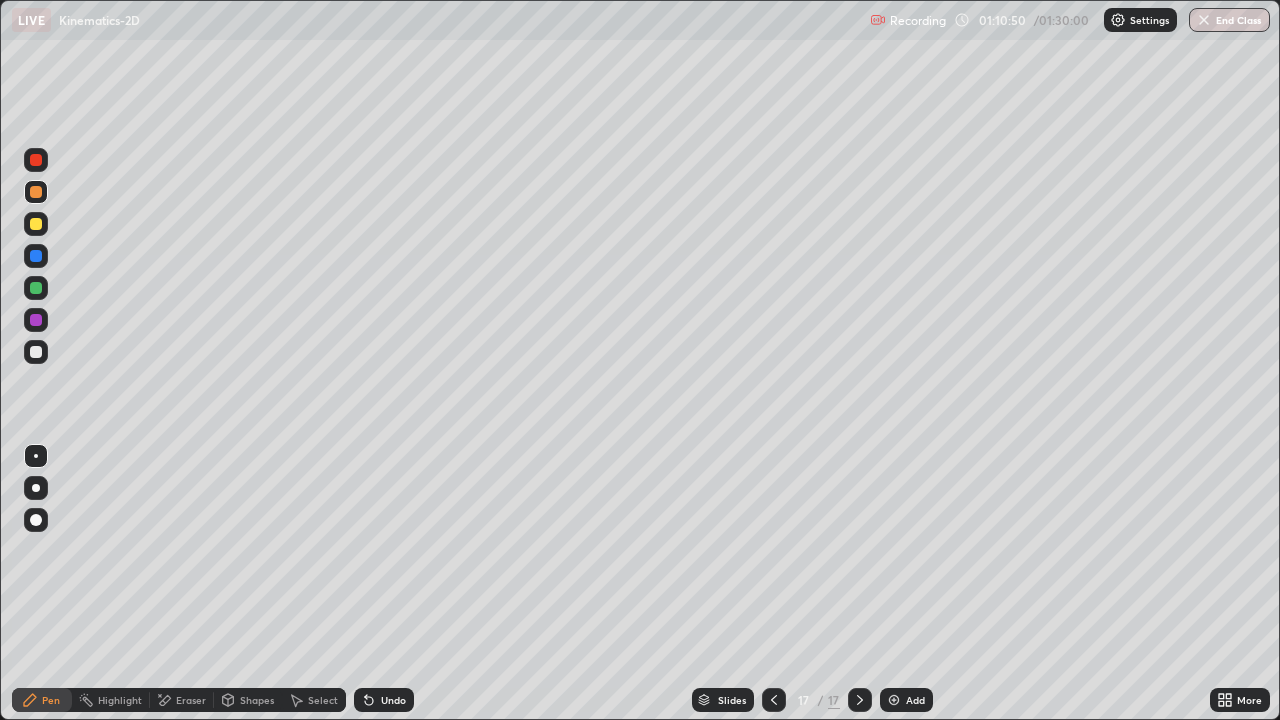click on "Undo" at bounding box center (384, 700) 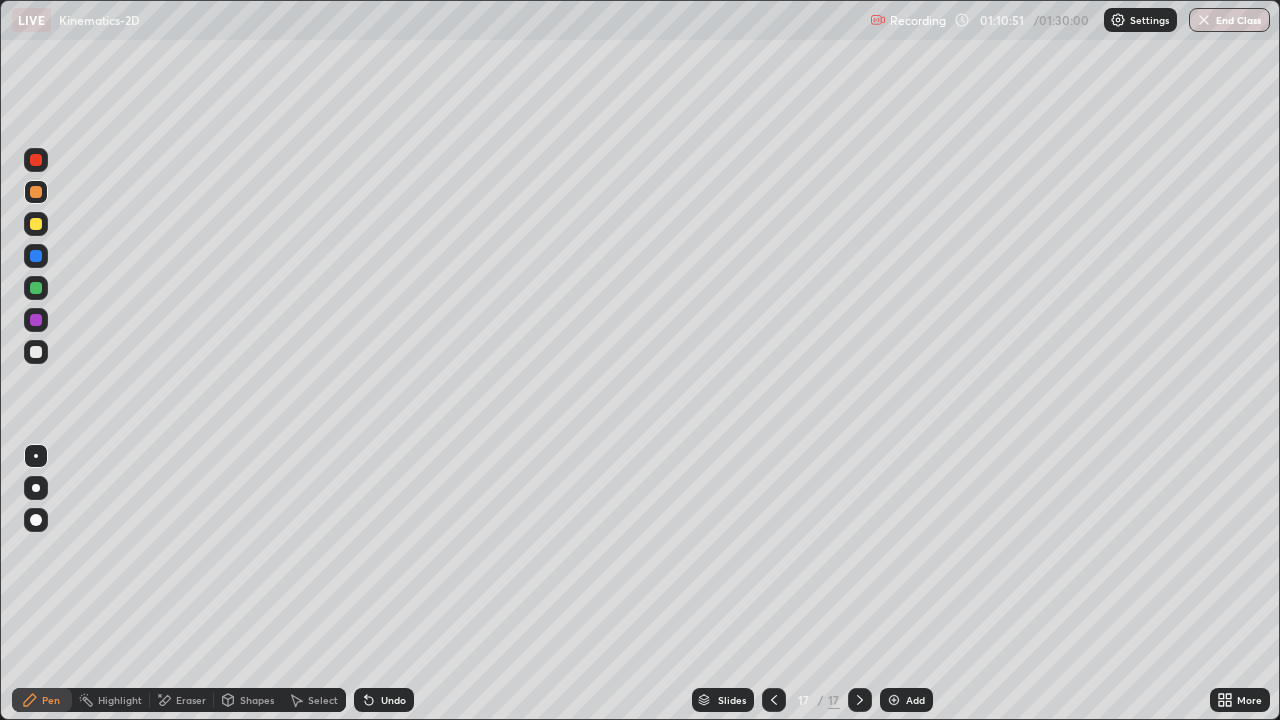 click on "Undo" at bounding box center (393, 700) 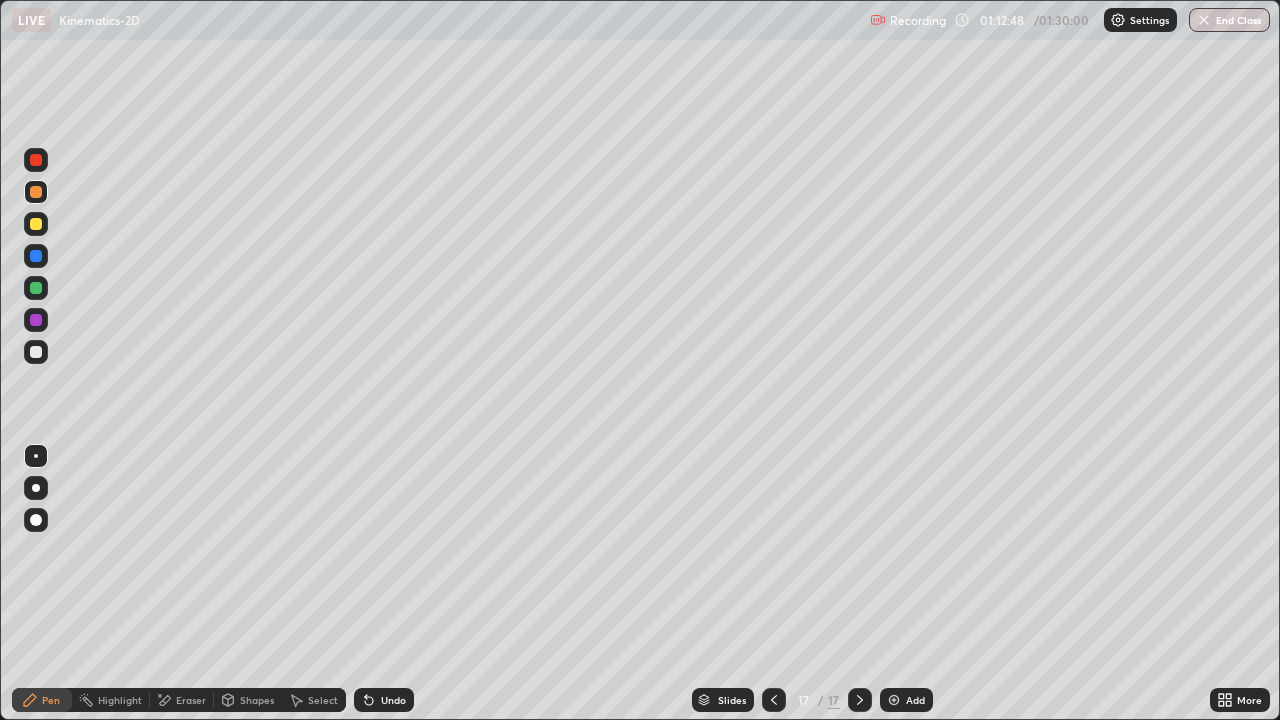 click on "Add" at bounding box center [906, 700] 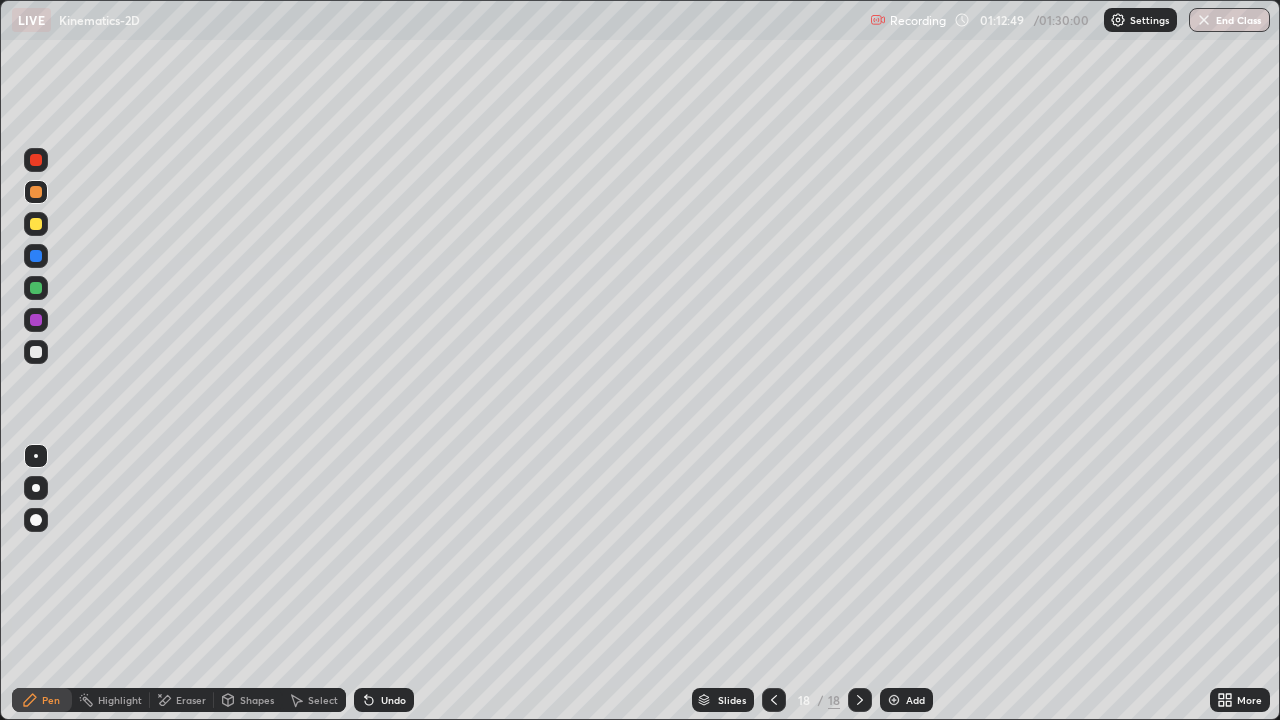 click at bounding box center [36, 352] 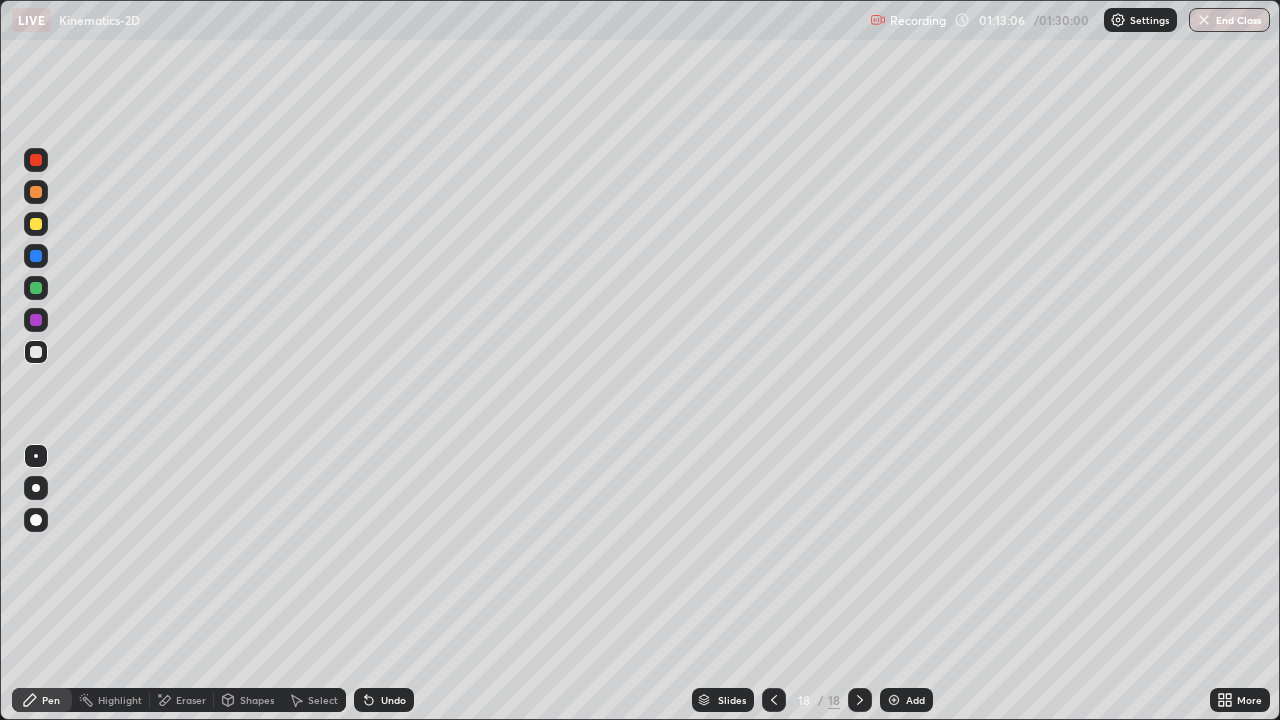 click on "Shapes" at bounding box center [257, 700] 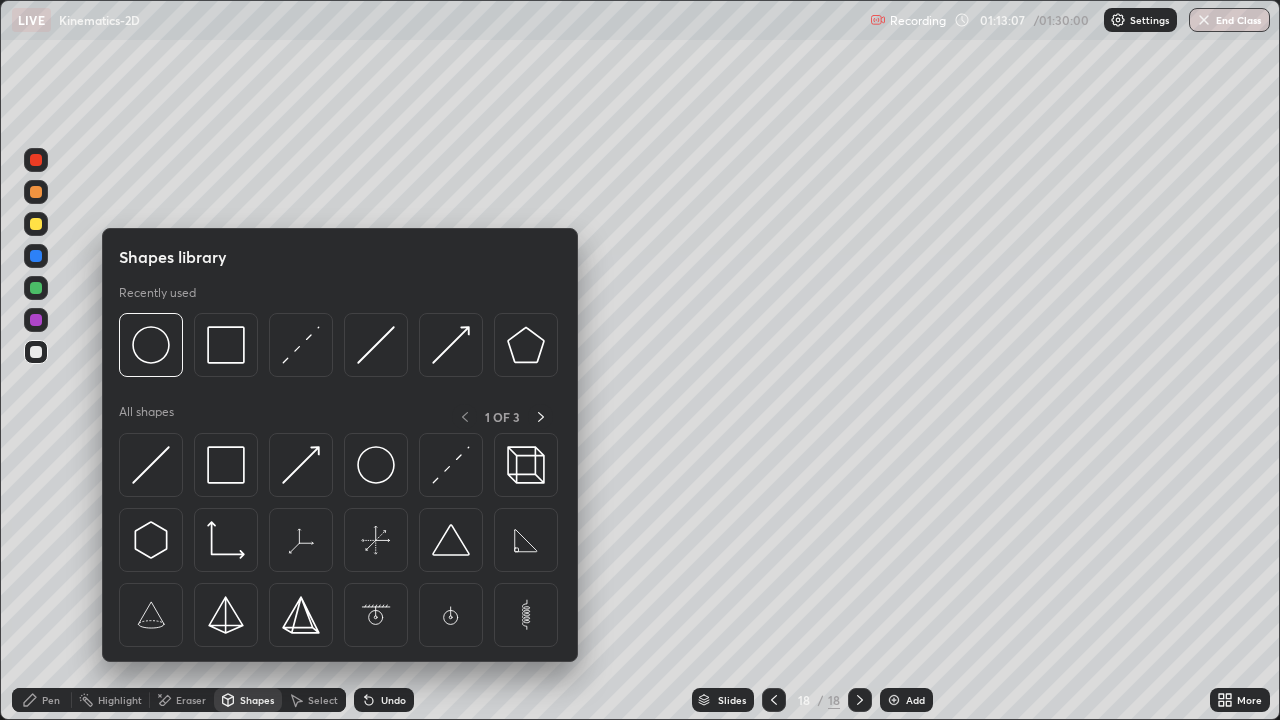 click at bounding box center (36, 288) 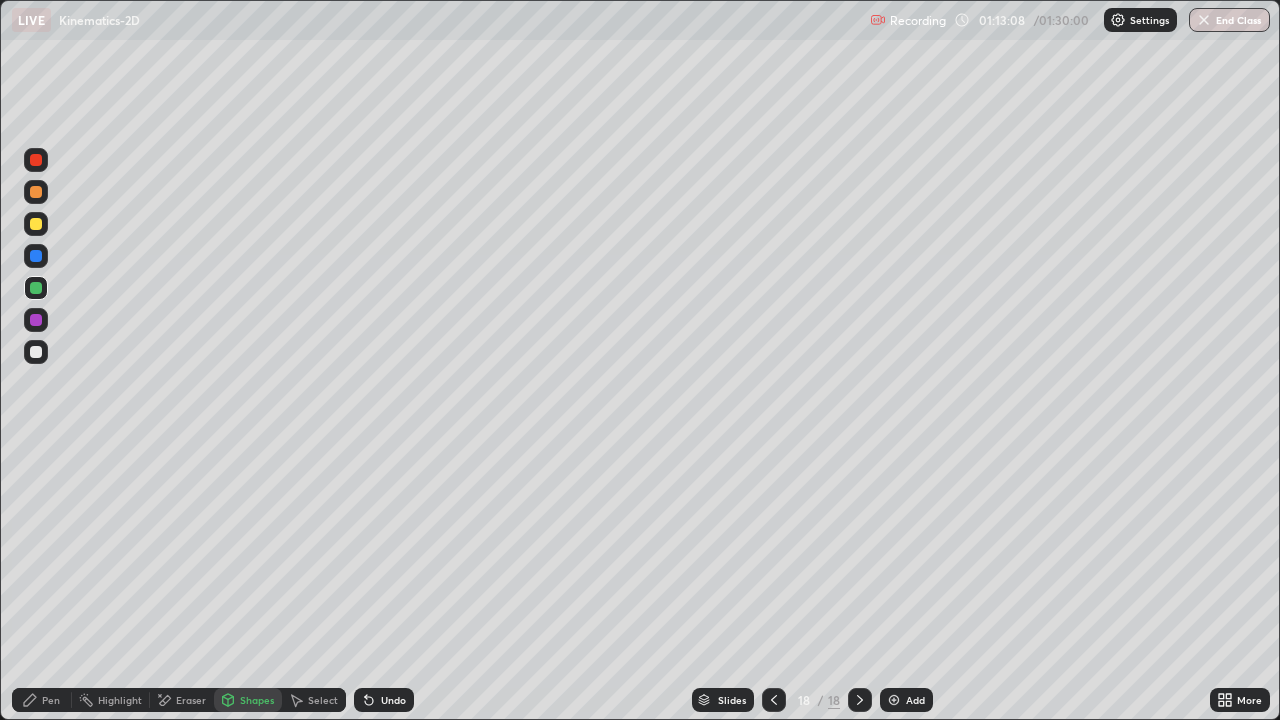 click on "Shapes" at bounding box center [248, 700] 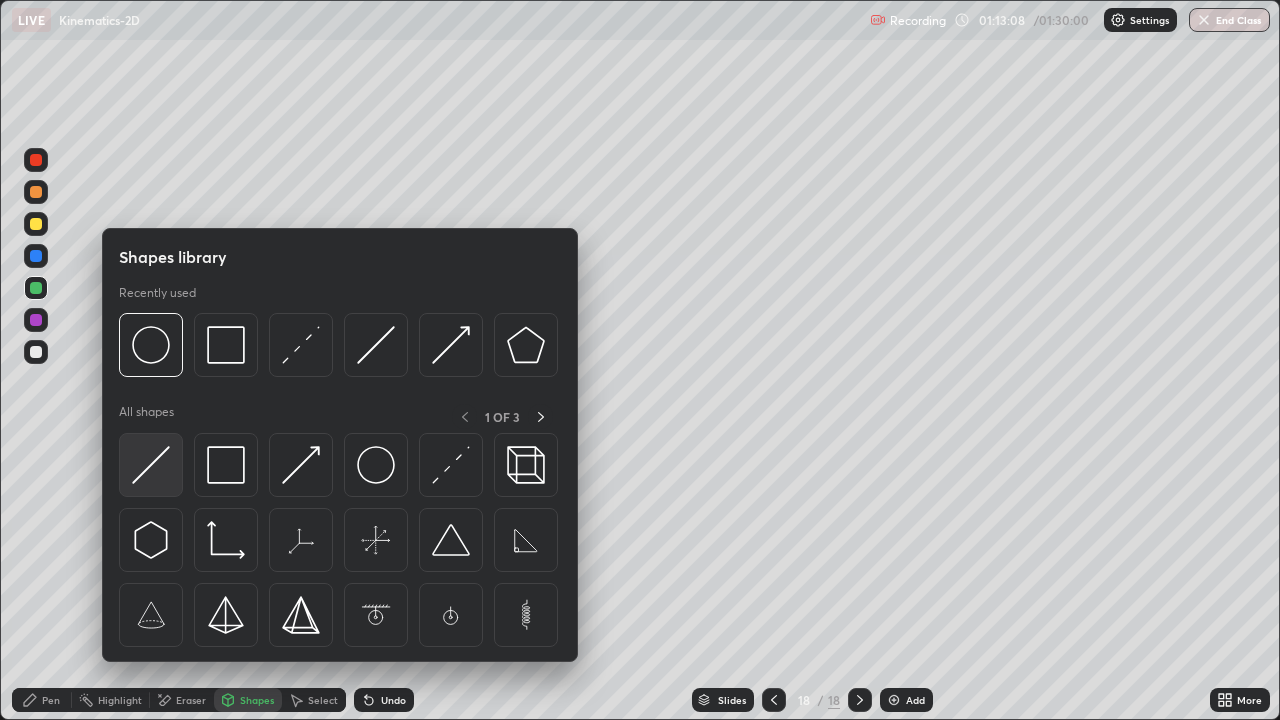 click at bounding box center (151, 465) 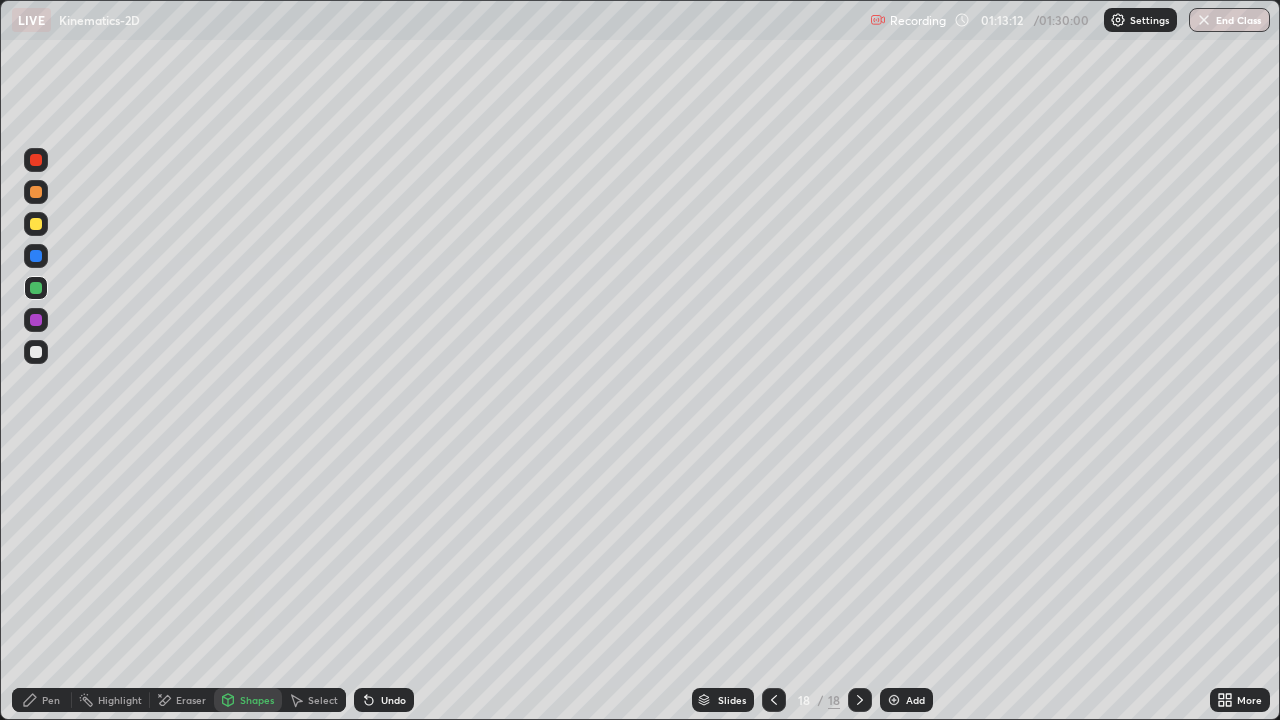 click 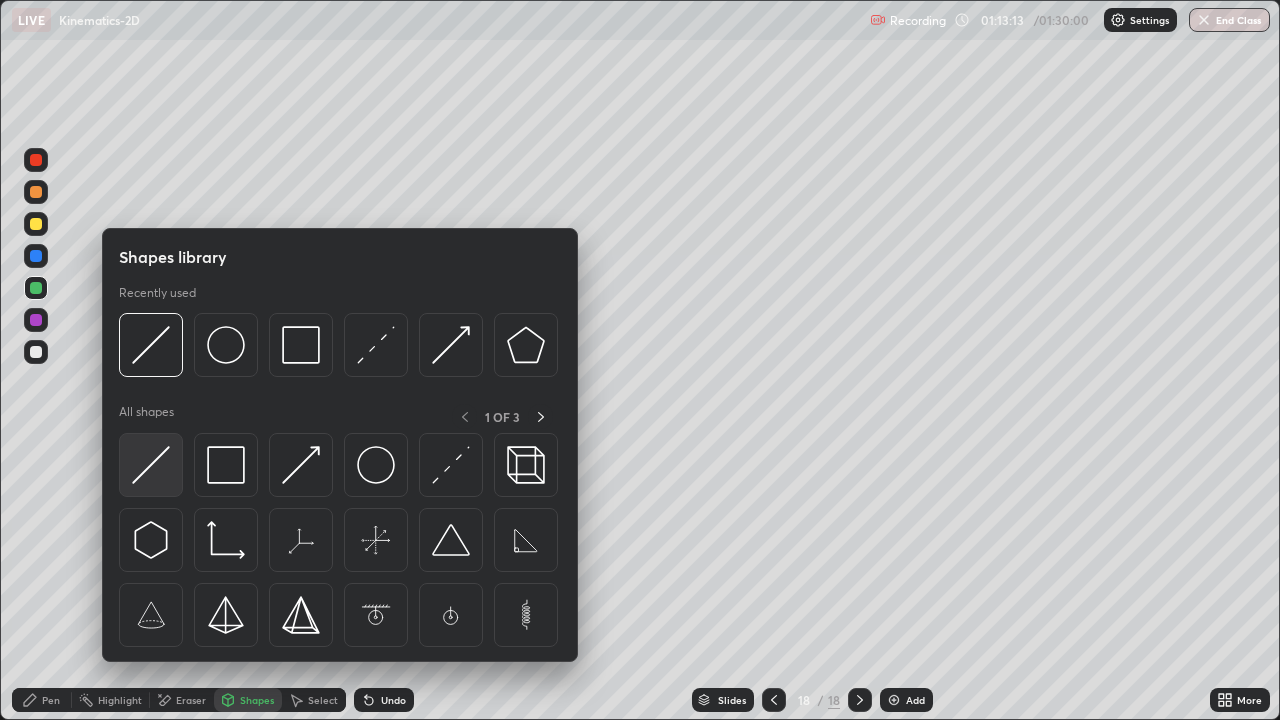 click at bounding box center (151, 465) 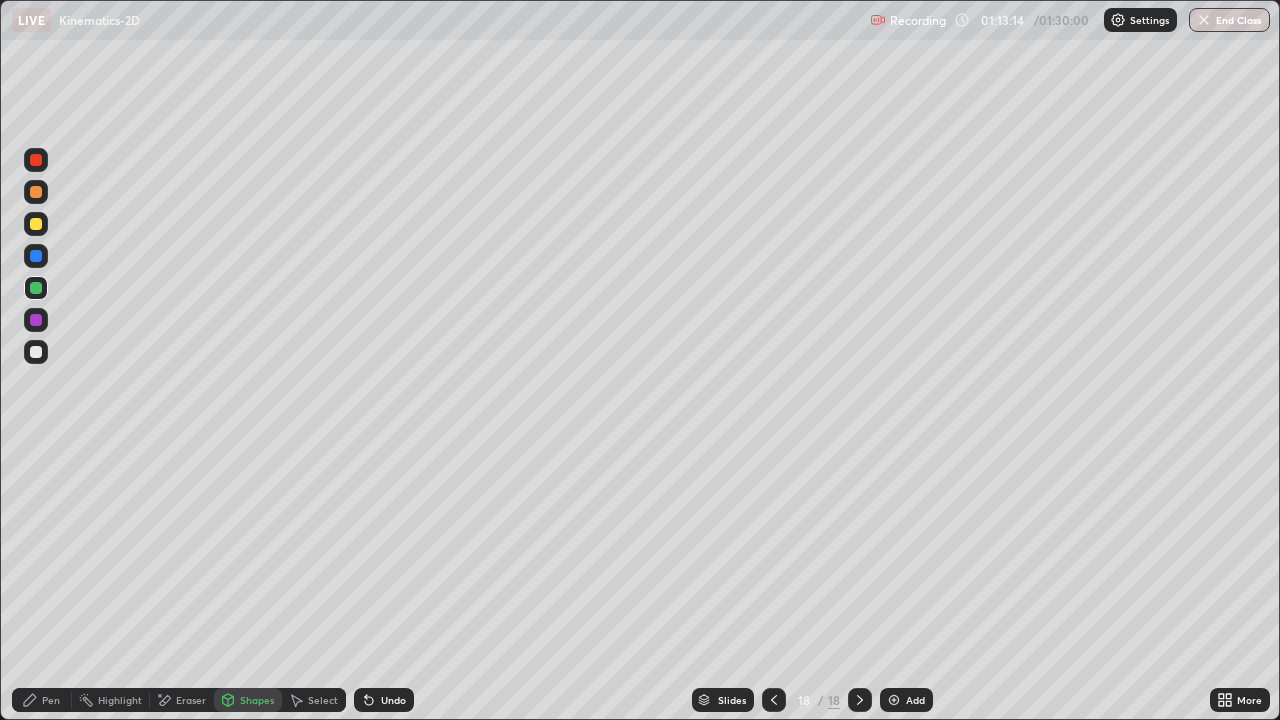 click at bounding box center (36, 256) 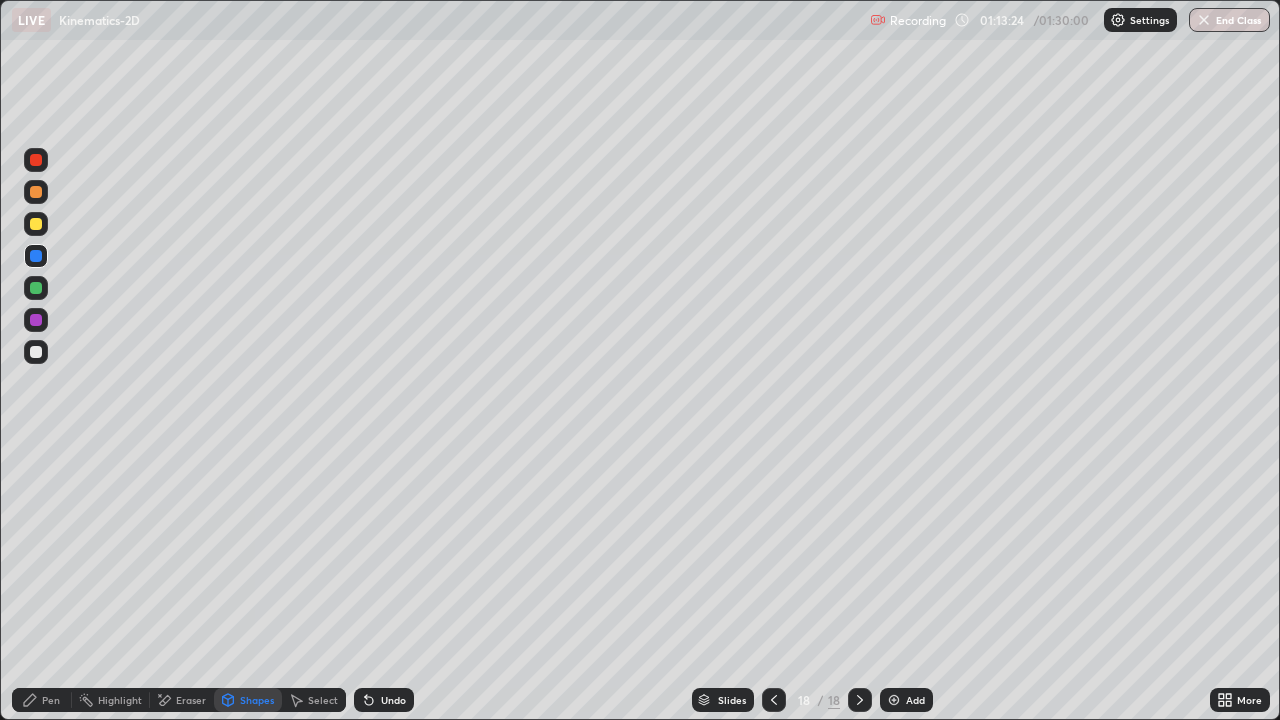 click on "Pen" at bounding box center [42, 700] 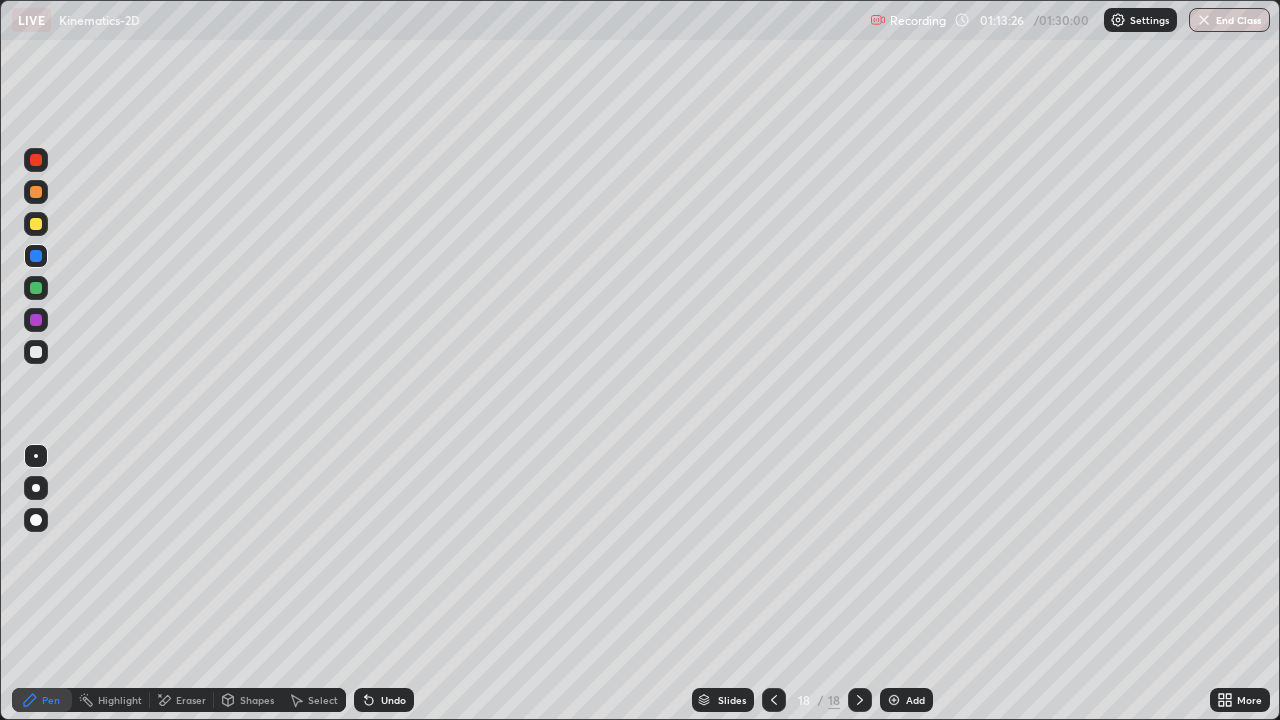 click at bounding box center [36, 288] 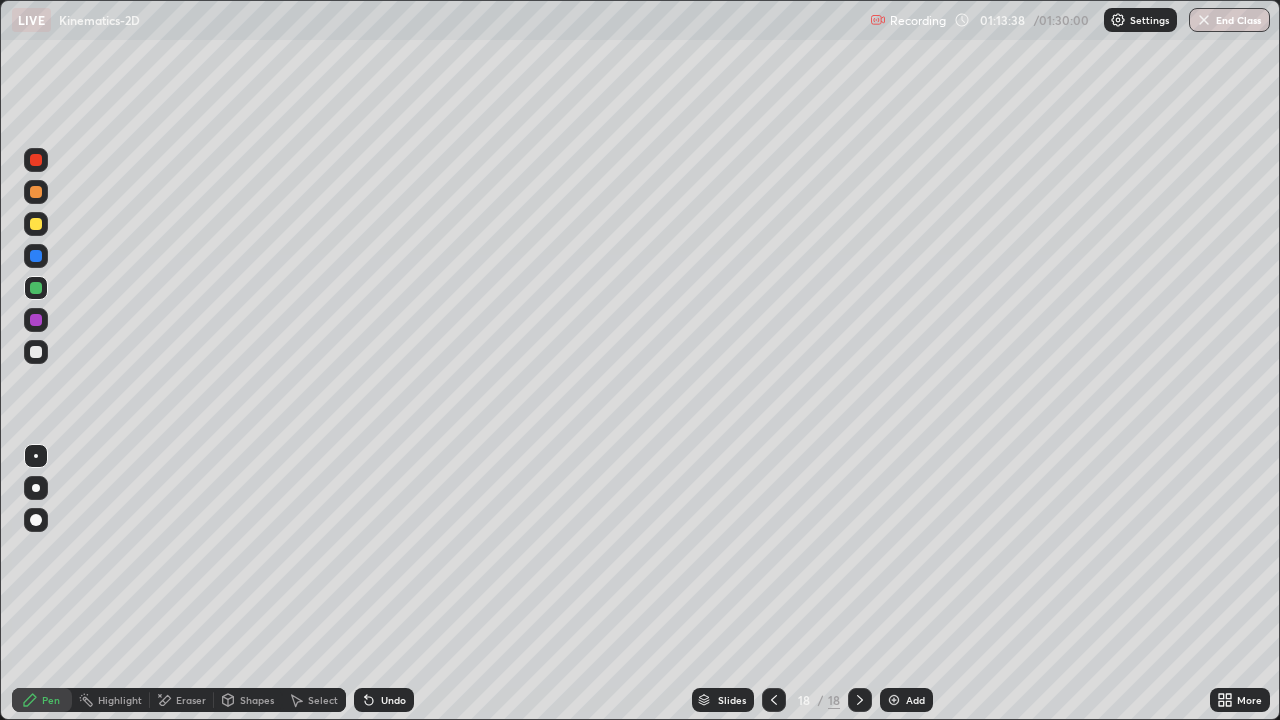 click at bounding box center [36, 352] 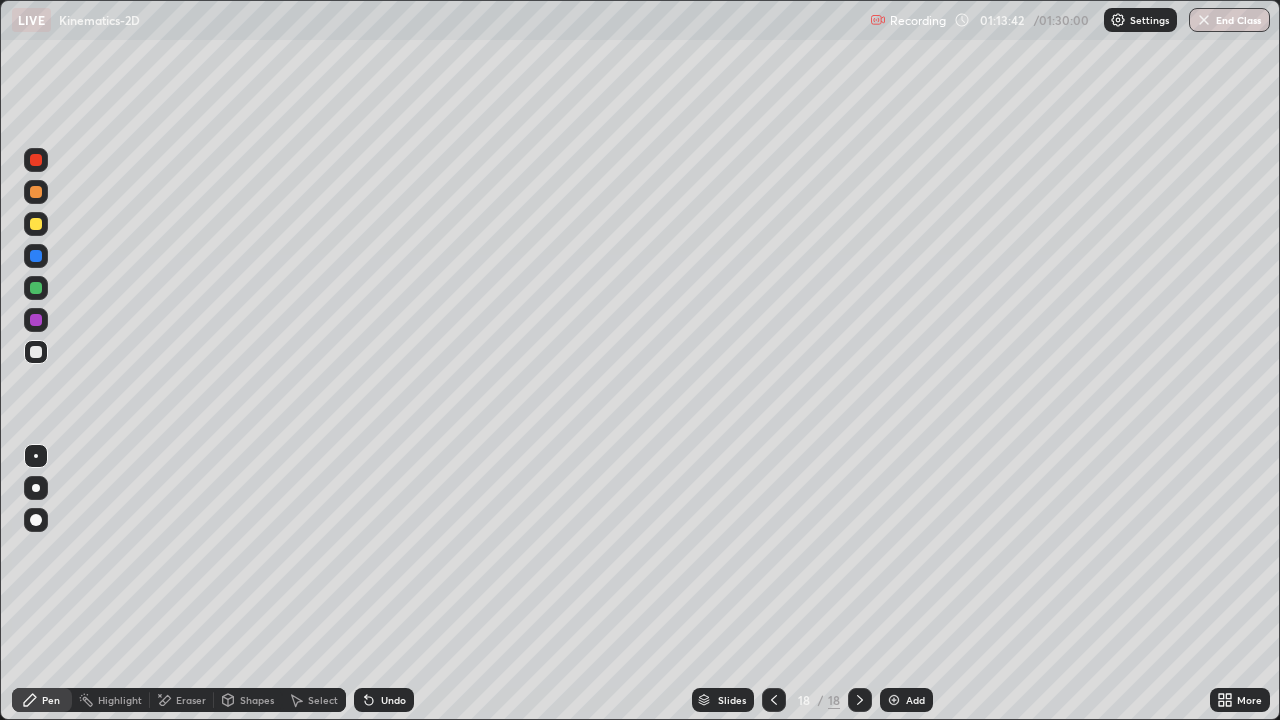 click on "Eraser" at bounding box center (191, 700) 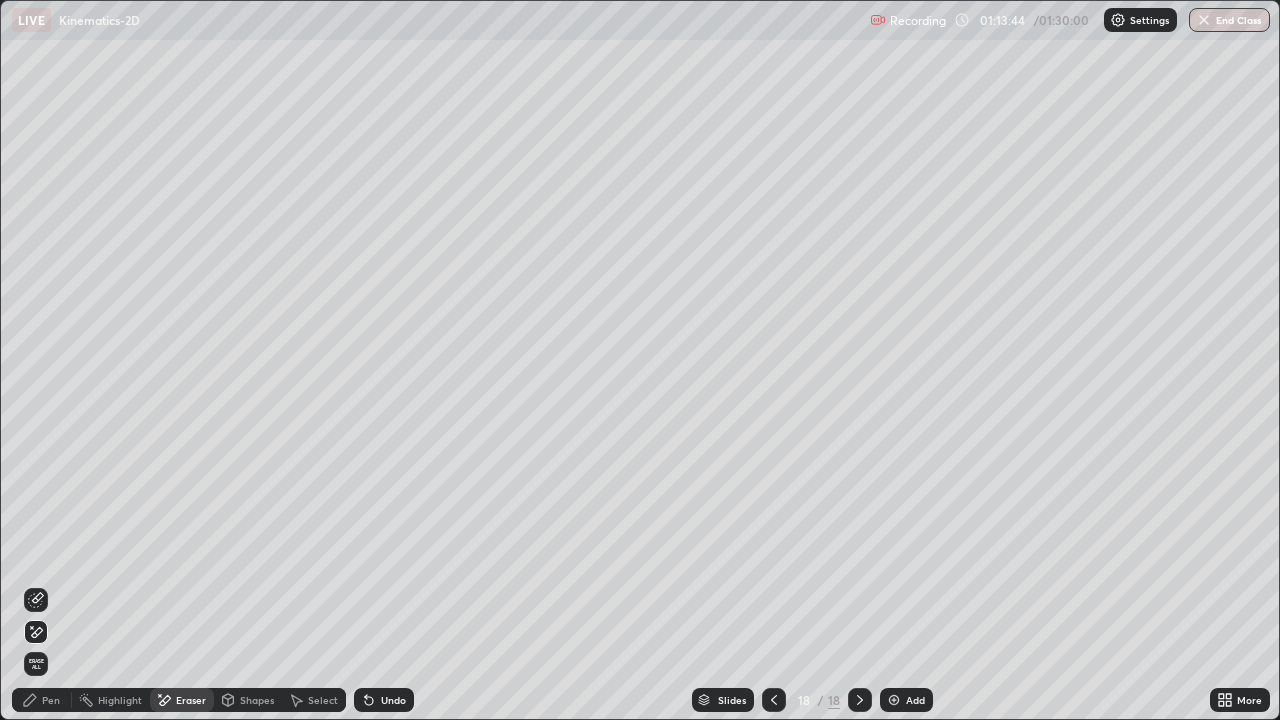 click on "Pen" at bounding box center [42, 700] 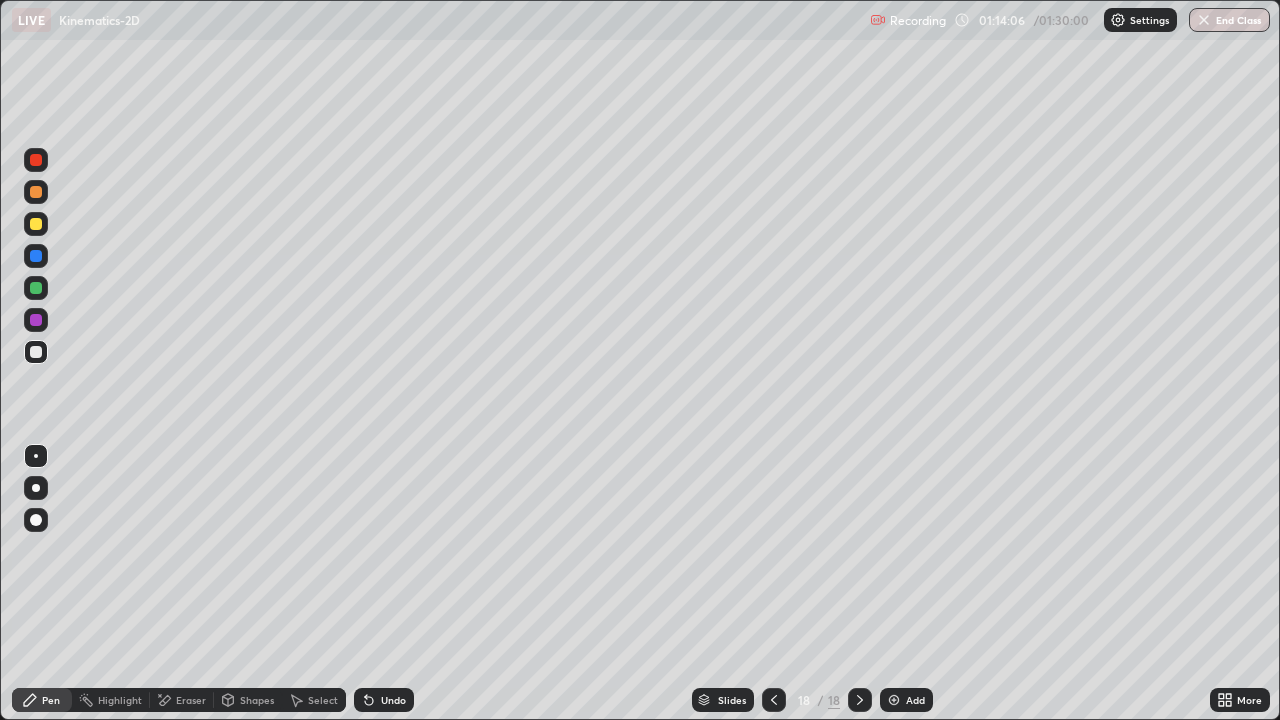 click at bounding box center (36, 224) 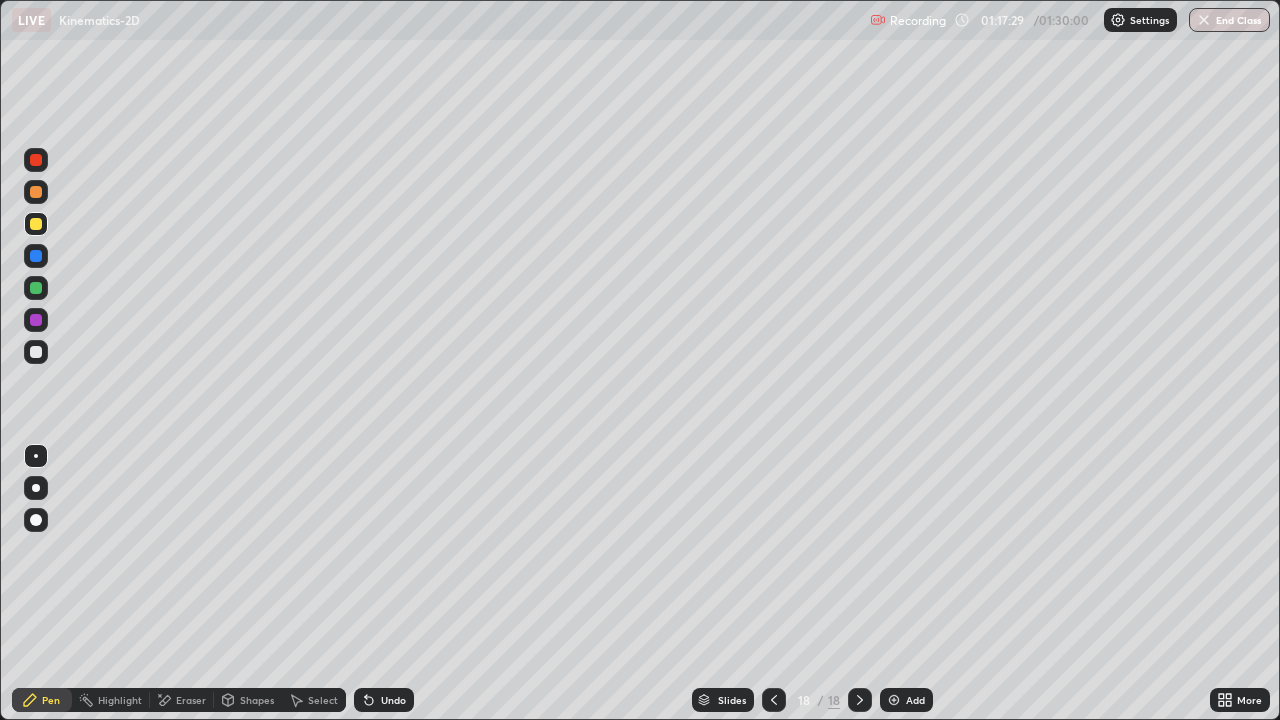 click on "Eraser" at bounding box center [191, 700] 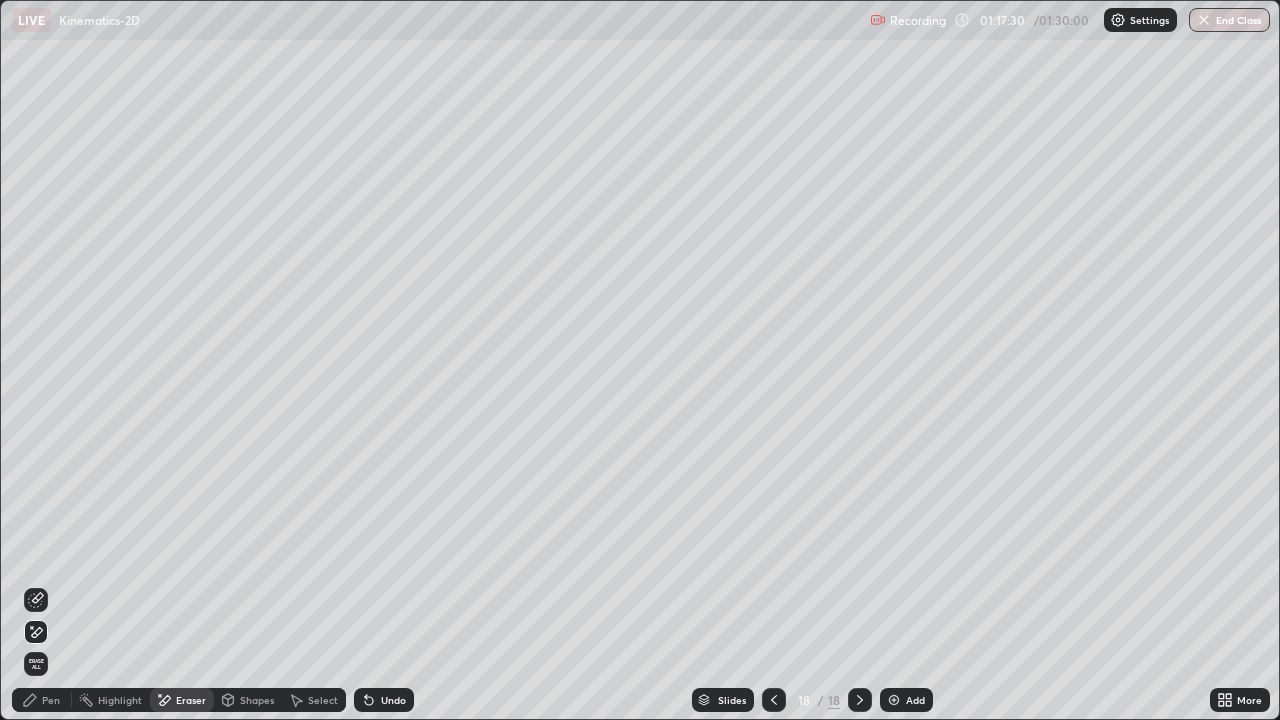 click on "Pen" at bounding box center (42, 700) 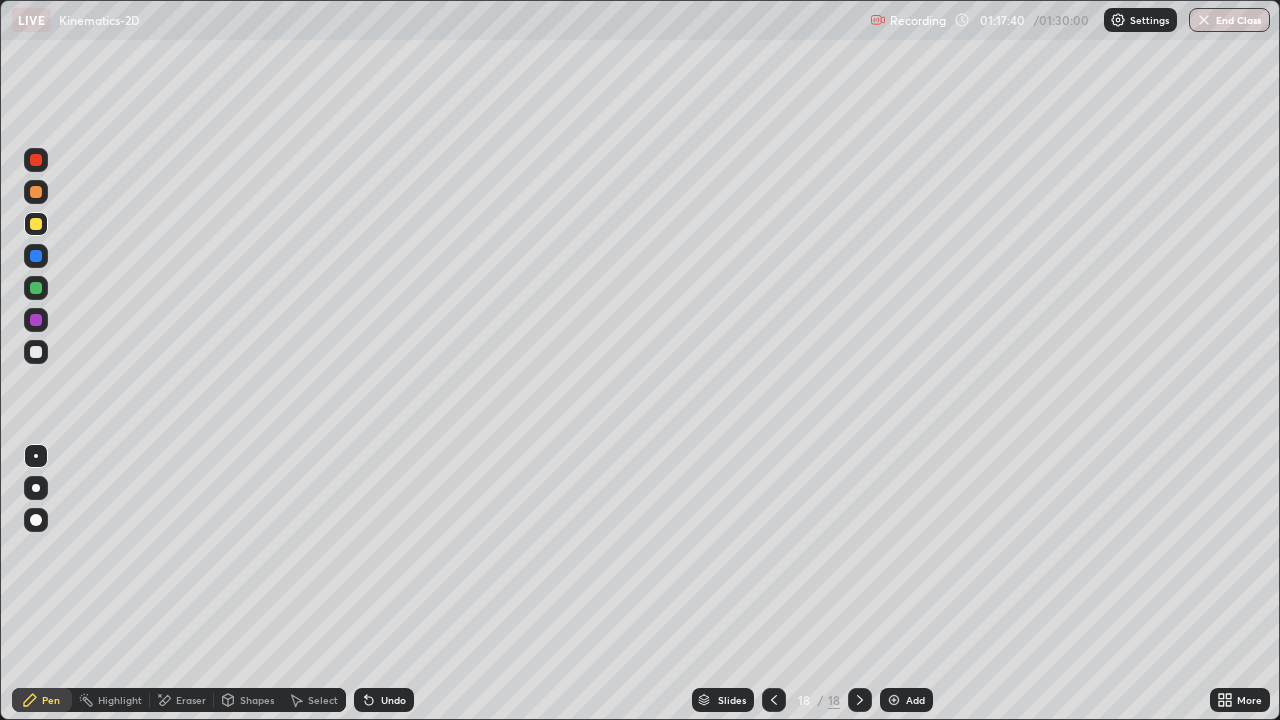 click at bounding box center (36, 352) 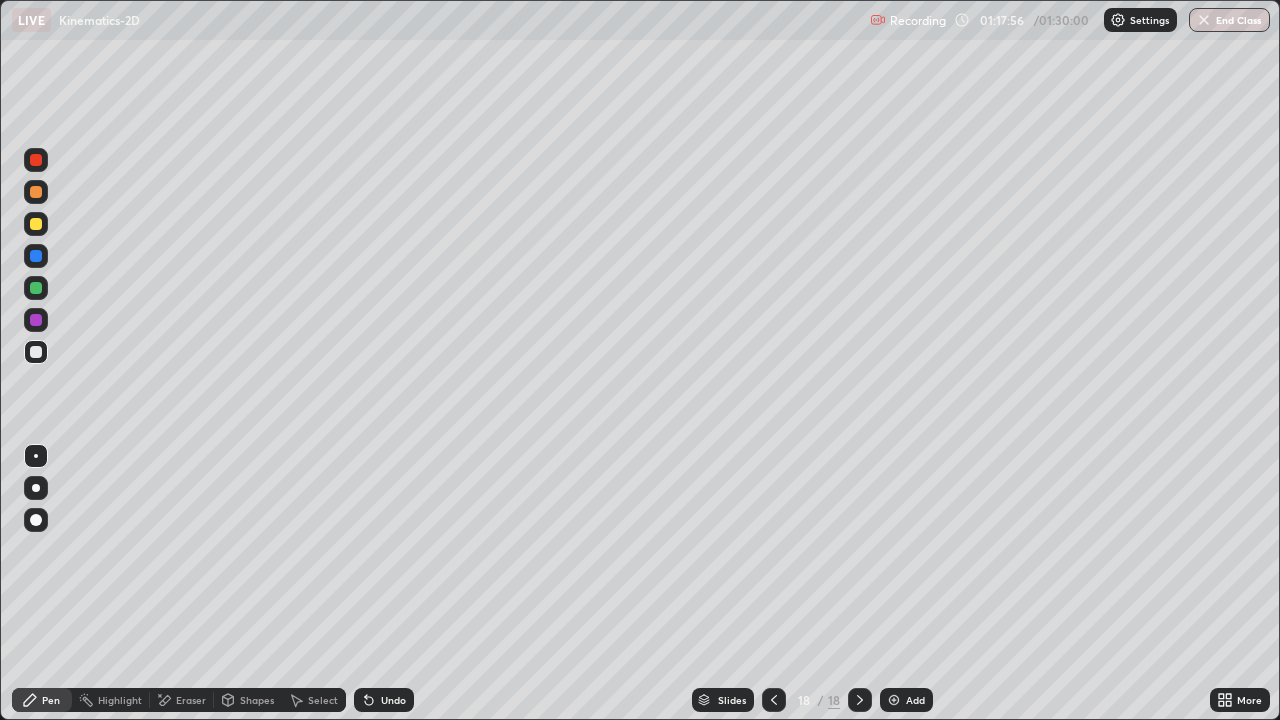 click on "Undo" at bounding box center (393, 700) 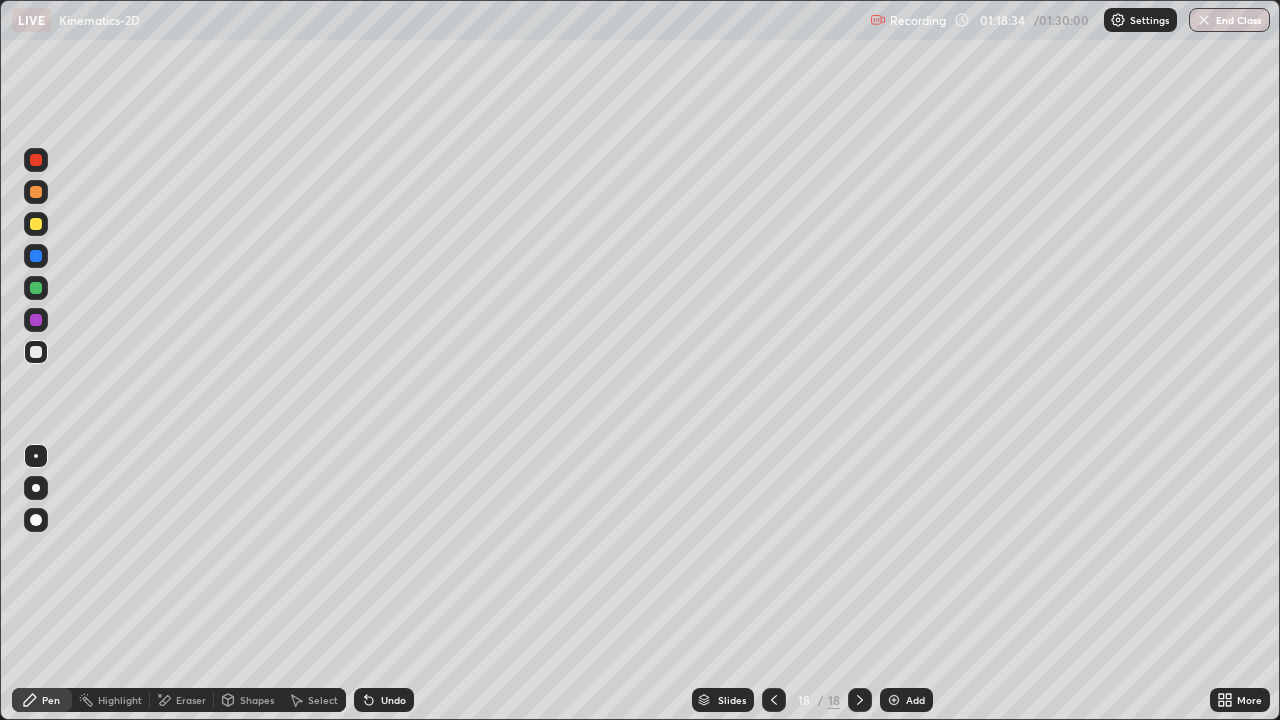 click on "Undo" at bounding box center [393, 700] 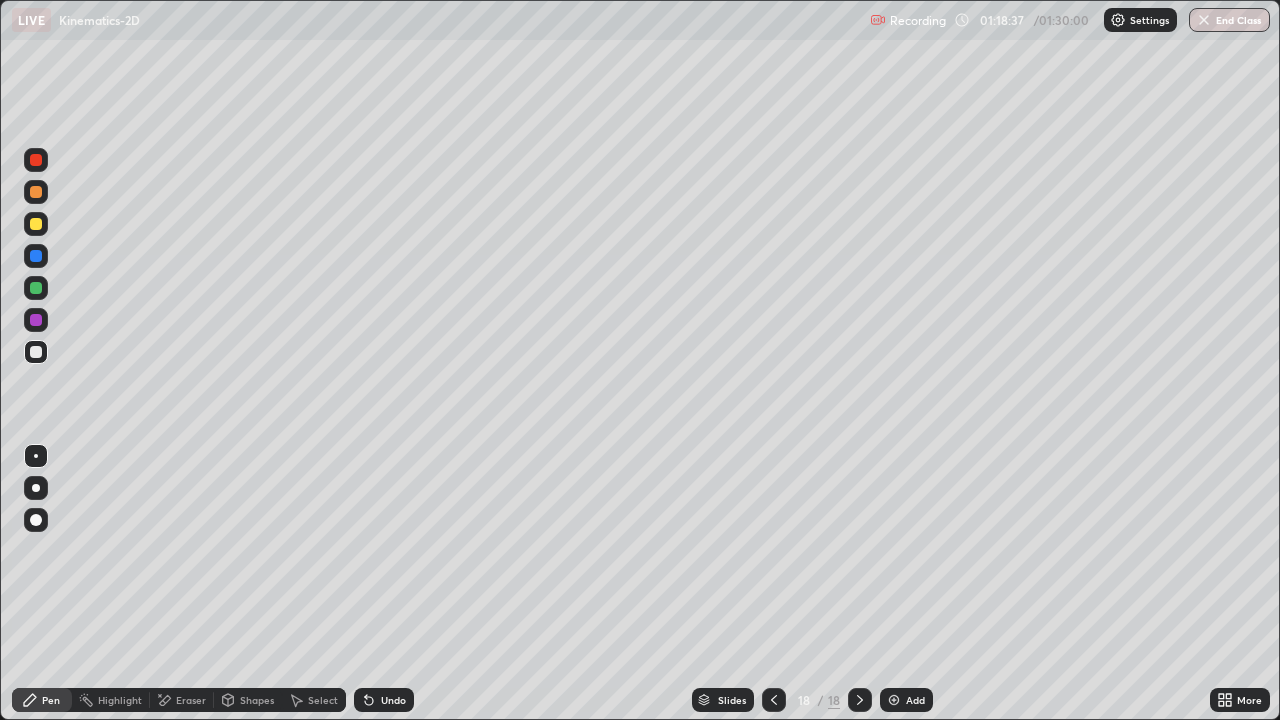 click on "Undo" at bounding box center (393, 700) 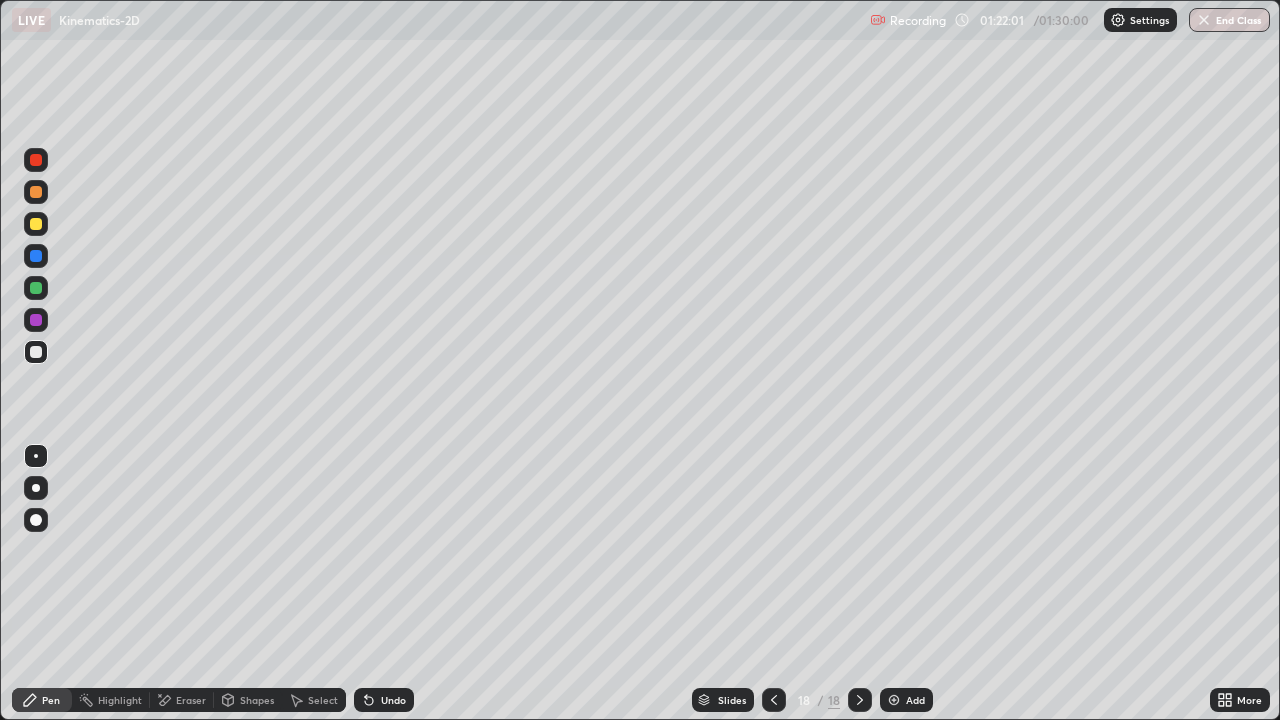 click 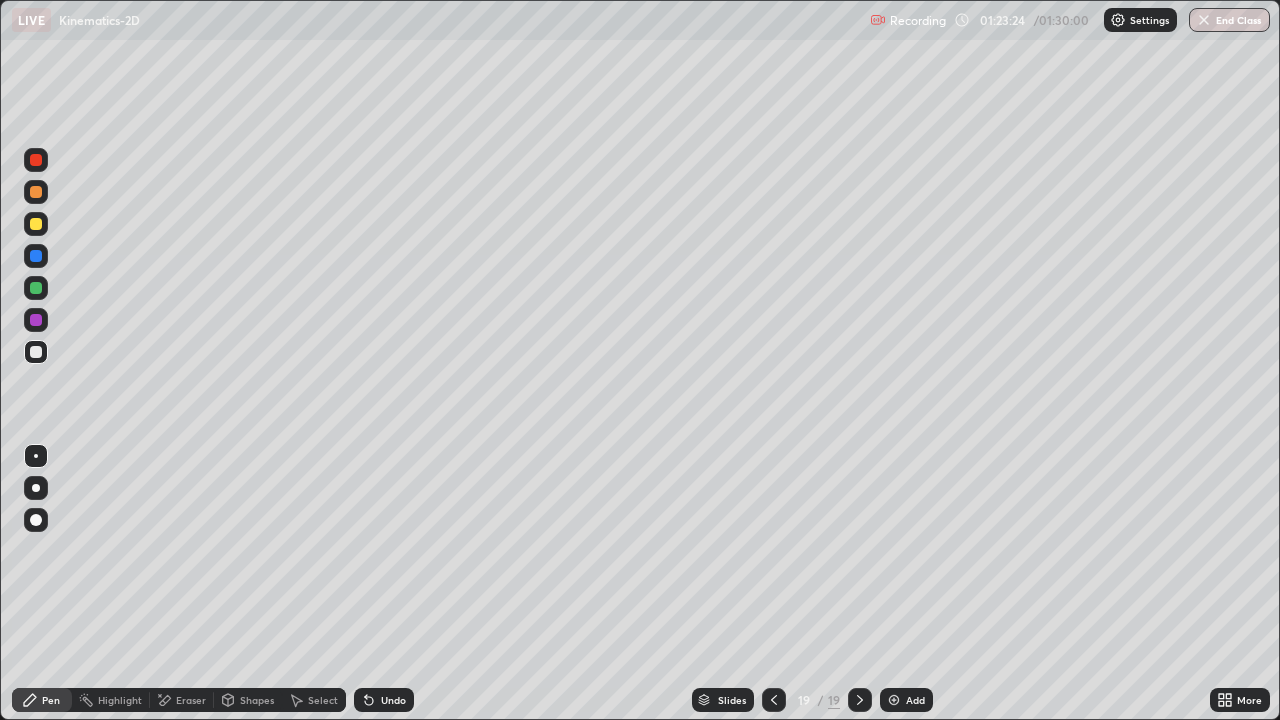 click at bounding box center (894, 700) 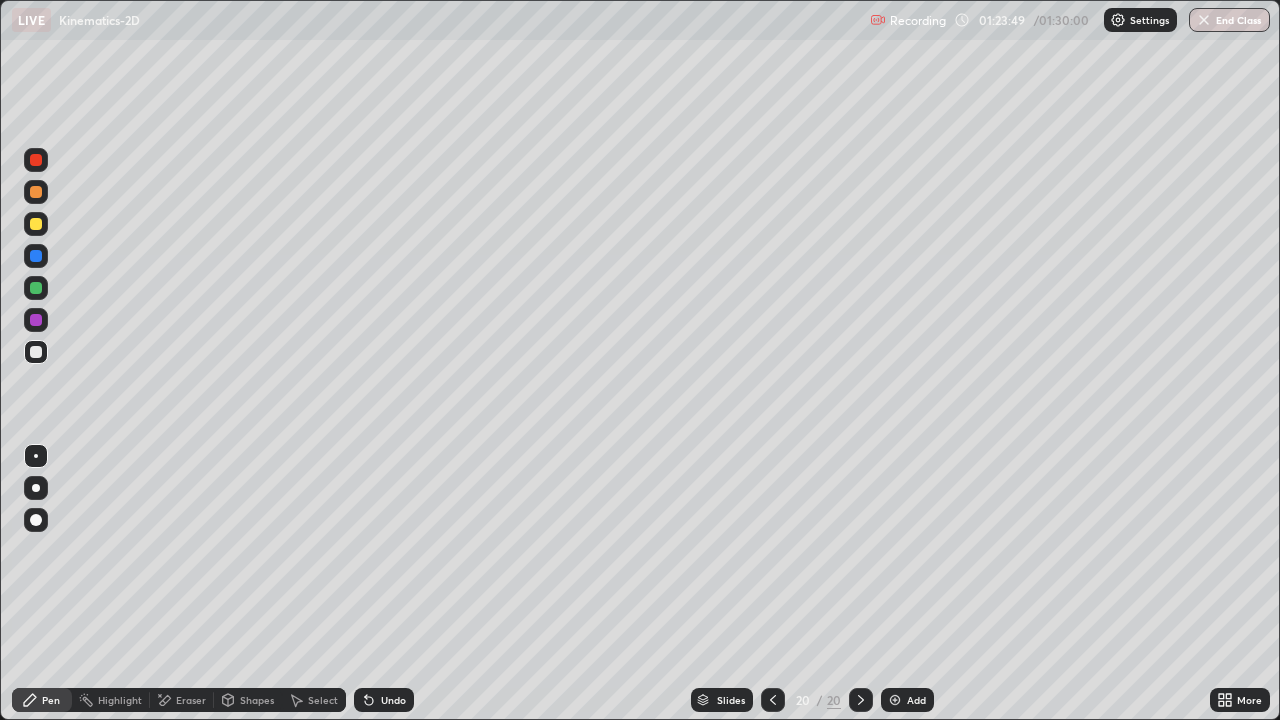 click on "Undo" at bounding box center (393, 700) 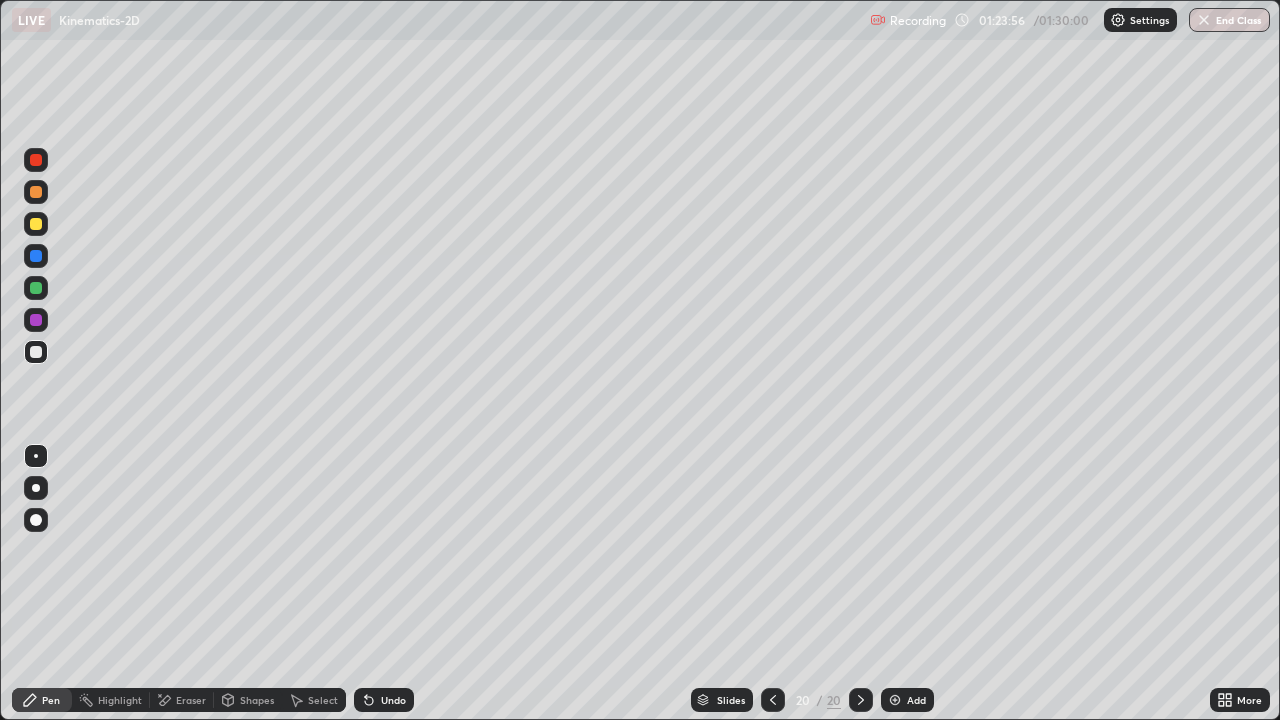 click 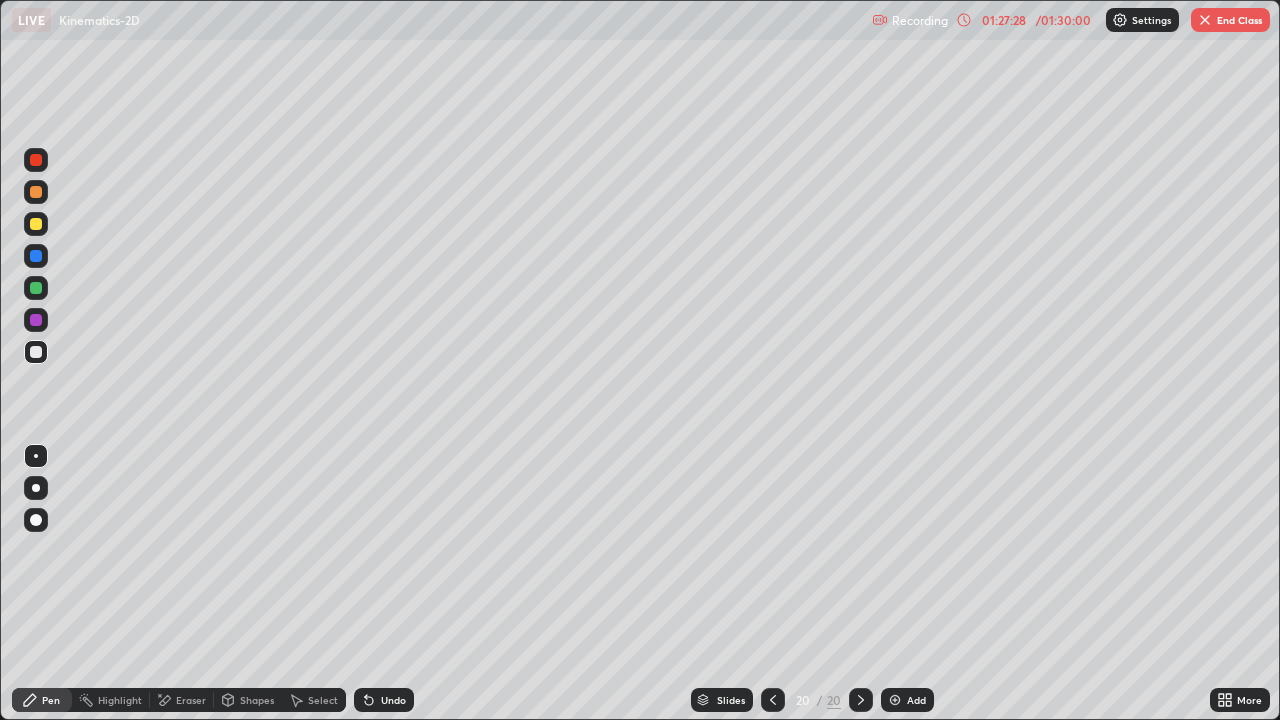 click on "Undo" at bounding box center [393, 700] 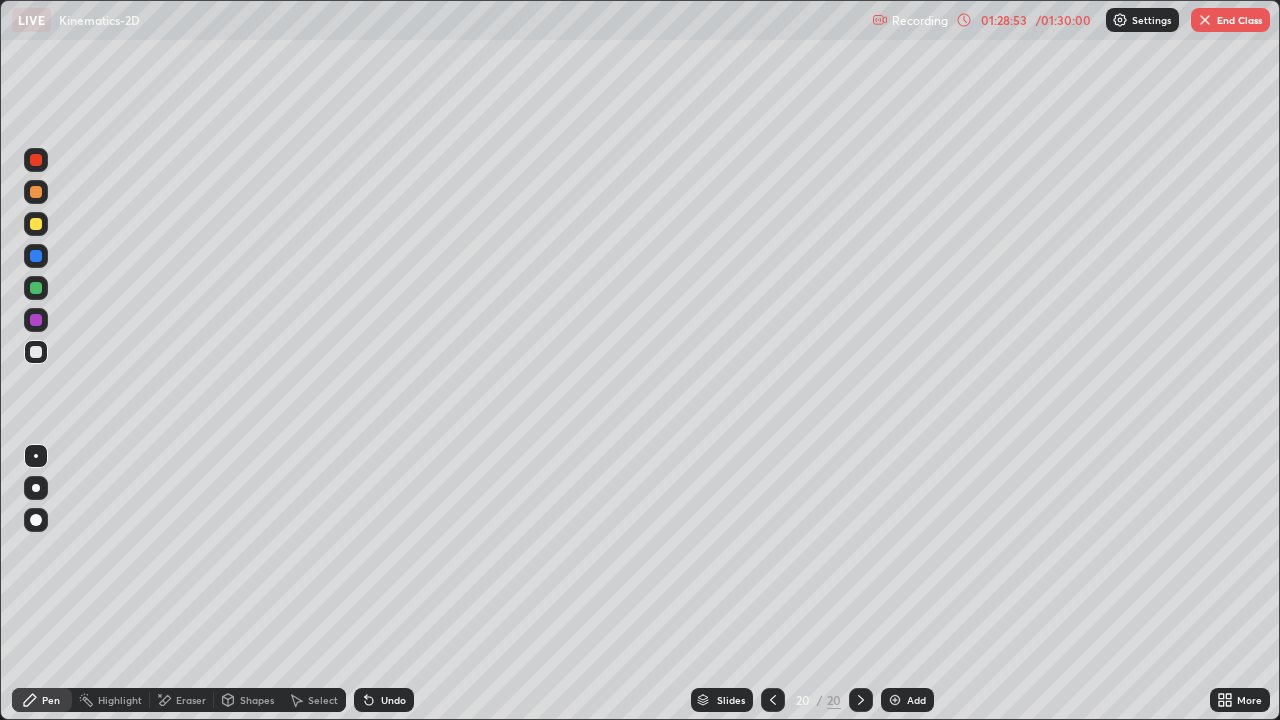 click on "End Class" at bounding box center (1230, 20) 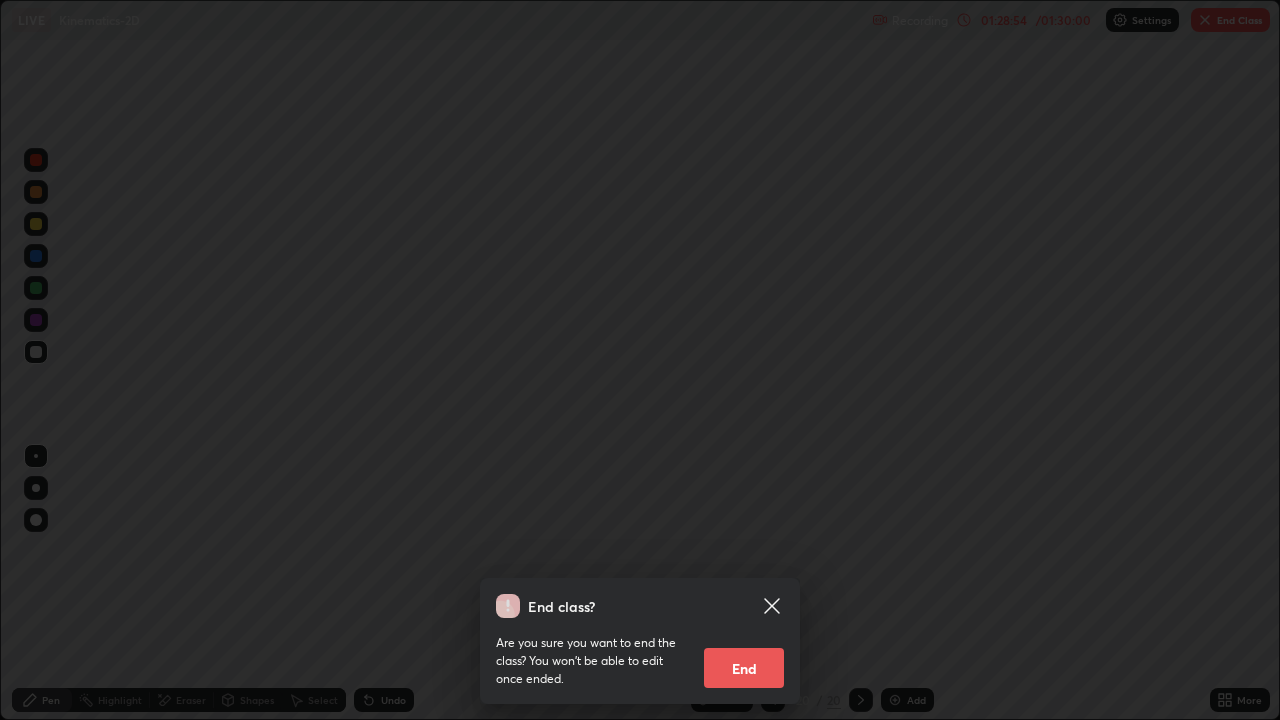 click on "End" at bounding box center [744, 668] 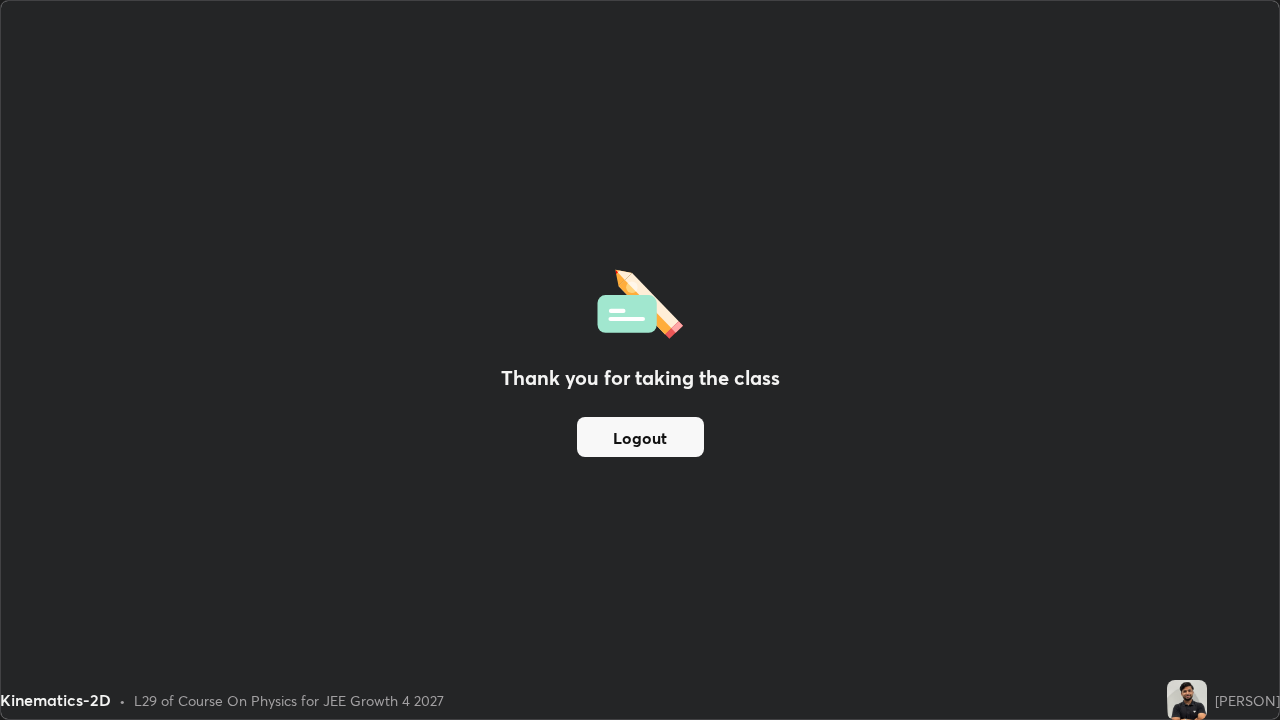 click on "Logout" at bounding box center (640, 437) 